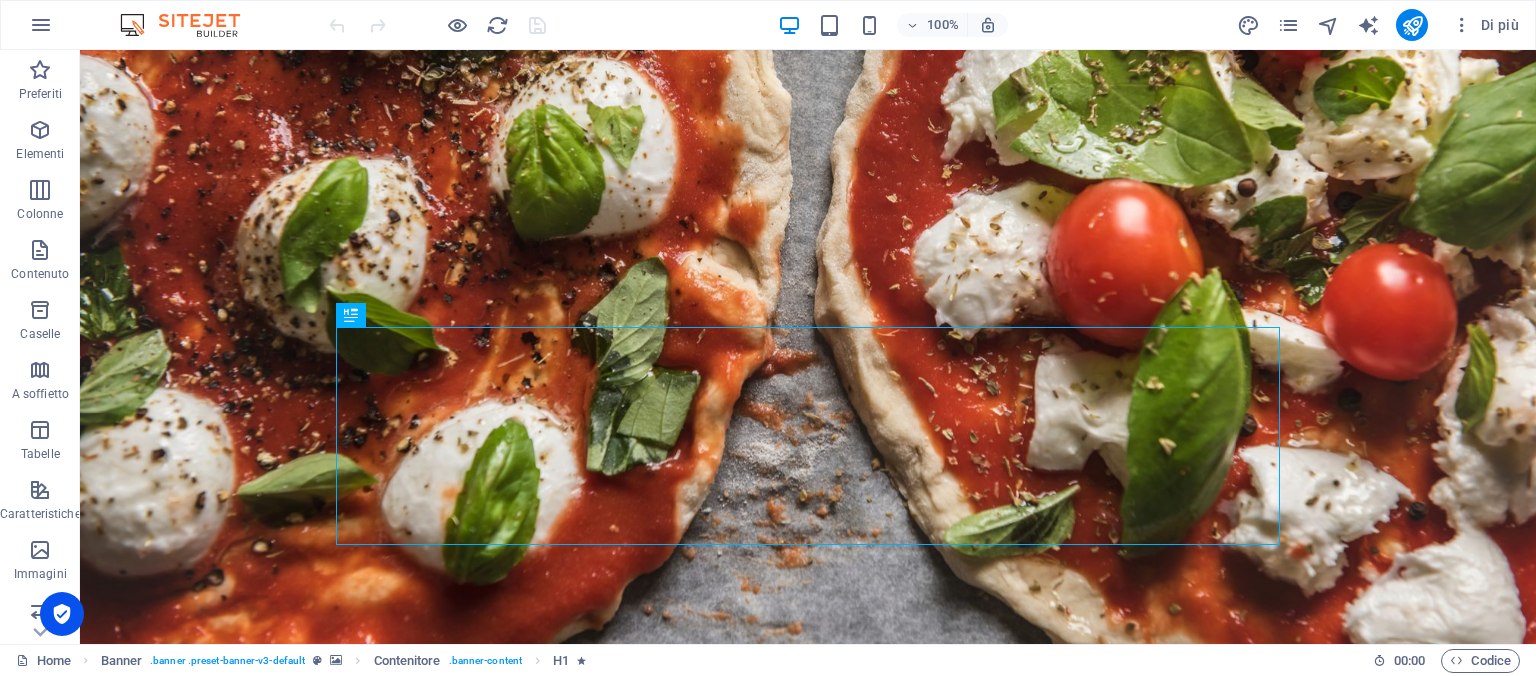 scroll, scrollTop: 217, scrollLeft: 0, axis: vertical 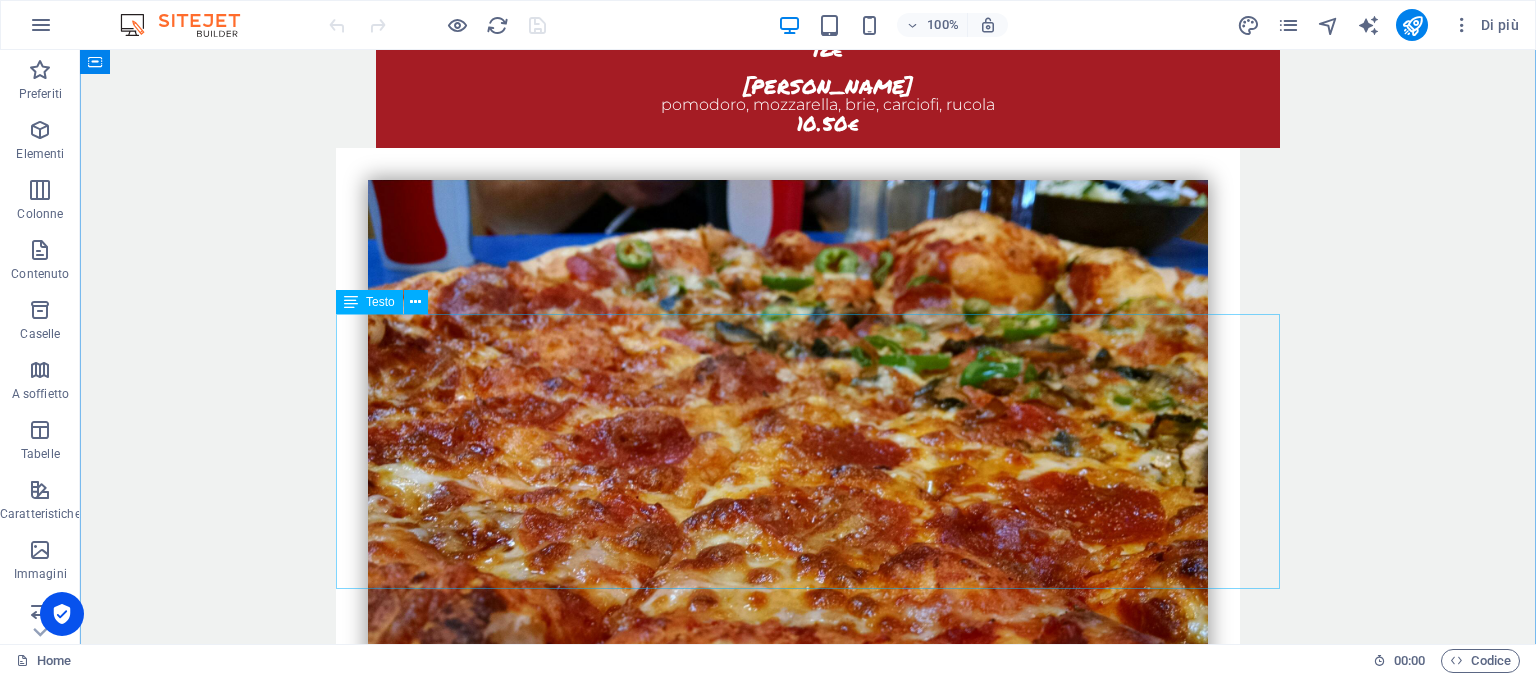 click on "Birra Forst Kronen 3€" at bounding box center (808, 5433) 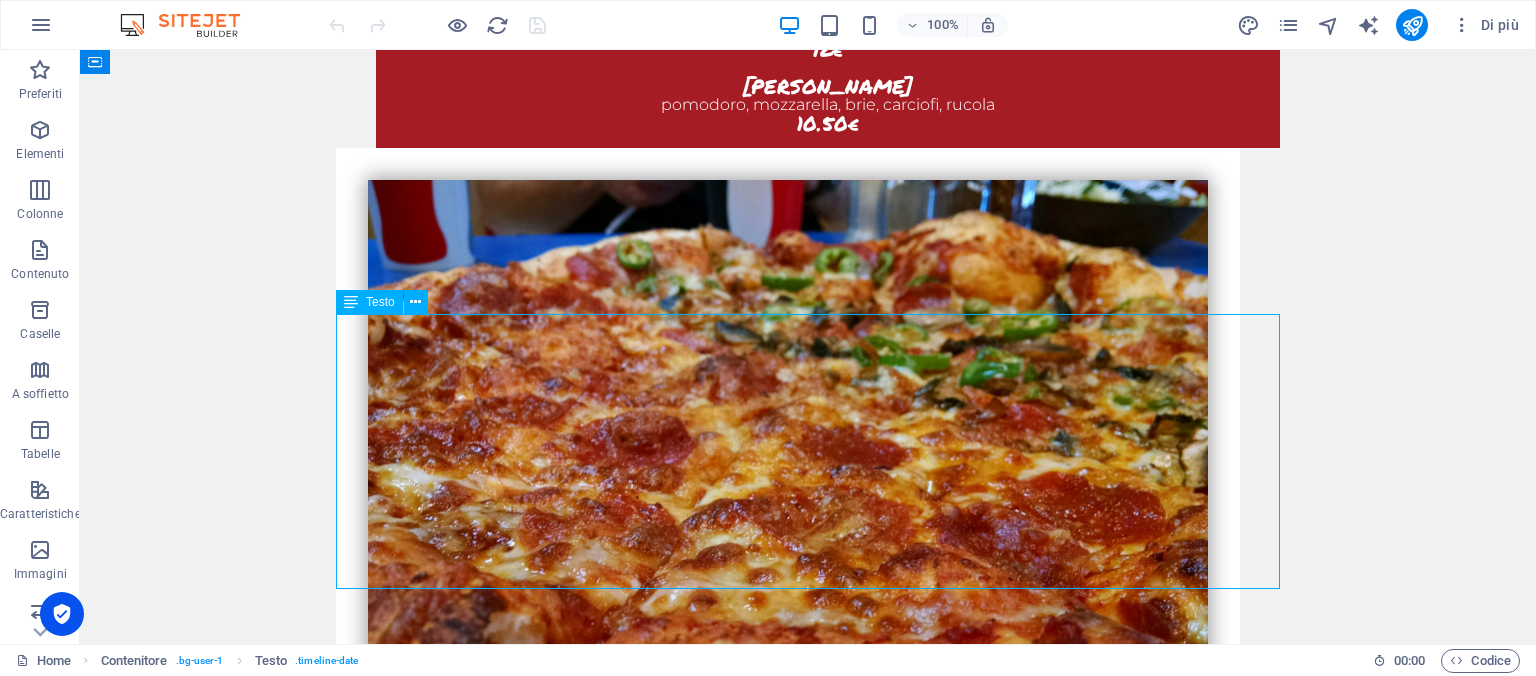 type 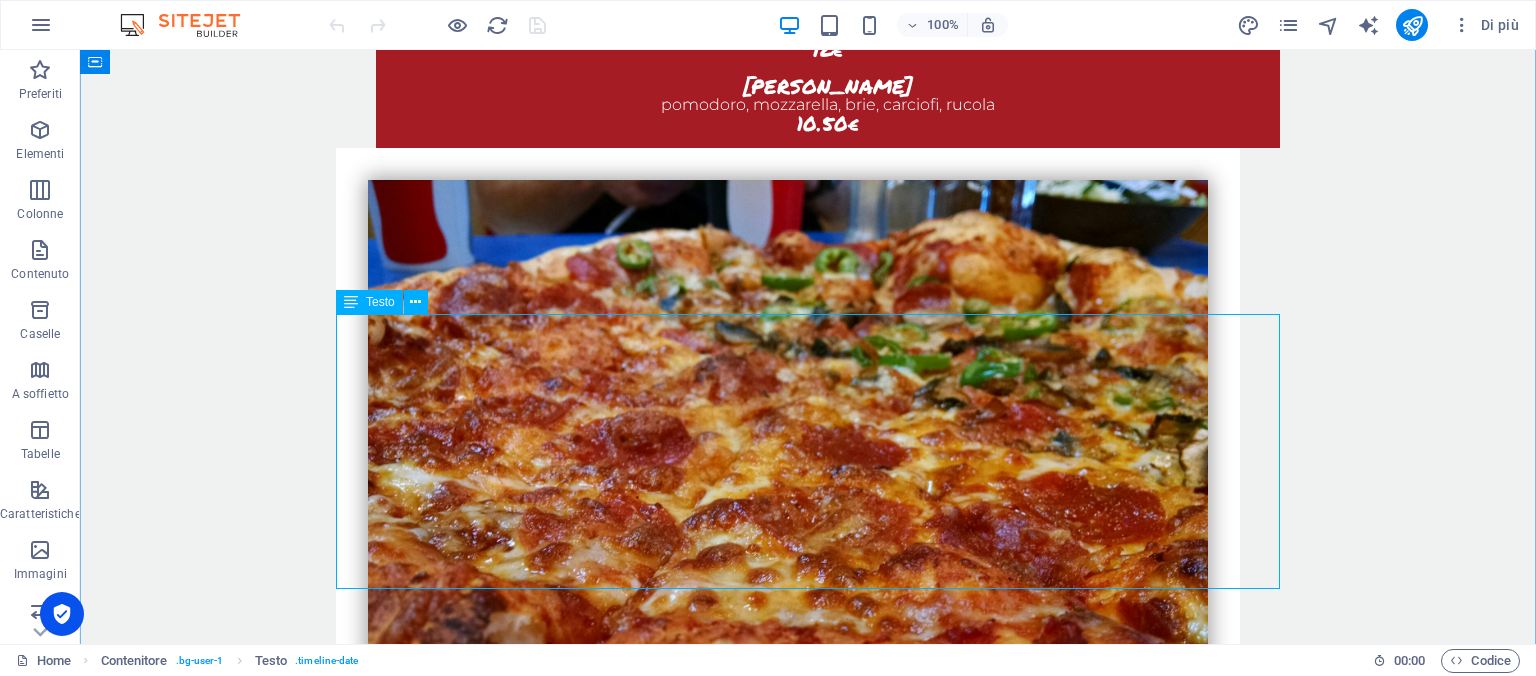 click on "Birra Ichnusa 0.5ml 4.50€, Birra Peroni 0.33ml 3.50€" at bounding box center [725, 5388] 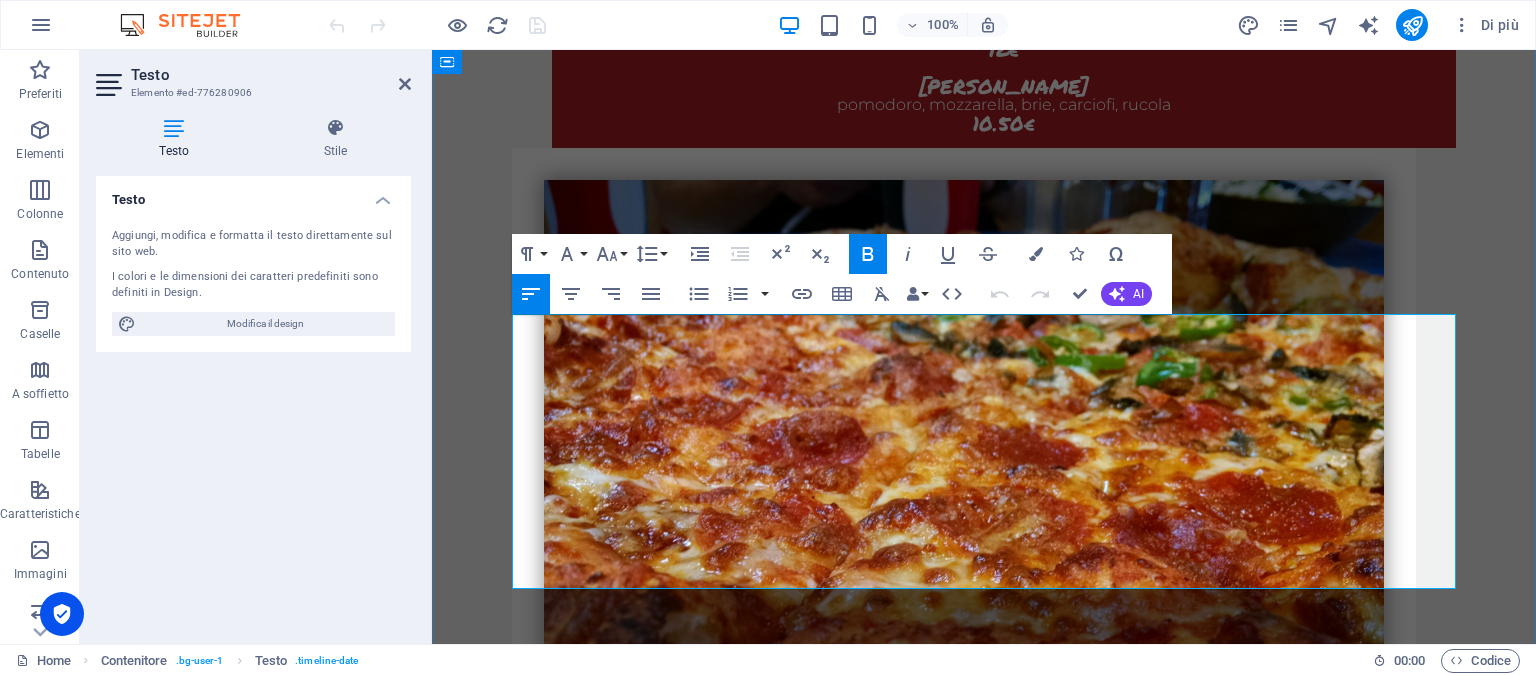 type 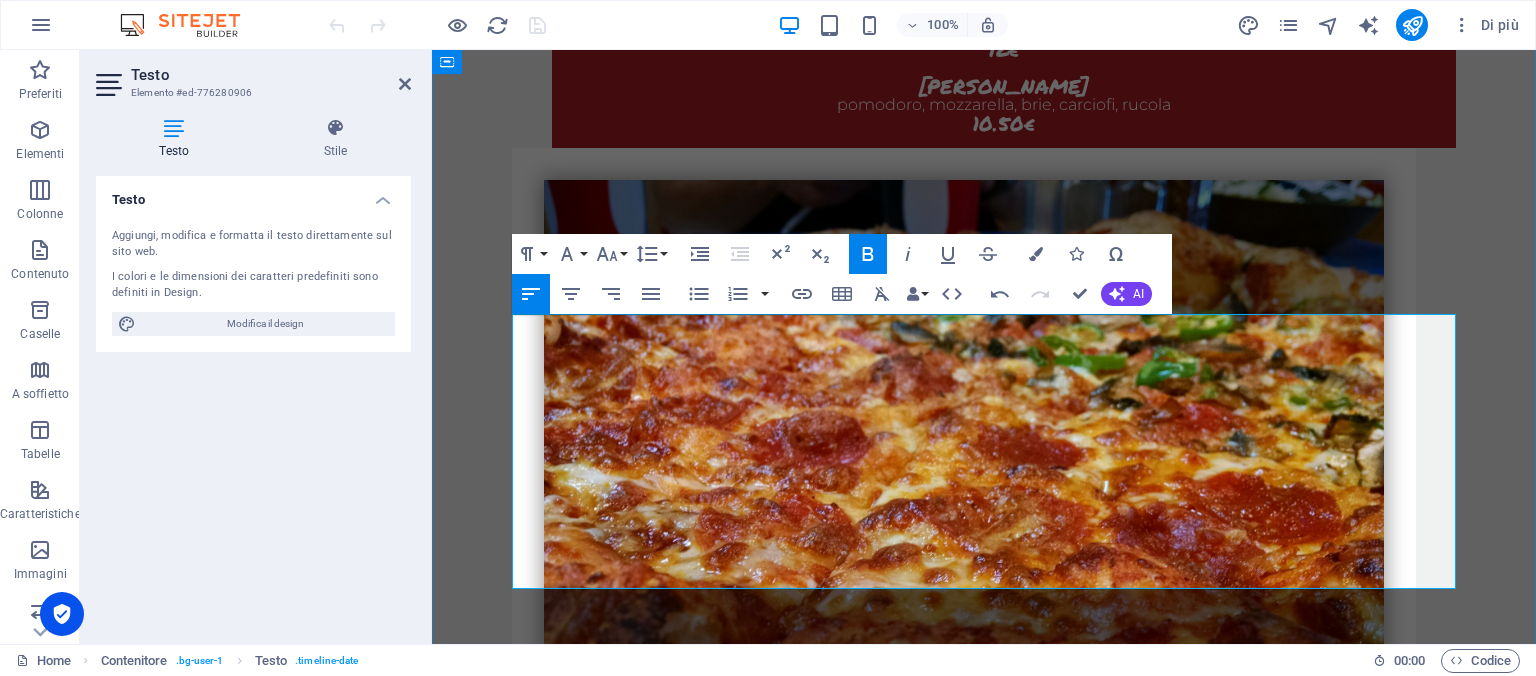 click on "Birra Forst Kronen 3€                       Birra Paulaner 0.5ml  4.50€" at bounding box center [984, 5433] 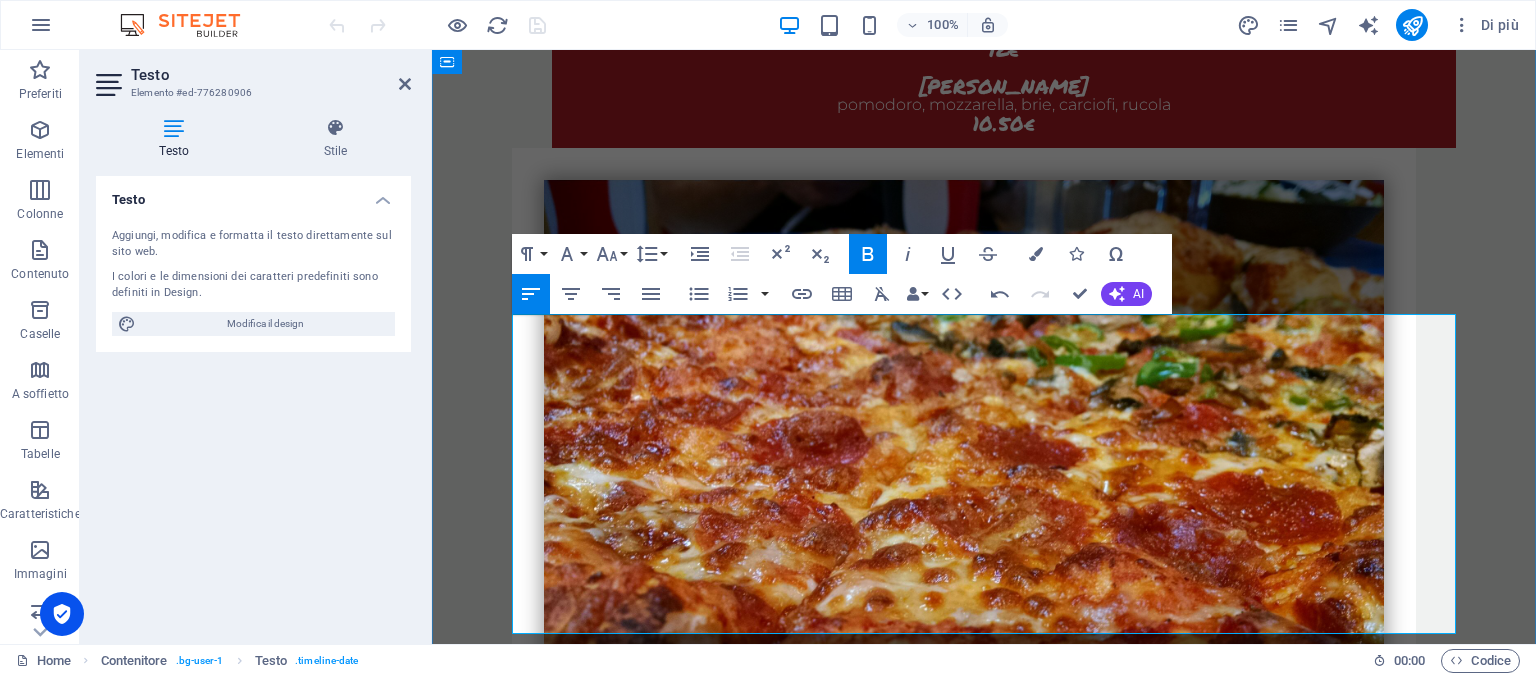 click on "0.33 coca cola, fanta, tè alla pesca e limone 2.50€" at bounding box center (973, 5523) 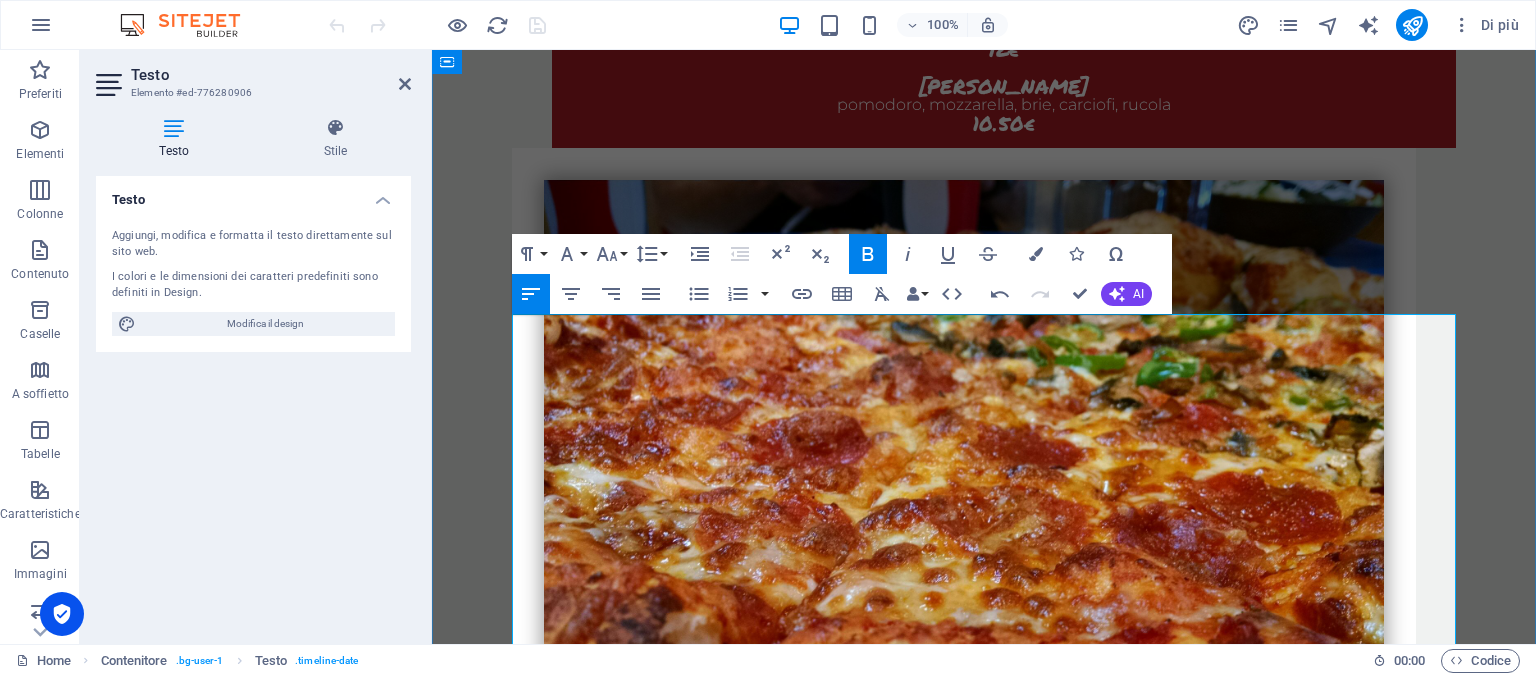 click on "0.33 coca cola, fanta, tè alla pesca e limone lemon soda chinotto  2.50€" at bounding box center [971, 5546] 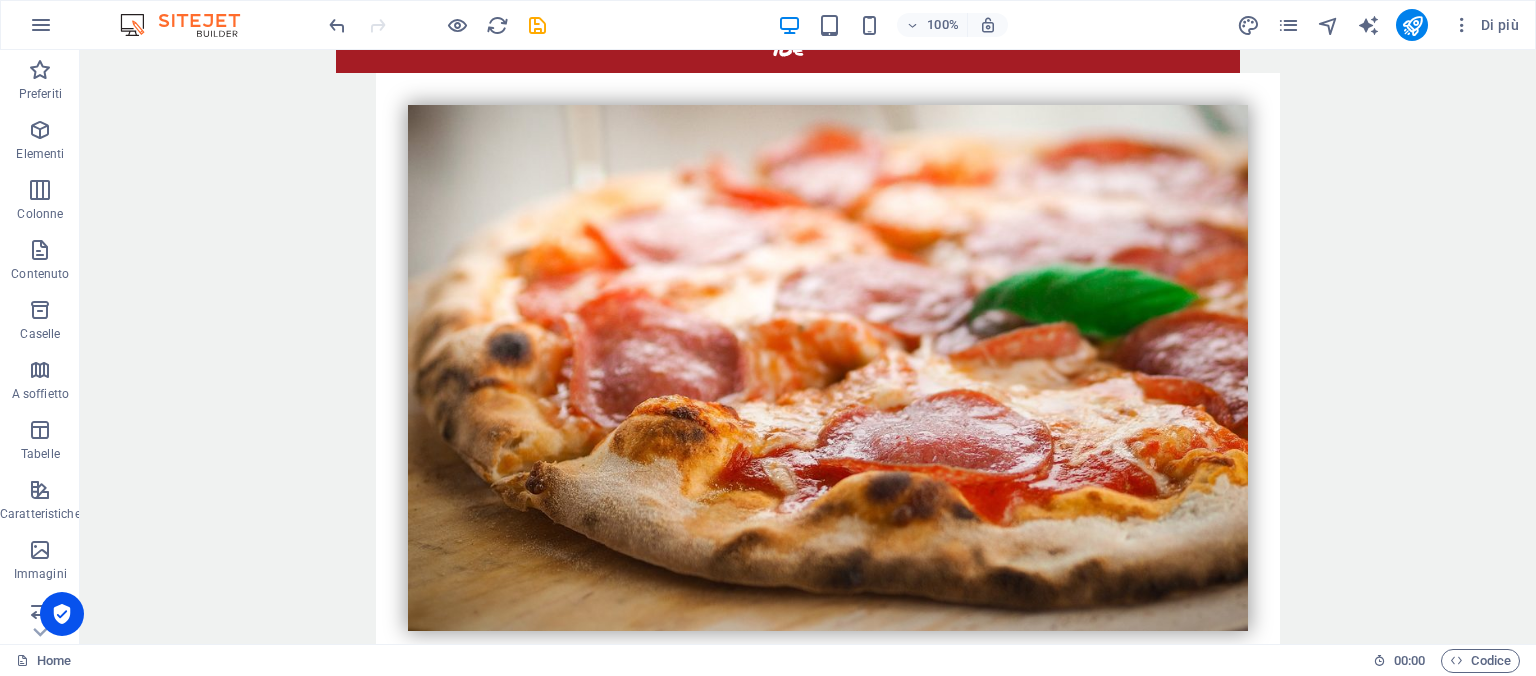 scroll, scrollTop: 5820, scrollLeft: 0, axis: vertical 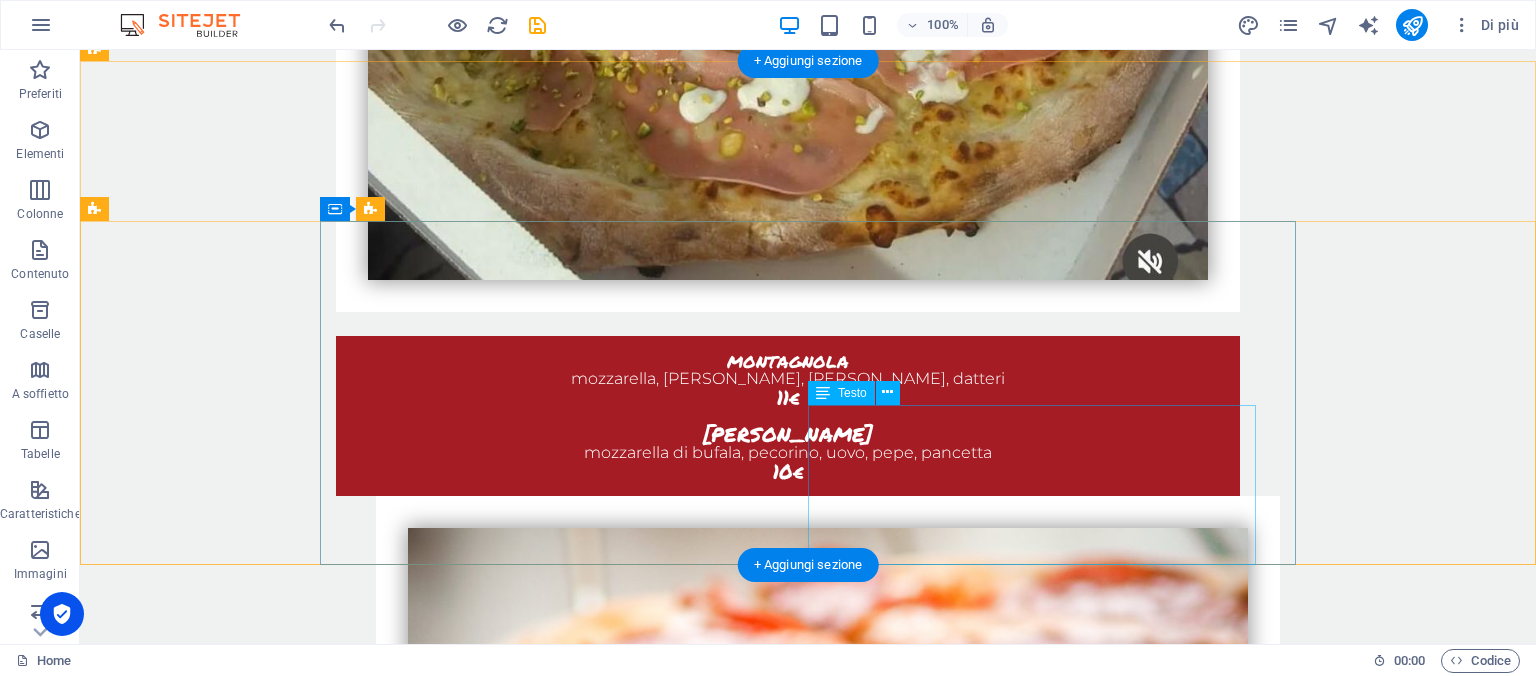 click on "pizza con impasto integrale o kamut +1.50€ formato pinsa romana +2.50" at bounding box center [788, 5440] 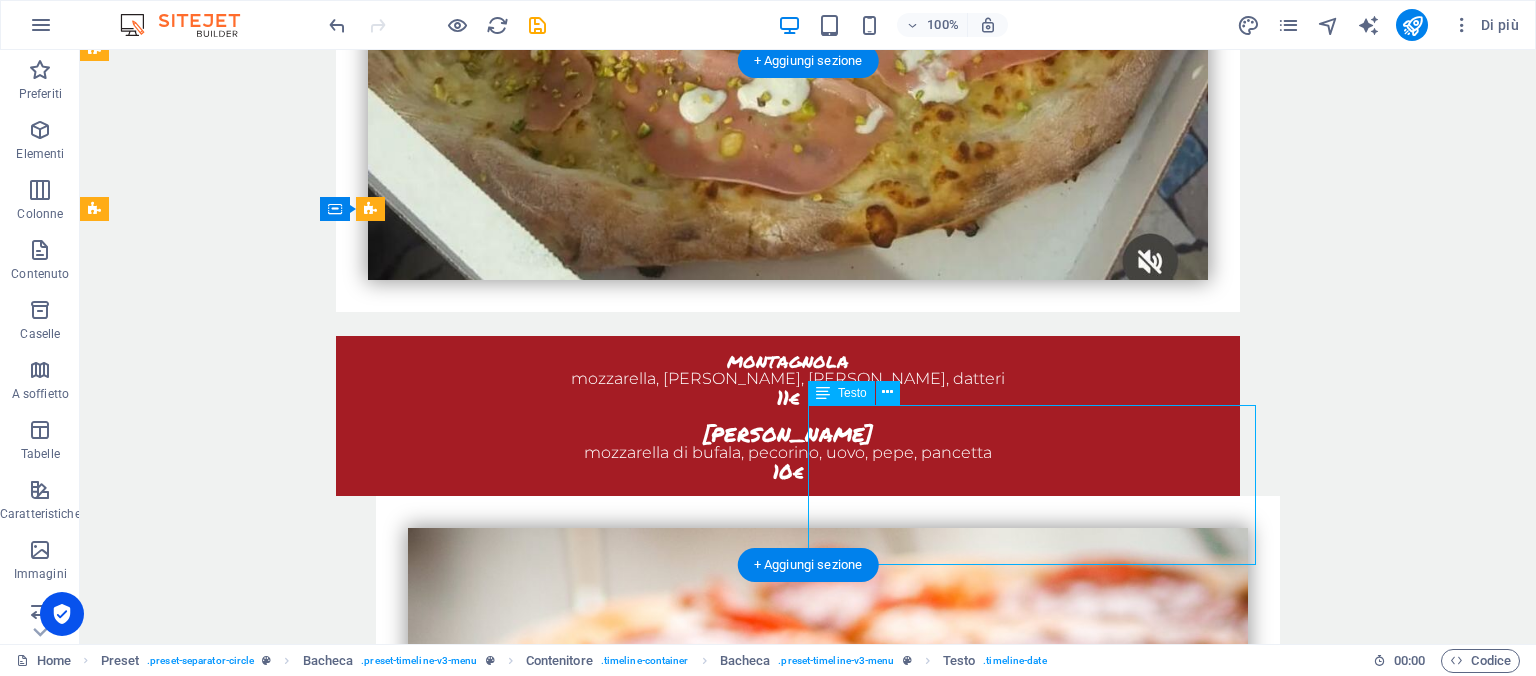 click on "pizza con impasto integrale o kamut +1.50€ formato pinsa romana +2.50" at bounding box center (788, 5440) 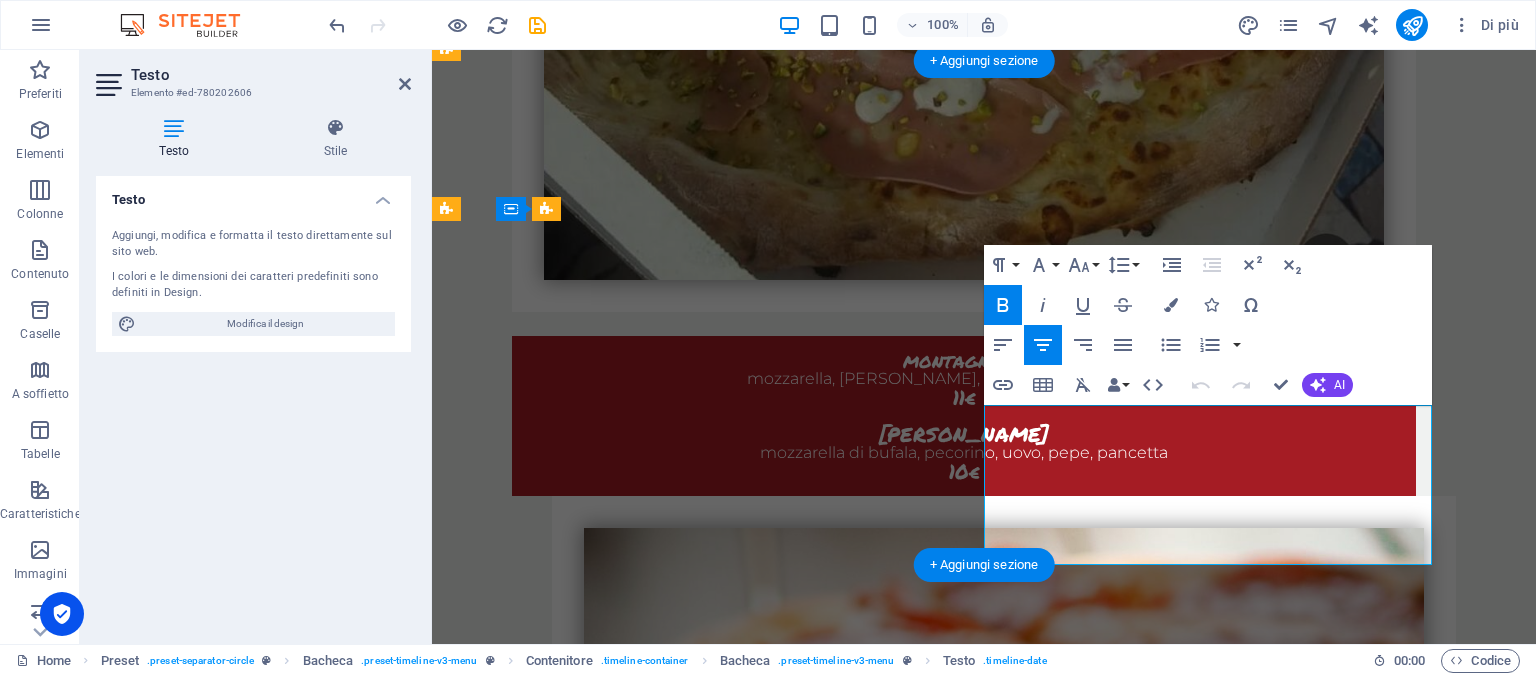 click on "formato pinsa romana" at bounding box center [736, 5440] 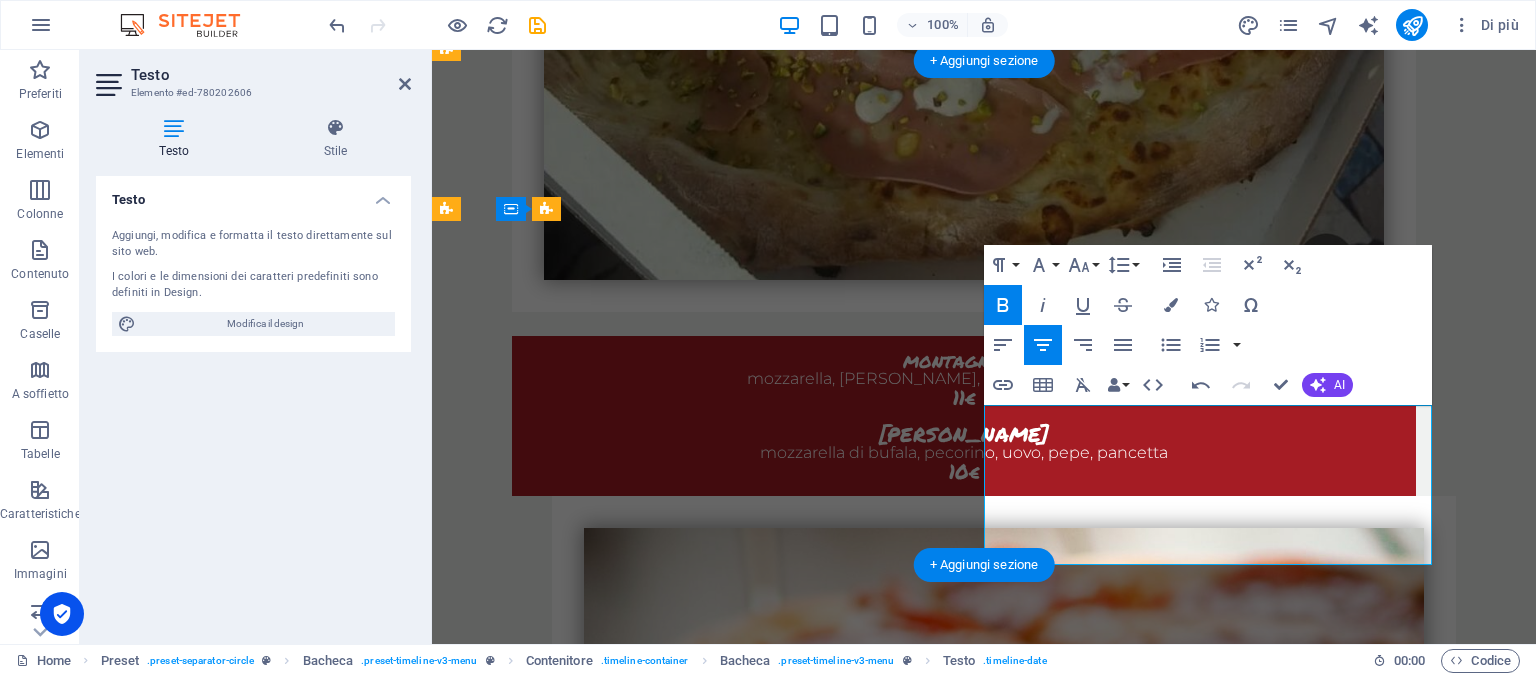 type 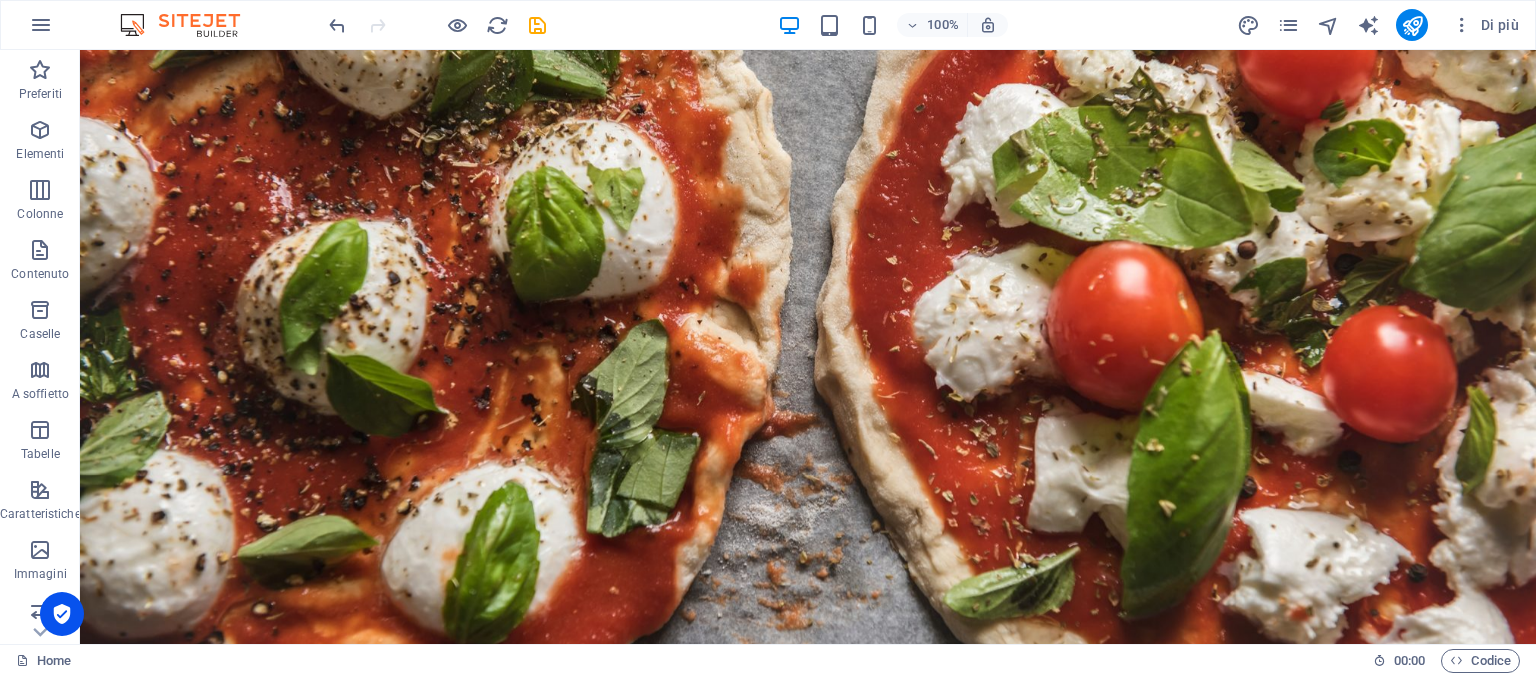 scroll, scrollTop: 188, scrollLeft: 0, axis: vertical 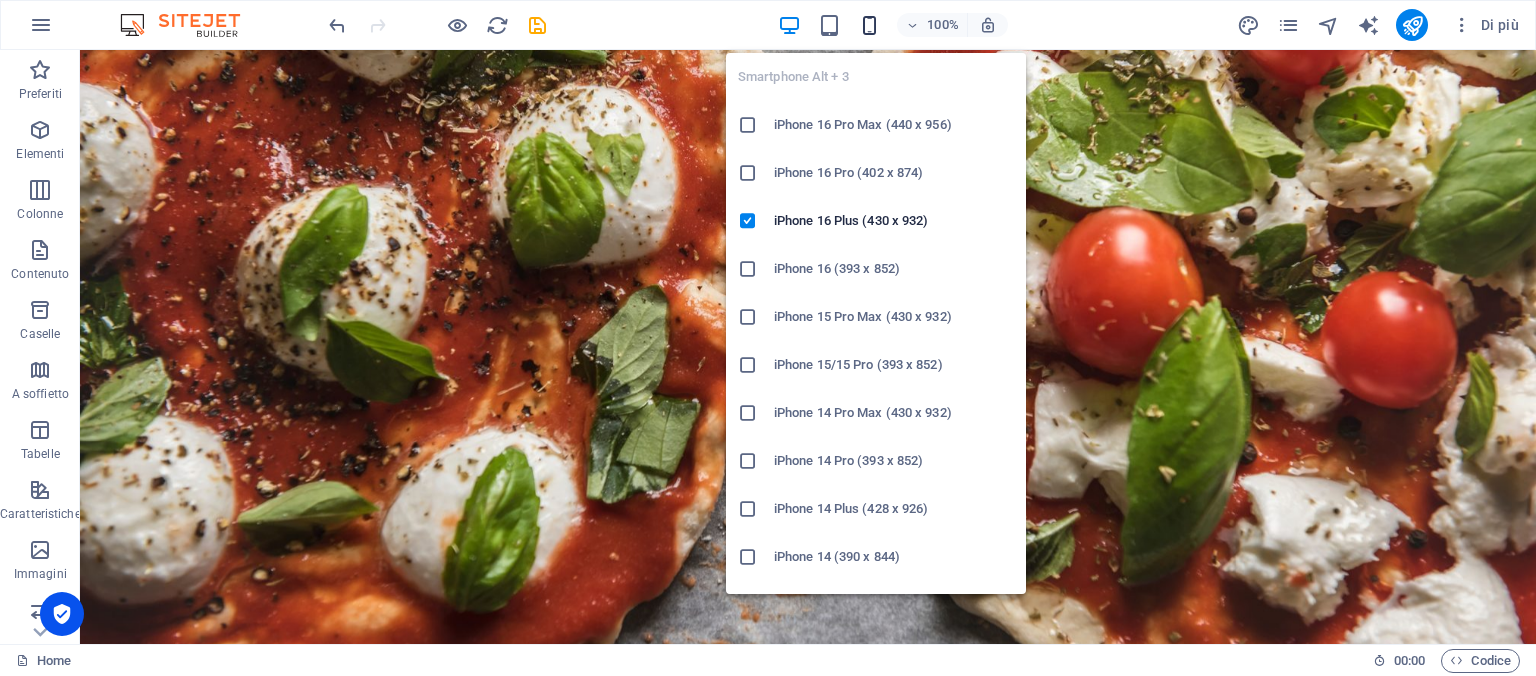 click at bounding box center (869, 25) 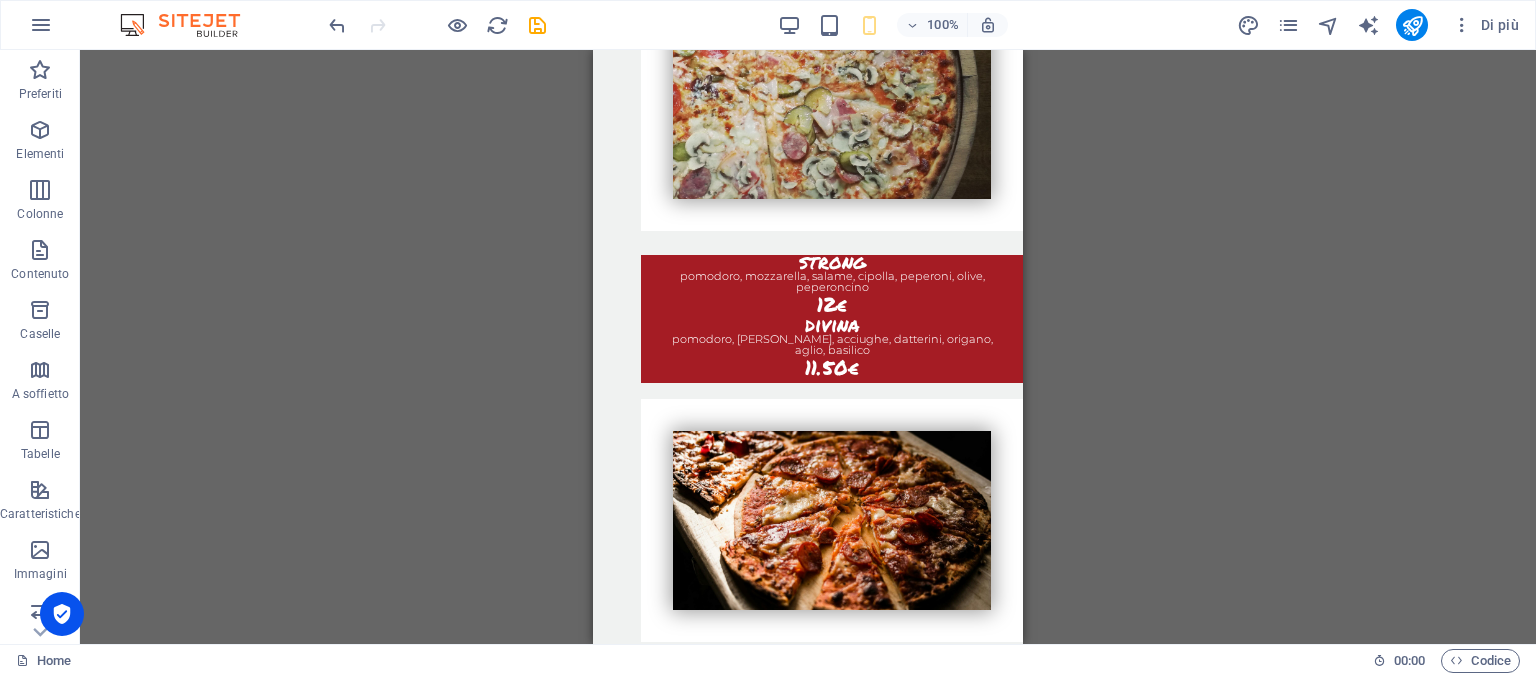 scroll, scrollTop: 5181, scrollLeft: 0, axis: vertical 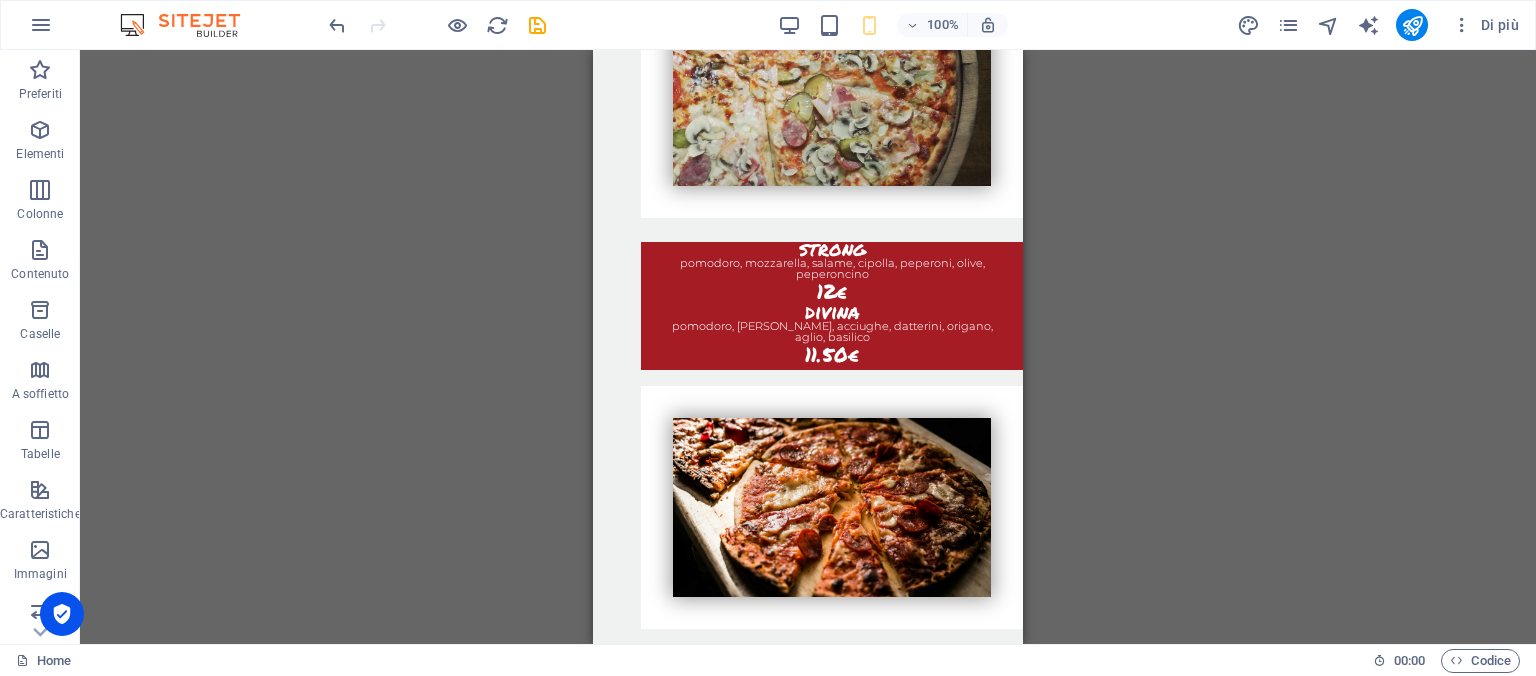 click on "H1   Banner   Banner   Contenitore   Testo   Preset   Contenitore   Testo   Spaziatore   Pulsante   Preset   Bacheca   Preset   Contenitore   Bacheca   Contenitore   Testo   Contenitore   Contenitore   Spaziatore   Testo" at bounding box center [808, 347] 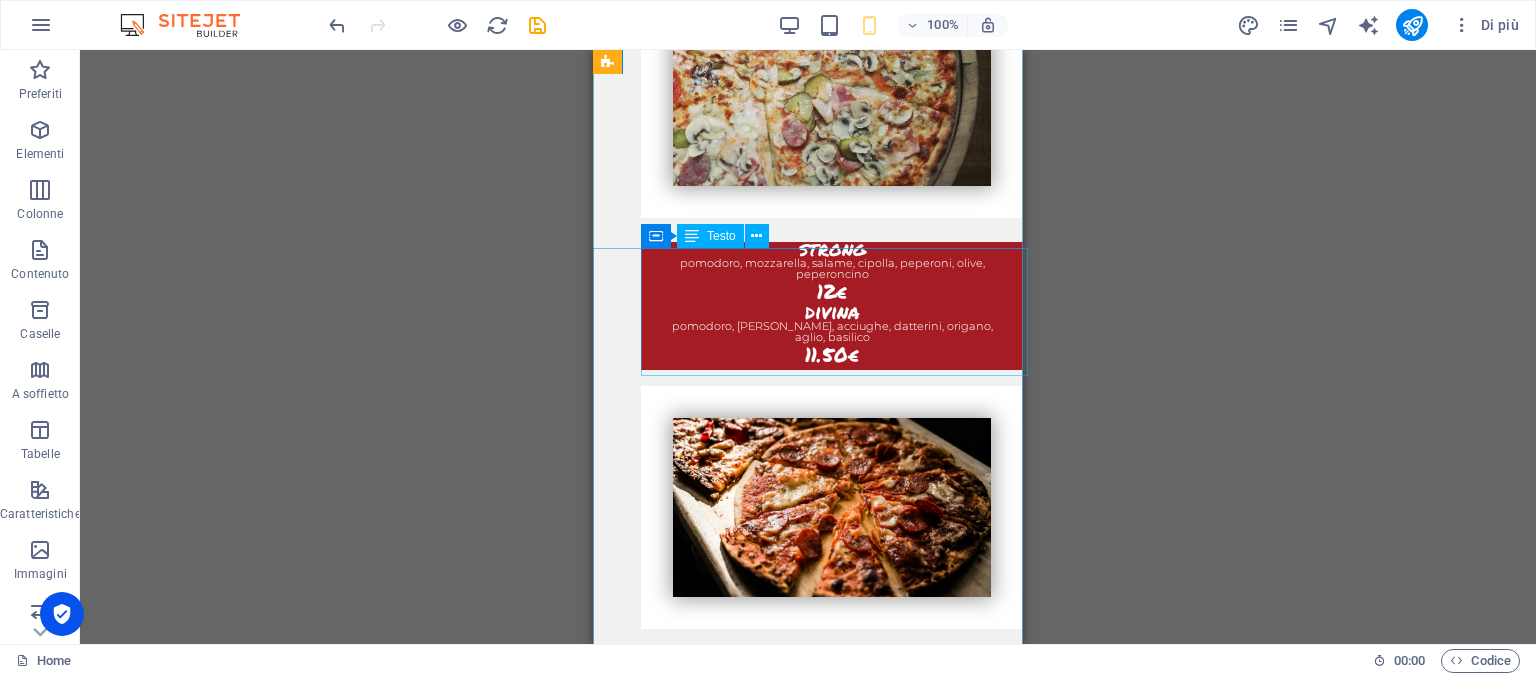 click on "panzerotti a partire da 5€ salame mortadella, pistacchio, stracciatella diavola friarielli e salissicia" at bounding box center [832, 1147] 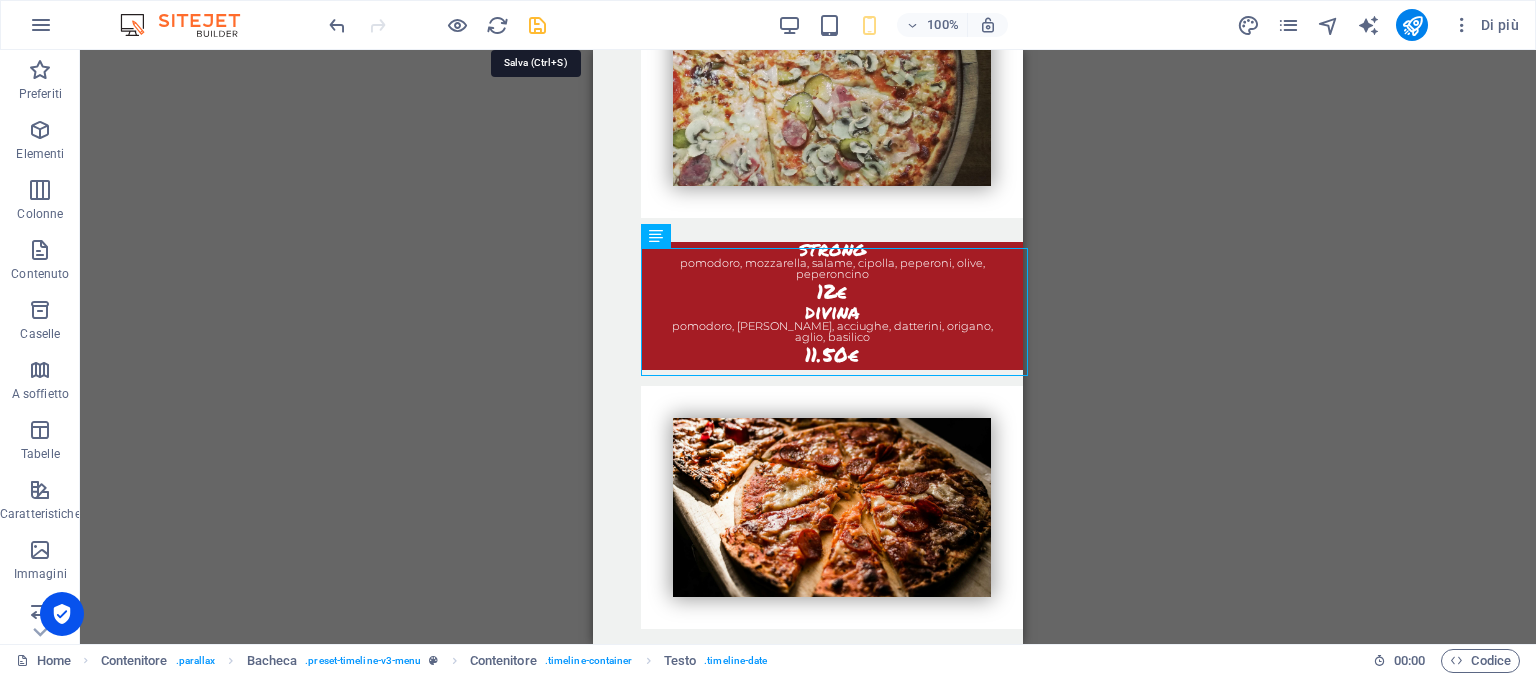 click at bounding box center (537, 25) 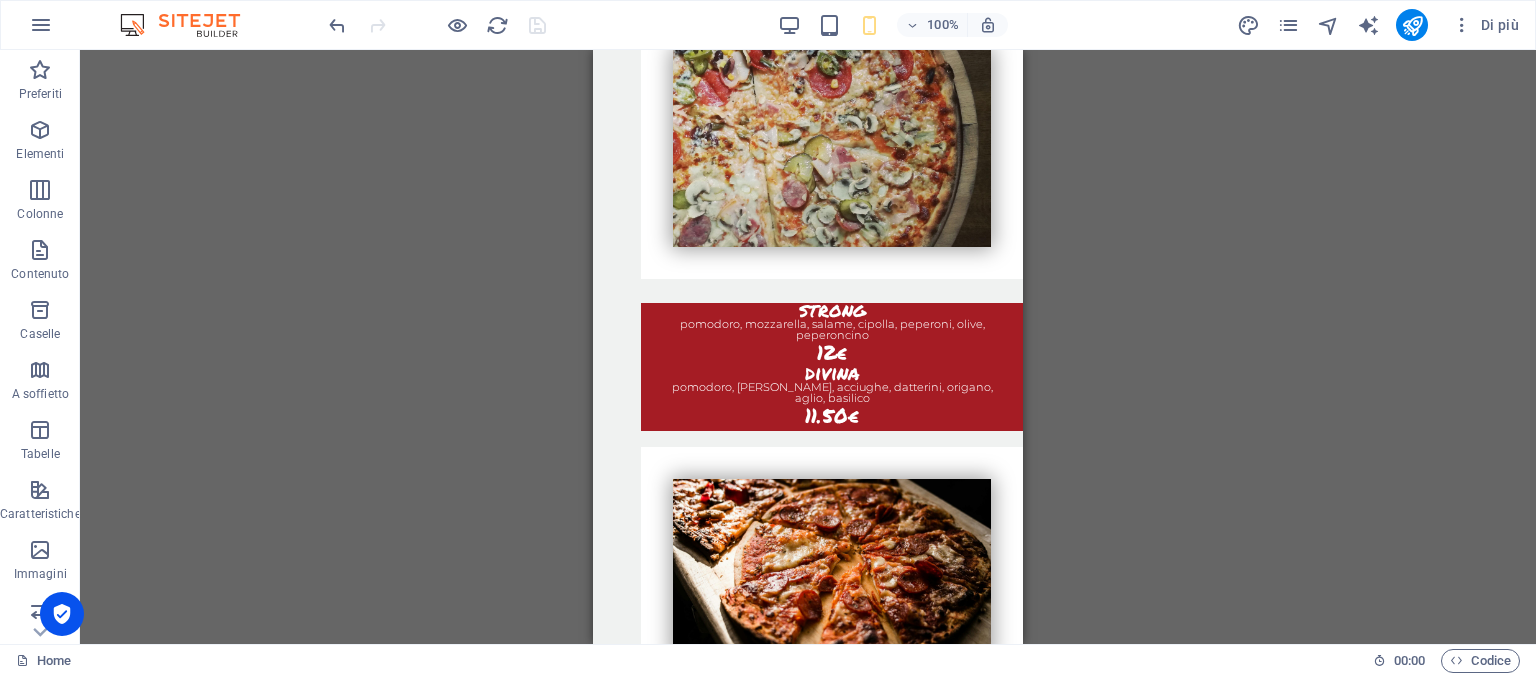 scroll, scrollTop: 5072, scrollLeft: 0, axis: vertical 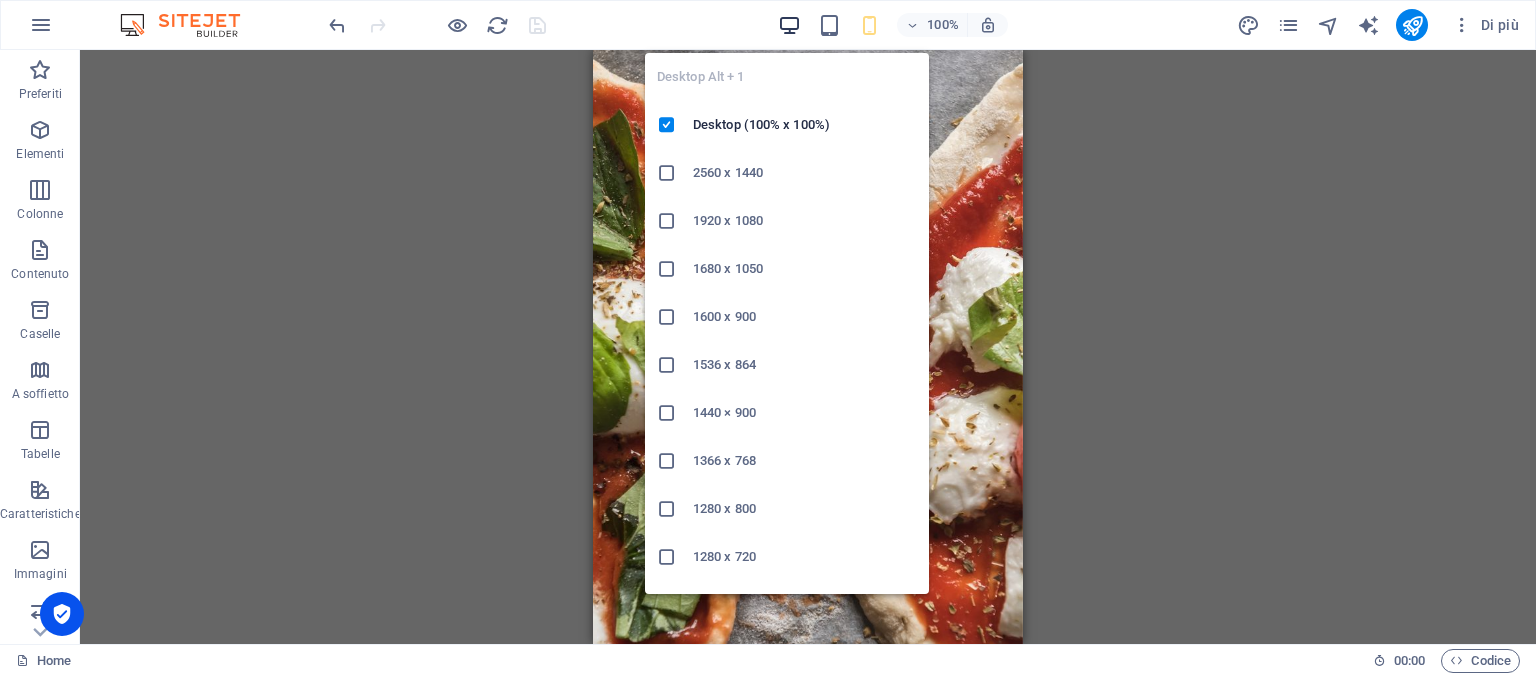 click at bounding box center (789, 25) 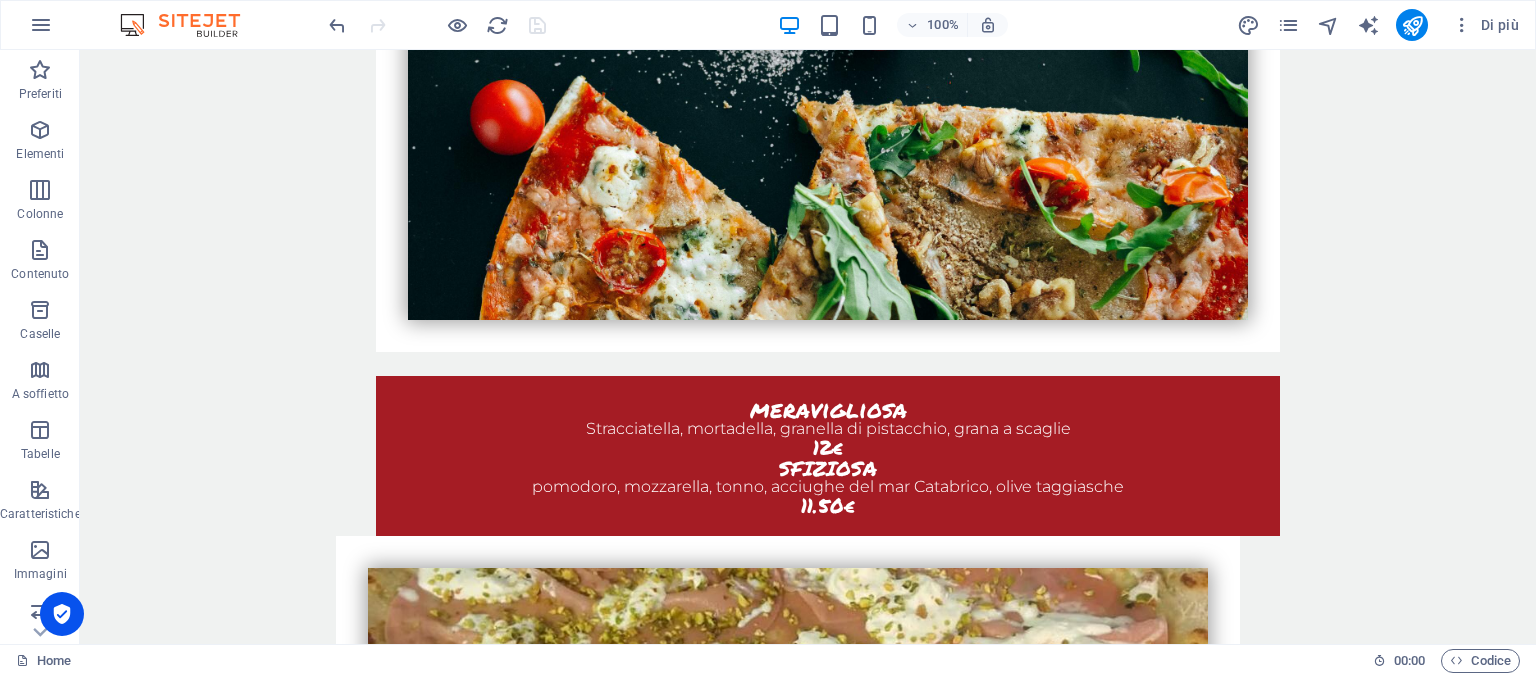 scroll, scrollTop: 4426, scrollLeft: 0, axis: vertical 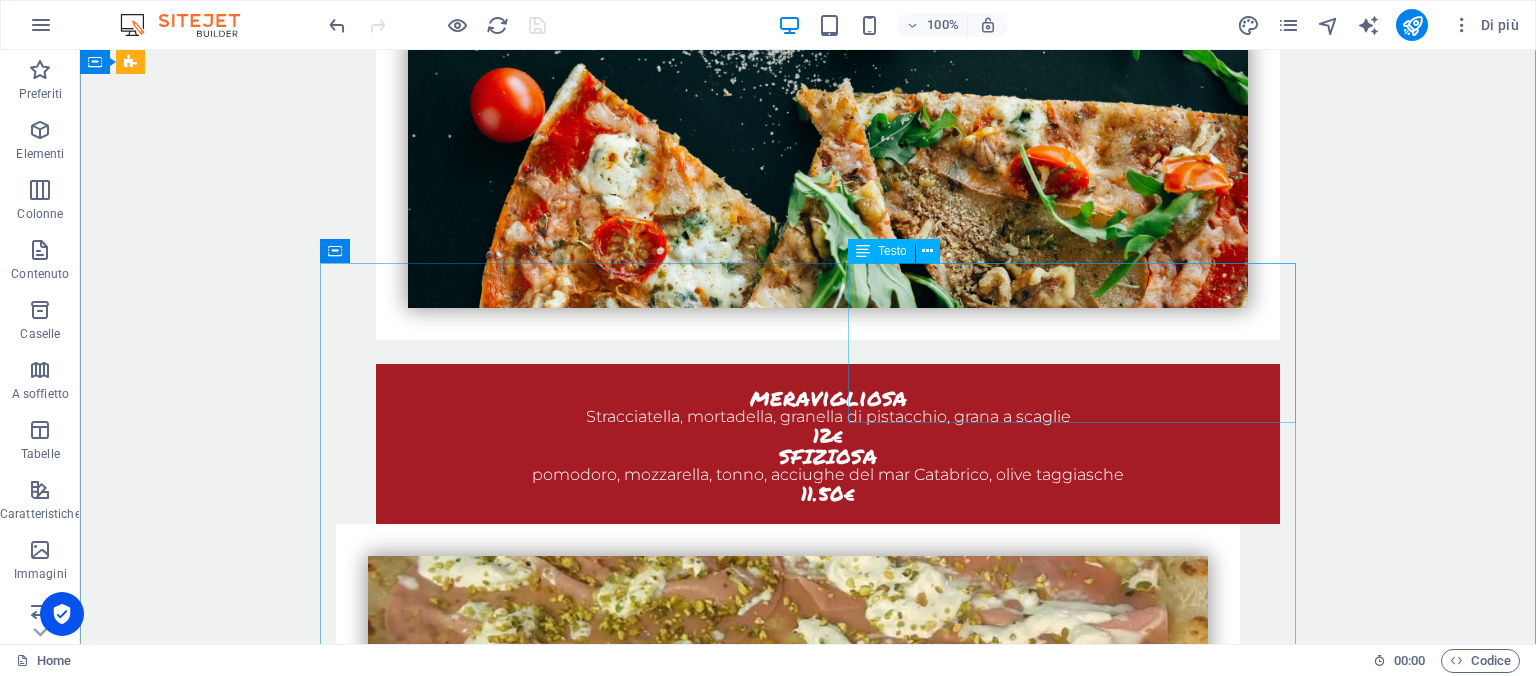 click on "panzerotti a partire da 5€ salame mortadella, pistacchio, stracciatella diavola friarielli e salissicia" at bounding box center [828, 5138] 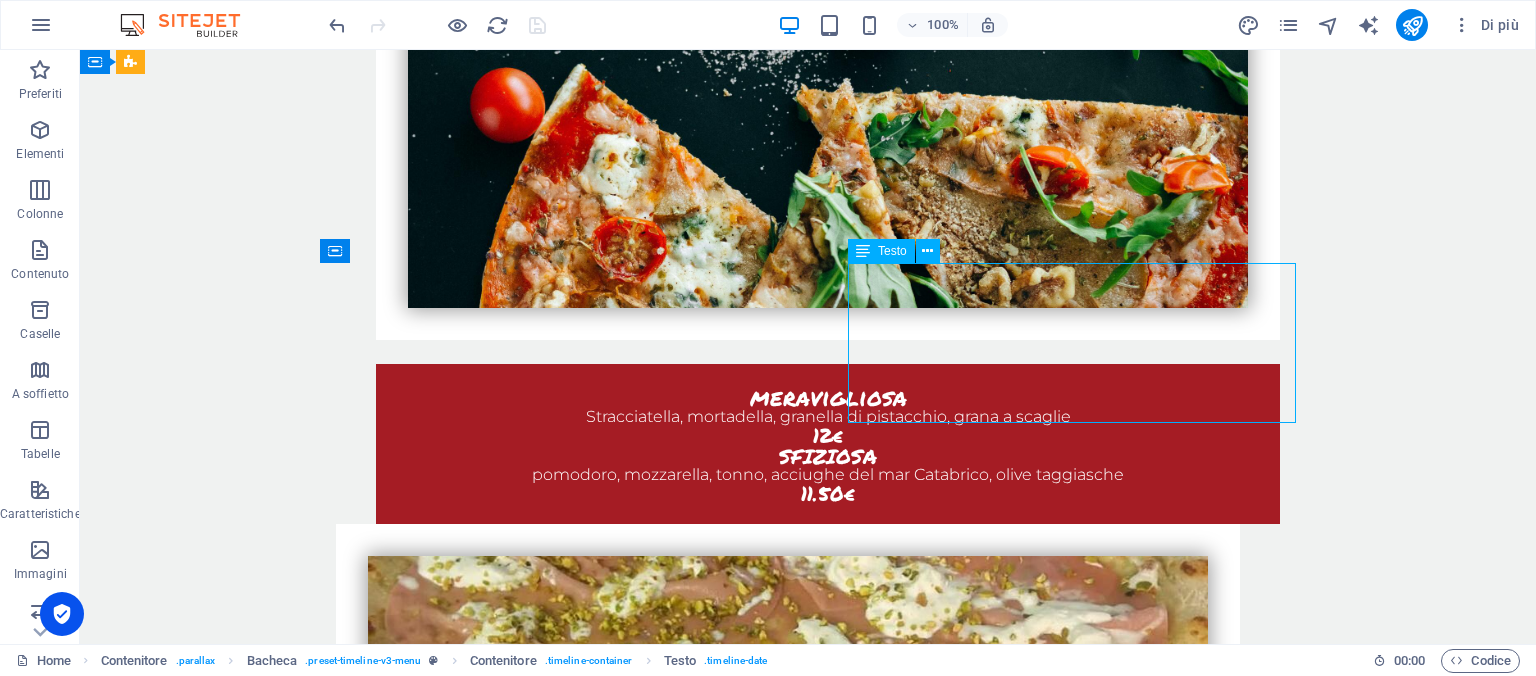 drag, startPoint x: 1168, startPoint y: 369, endPoint x: 1118, endPoint y: 371, distance: 50.039986 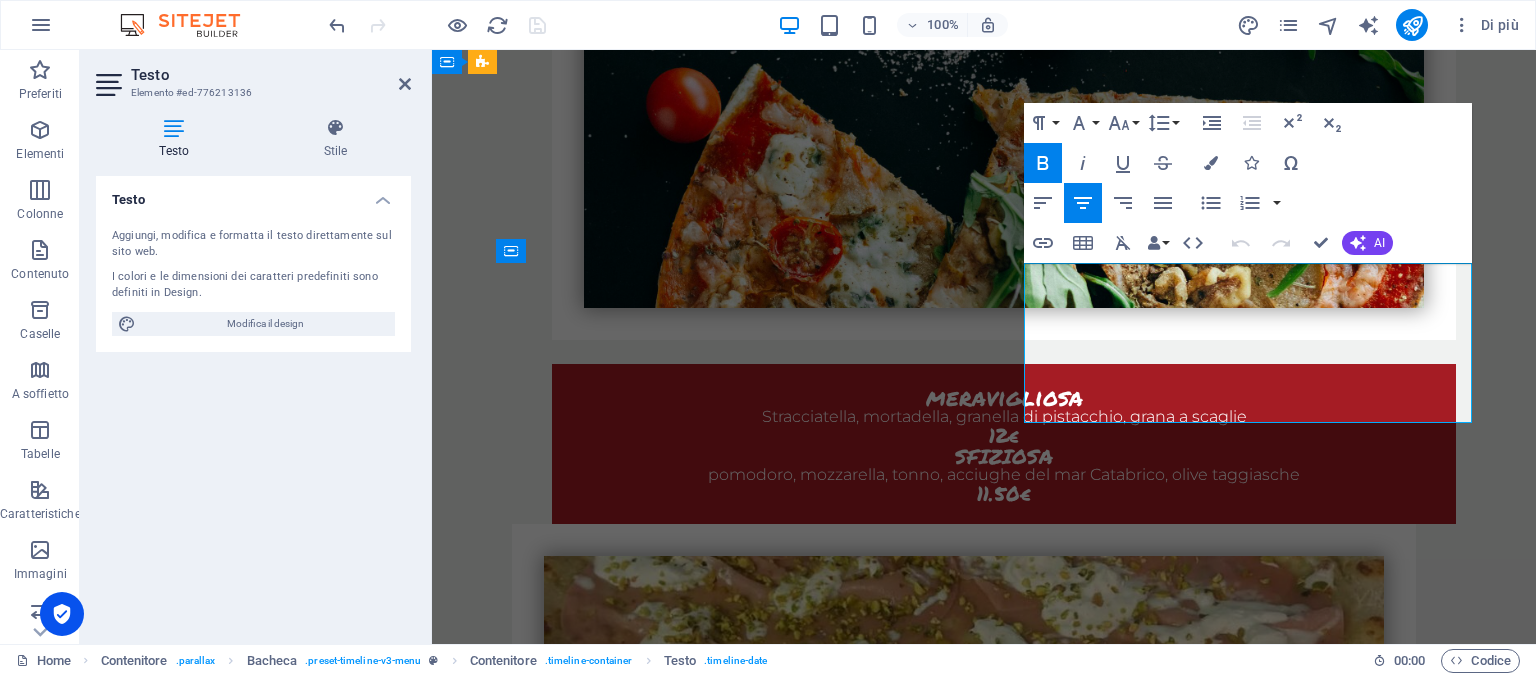 drag, startPoint x: 1312, startPoint y: 374, endPoint x: 1112, endPoint y: 381, distance: 200.12247 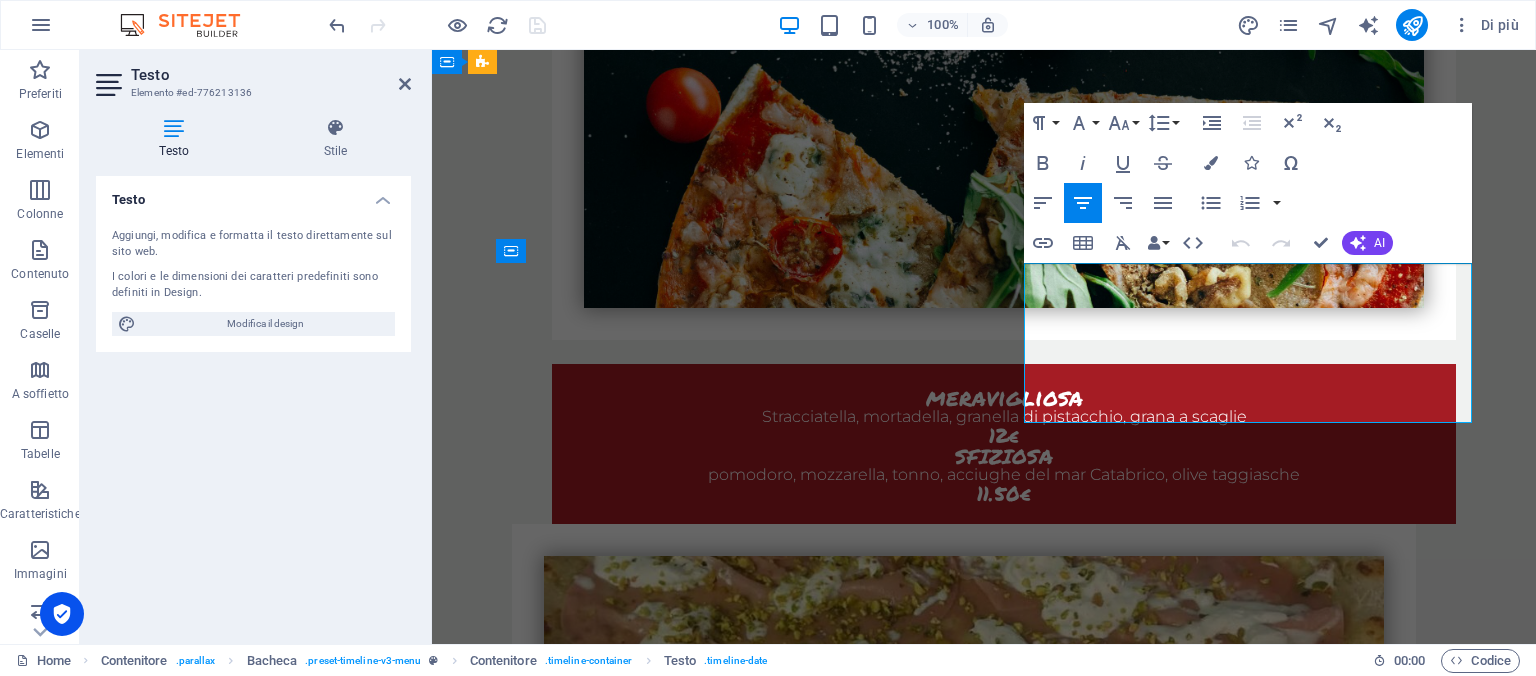 drag, startPoint x: 1351, startPoint y: 374, endPoint x: 1115, endPoint y: 378, distance: 236.03389 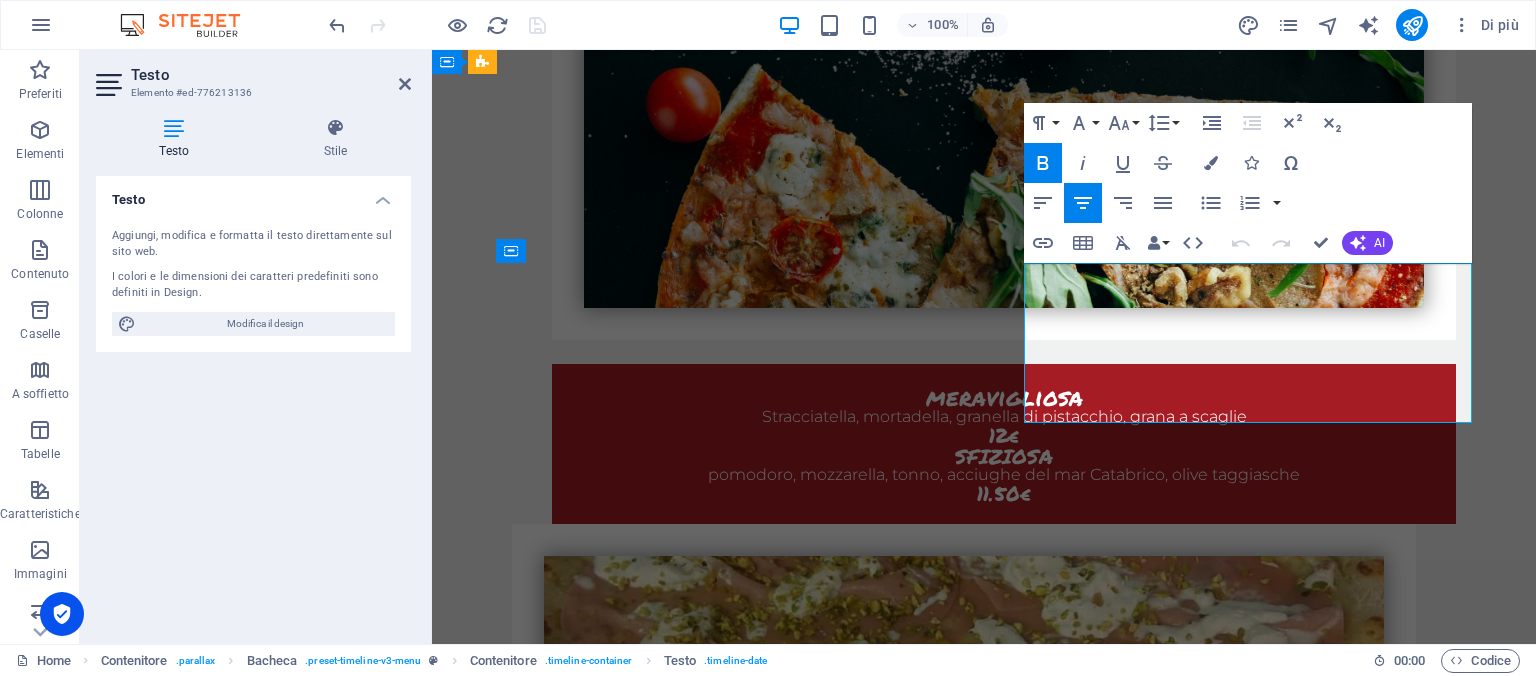 copy on "friarielli e salissicia" 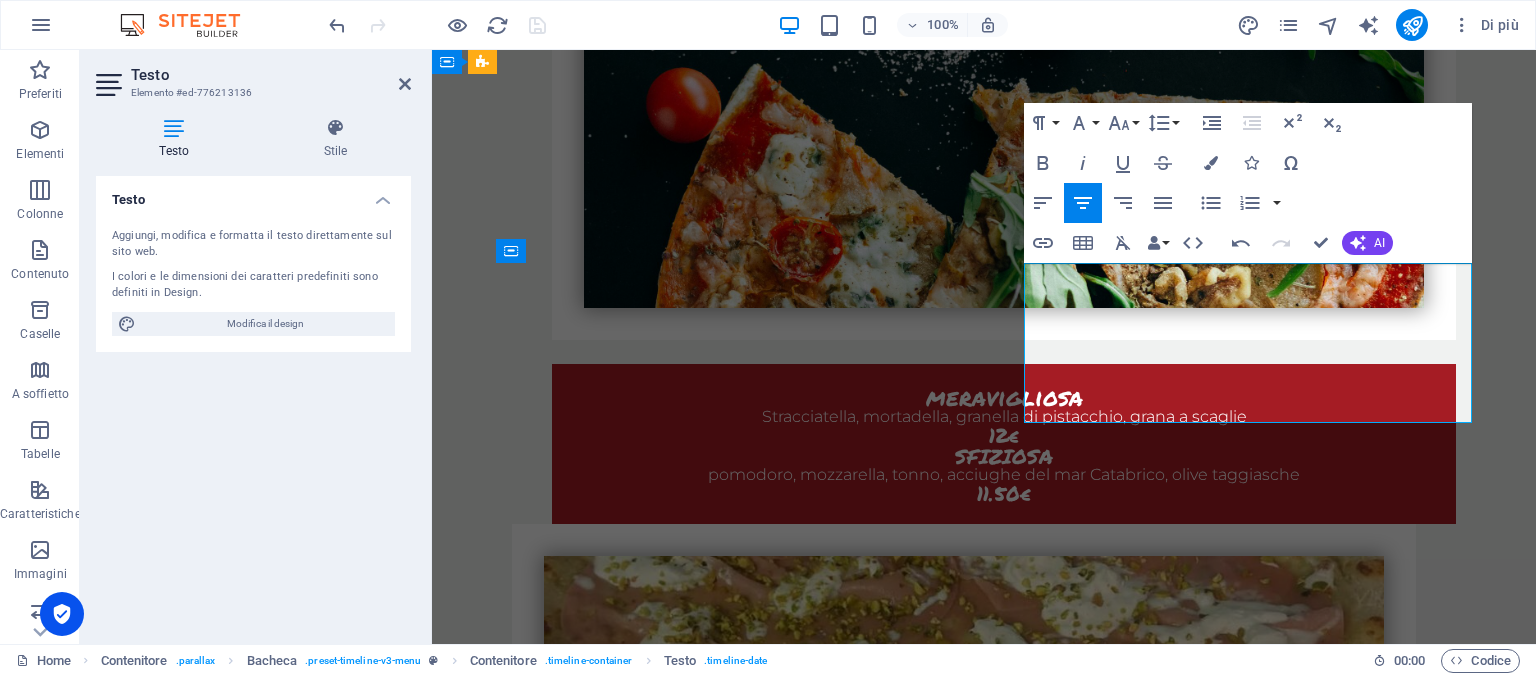 click on "panzerotti a partire da 5€" at bounding box center (725, 5082) 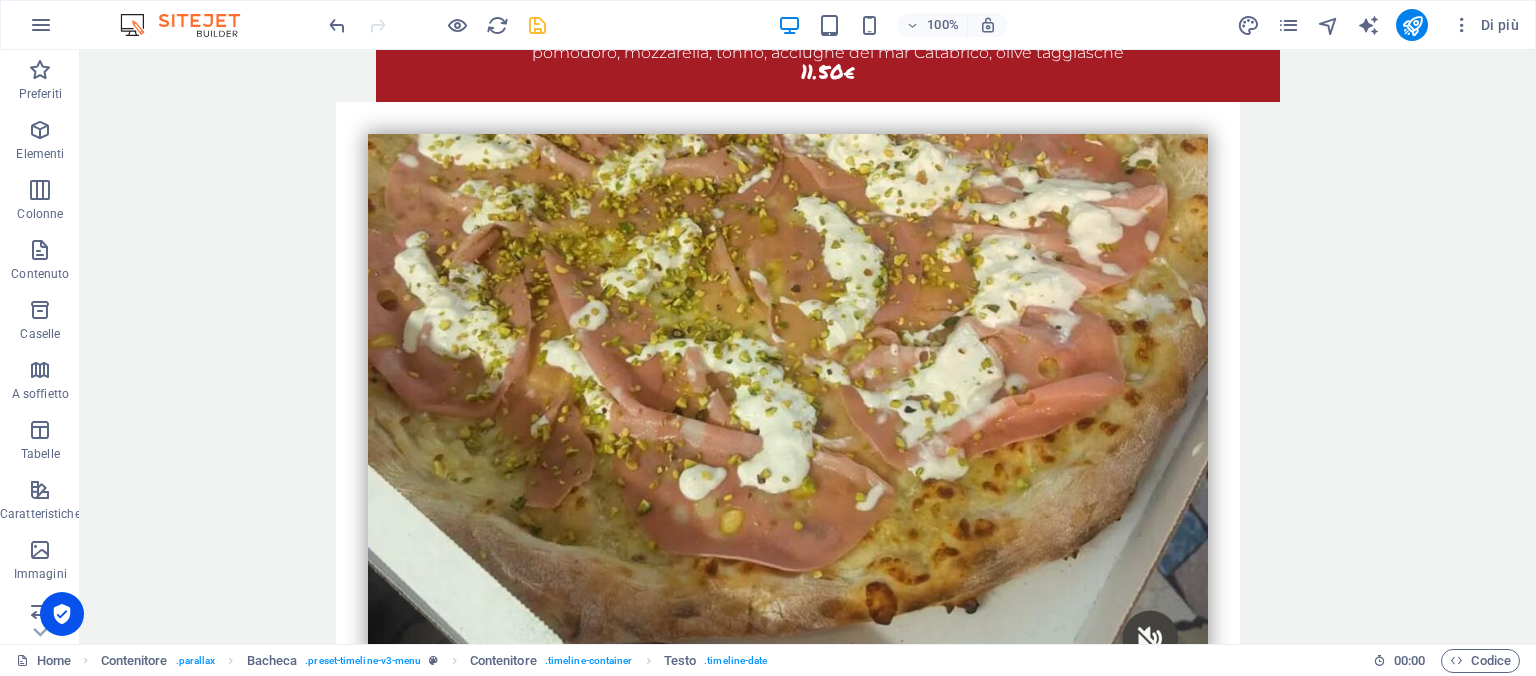 scroll, scrollTop: 4860, scrollLeft: 0, axis: vertical 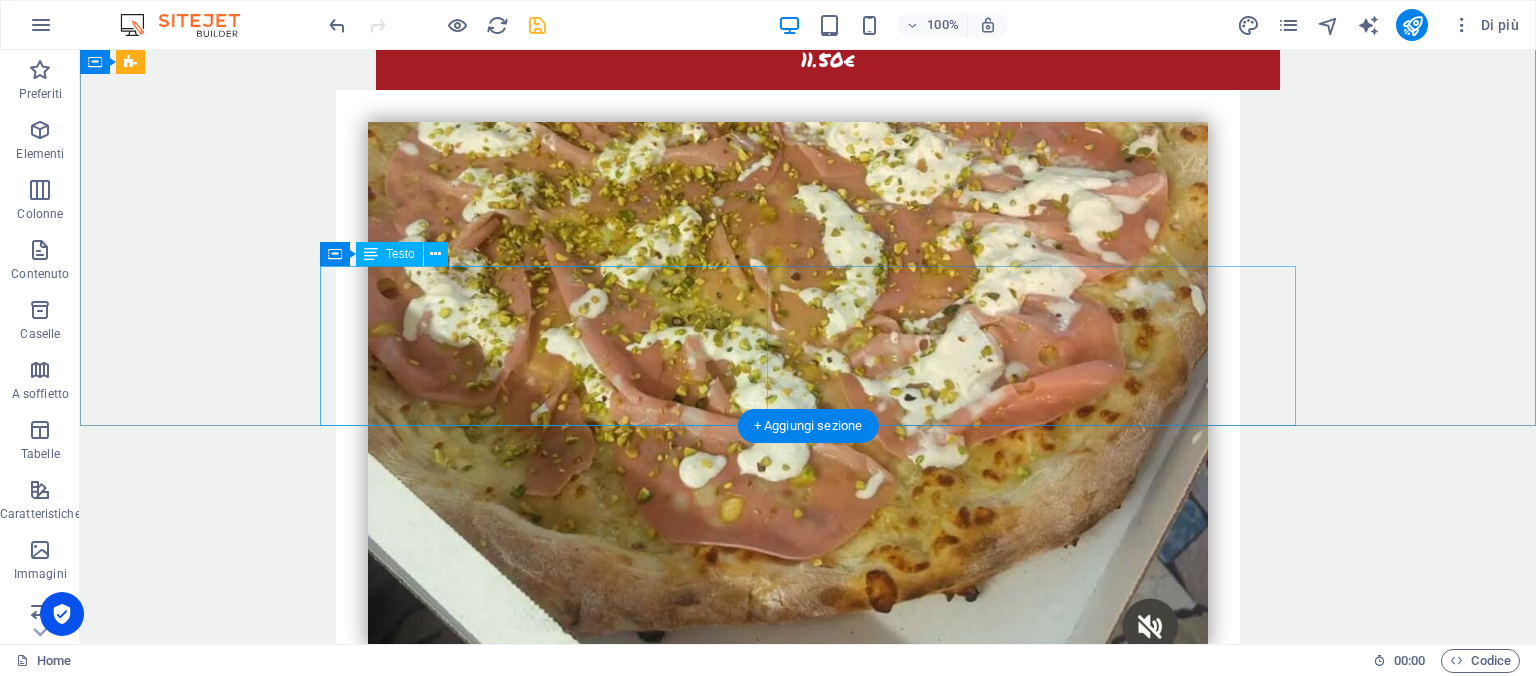 click on "n'duja e stracciatella verdure radicchio e brie stracchino e rucola pizza fritta montanara 6€" at bounding box center (788, 5301) 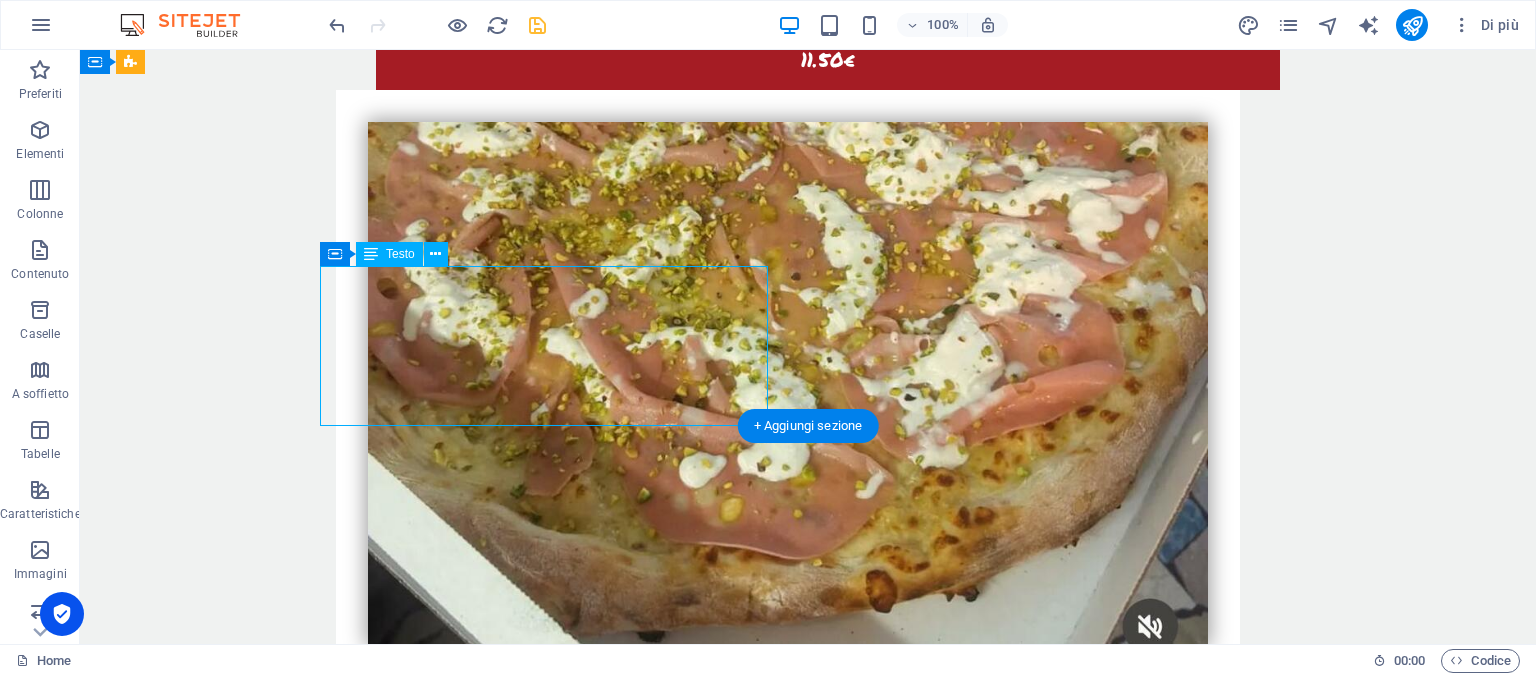 click on "n'duja e stracciatella verdure radicchio e brie stracchino e rucola pizza fritta montanara 6€" at bounding box center [788, 5301] 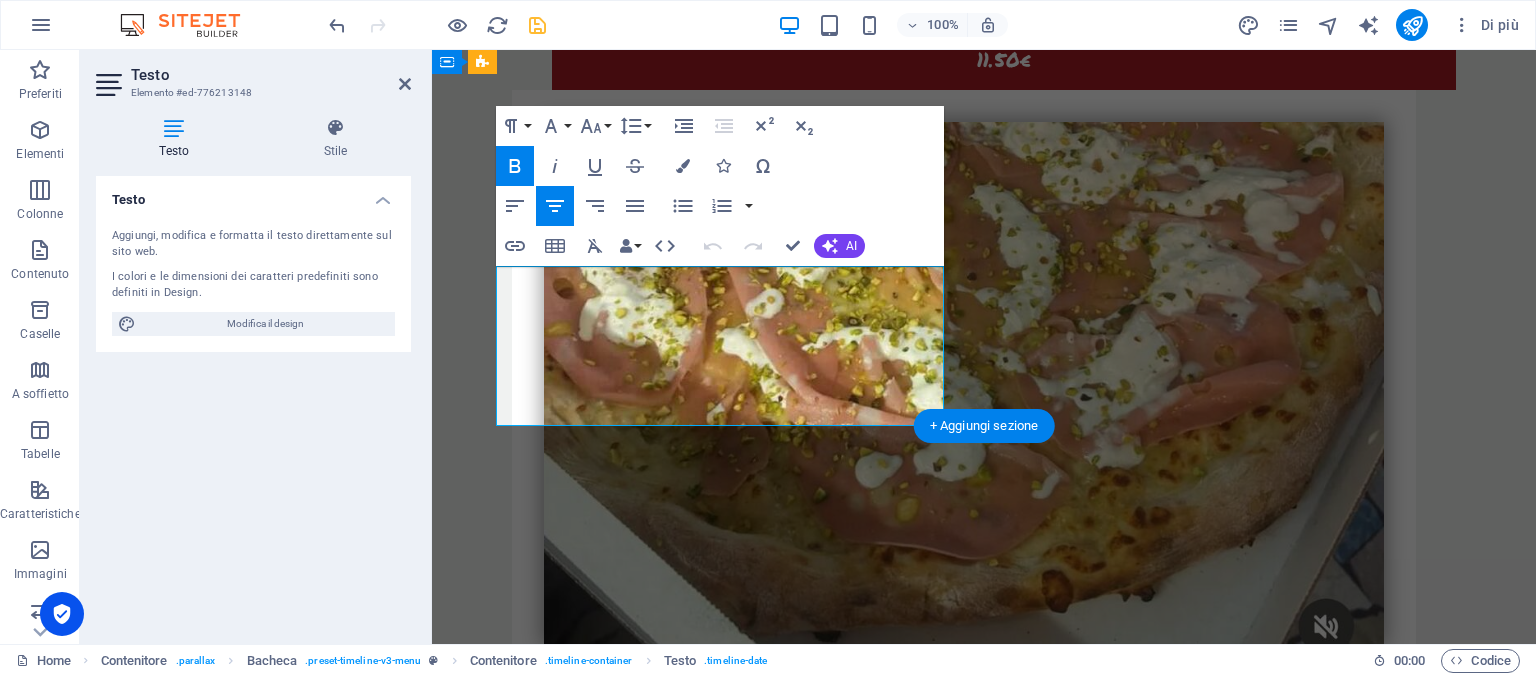 click on "stracchino e rucola" at bounding box center (649, 5314) 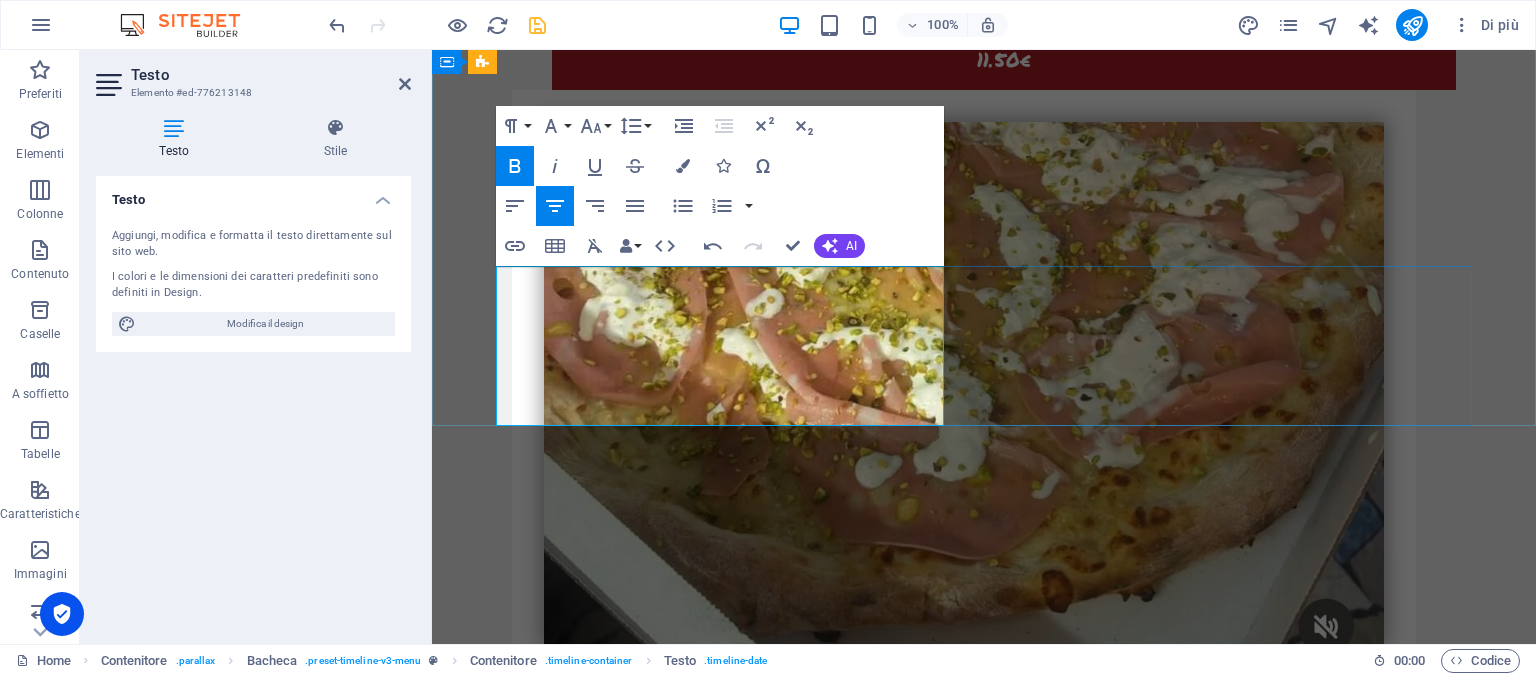 click on "n'duja e stracciatella verdure radicchio e brie stracchino e rucola ​ friarielli e salissicia pizza fritta montanara 6€" at bounding box center [964, 5301] 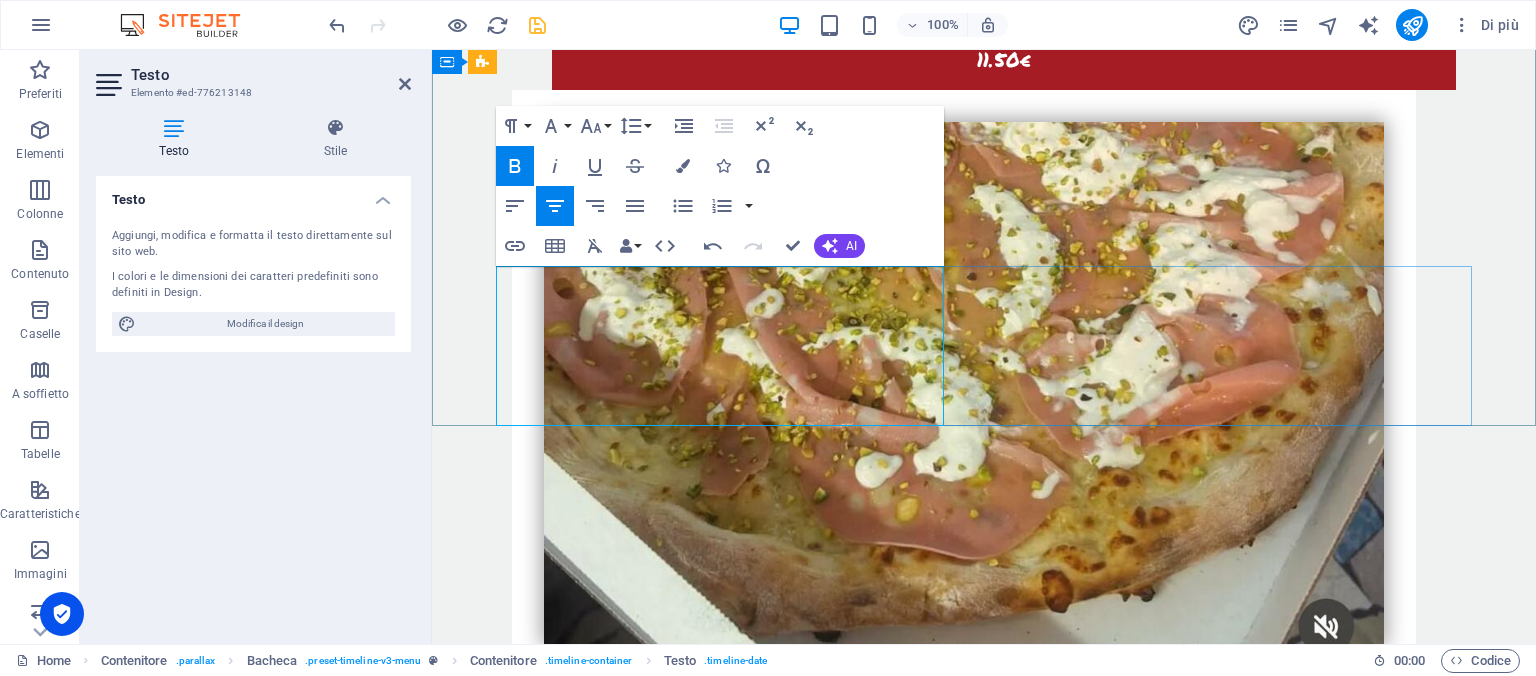 drag, startPoint x: 779, startPoint y: 403, endPoint x: 742, endPoint y: 402, distance: 37.01351 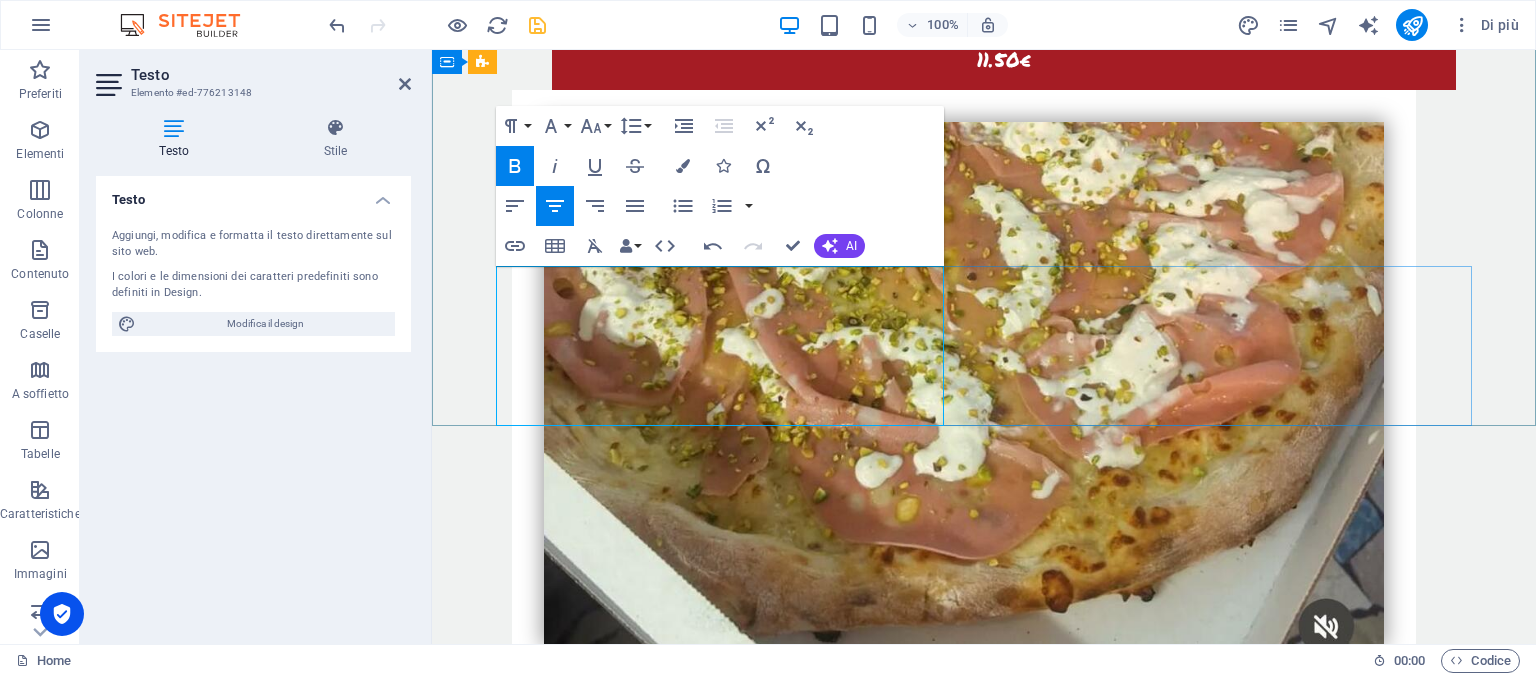 drag, startPoint x: 775, startPoint y: 402, endPoint x: 512, endPoint y: 407, distance: 263.04752 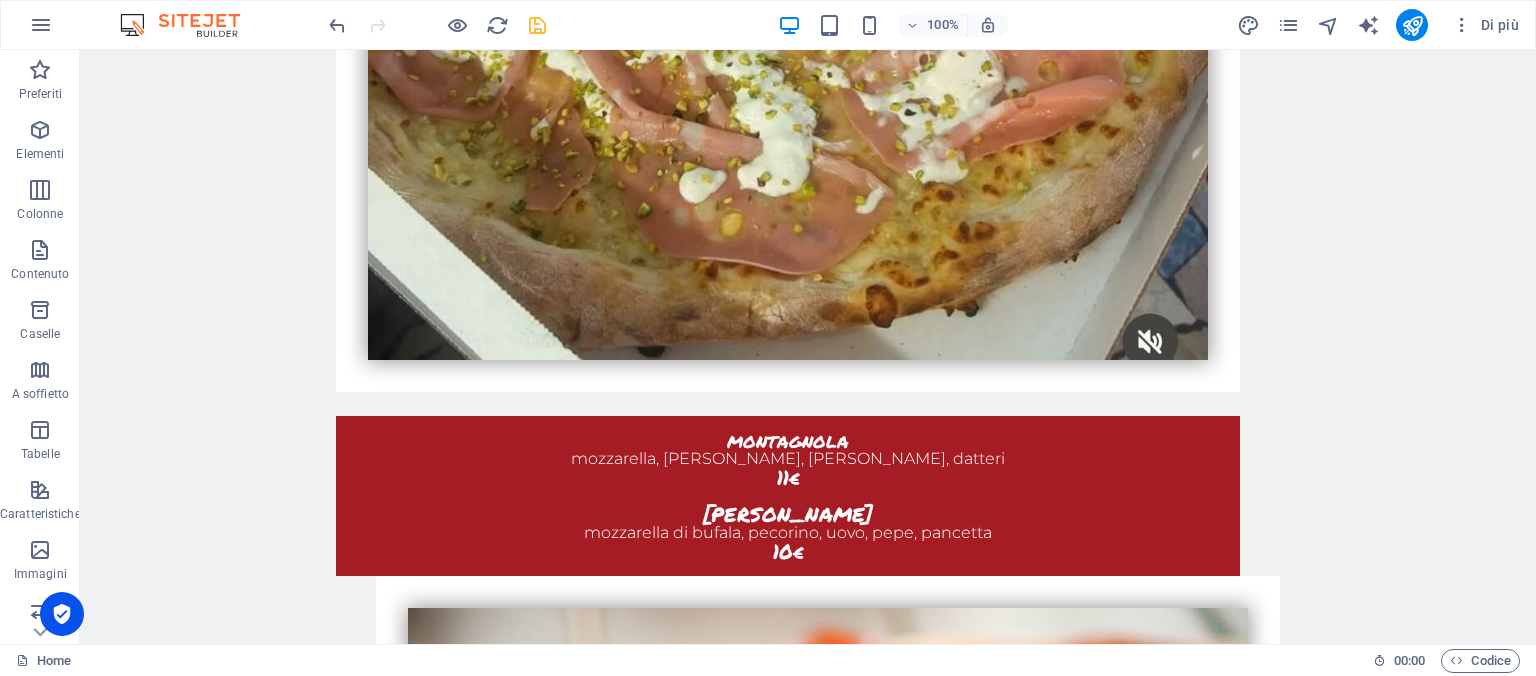 scroll, scrollTop: 5156, scrollLeft: 0, axis: vertical 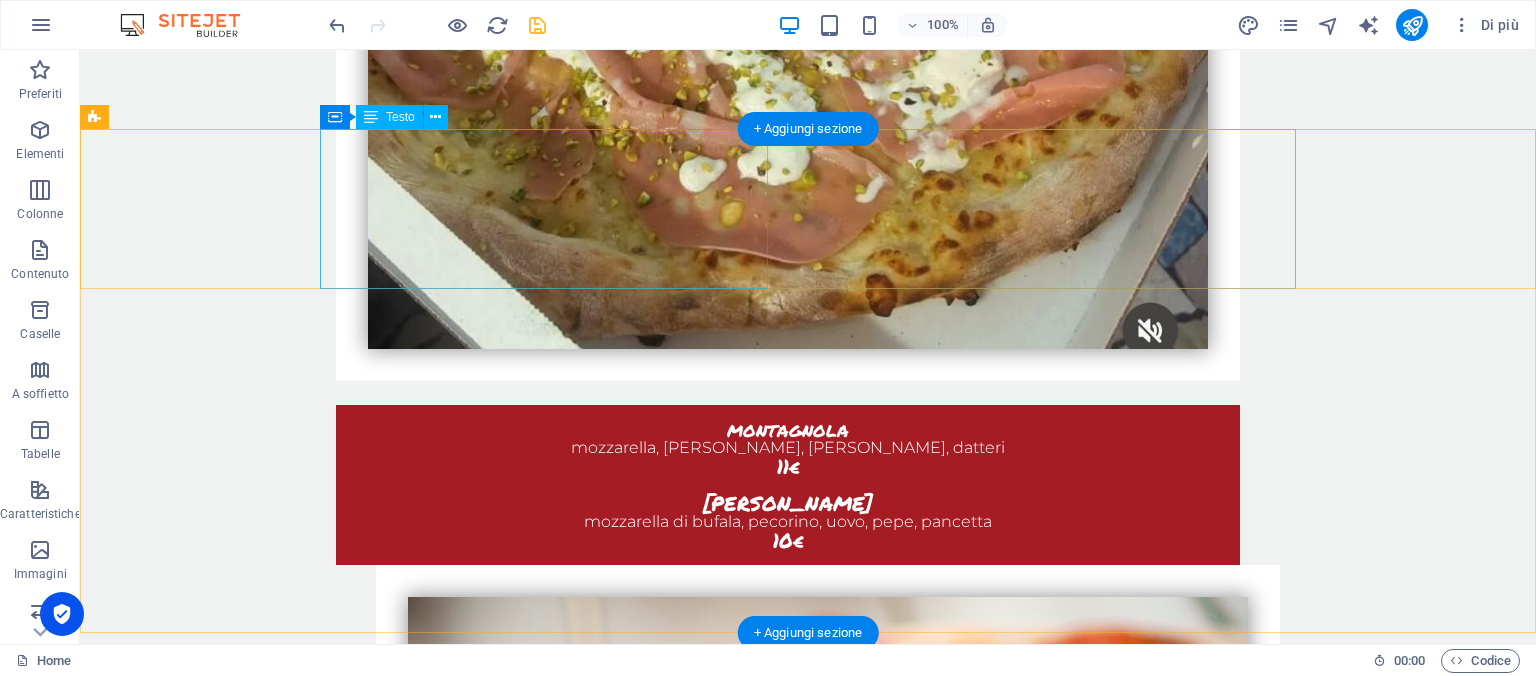 click on "PIZZA MAXI margherita 15€ 1/2 GUSTI 18€ 3/4 GUSTI 20€" at bounding box center (788, 5165) 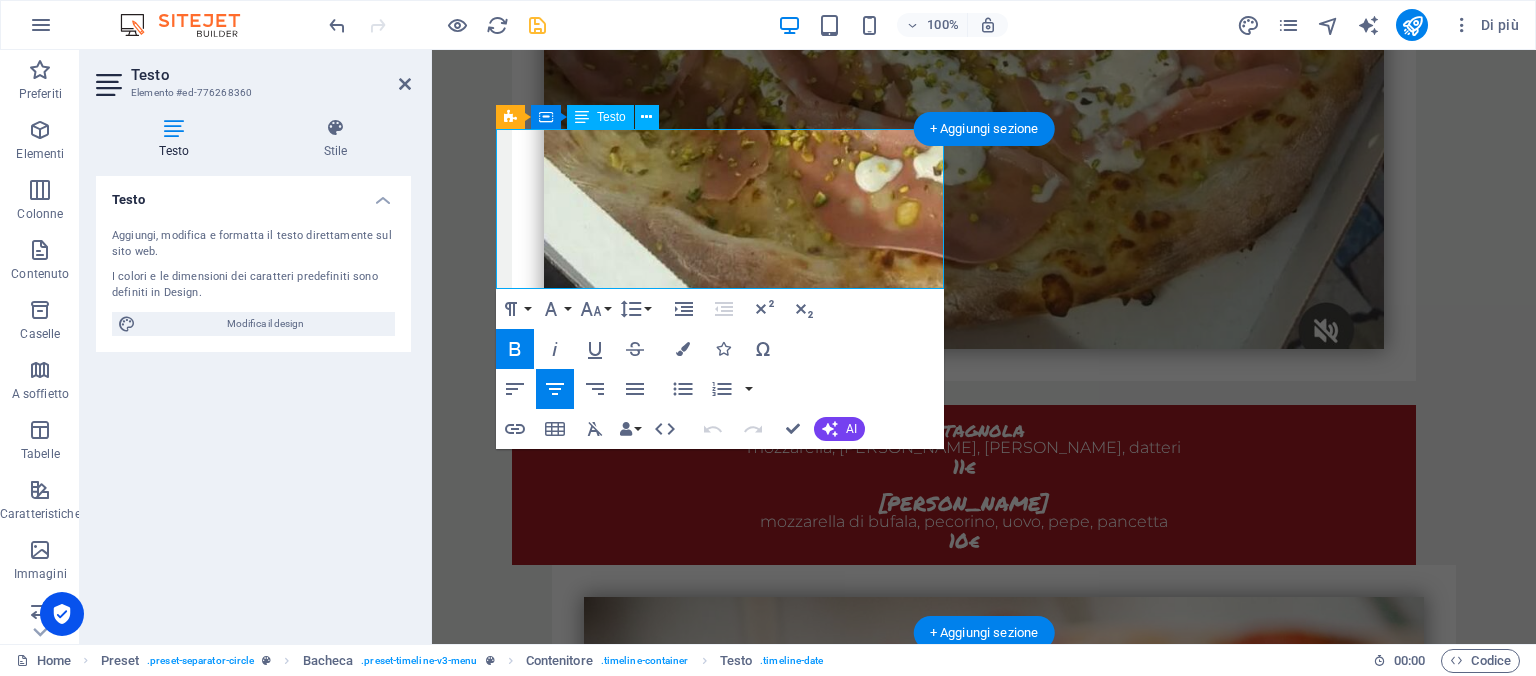 click on "PIZZA MAXI margherita 15€ 1/2 GUSTI 18€ 3/4 GUSTI 20€" at bounding box center (964, 5165) 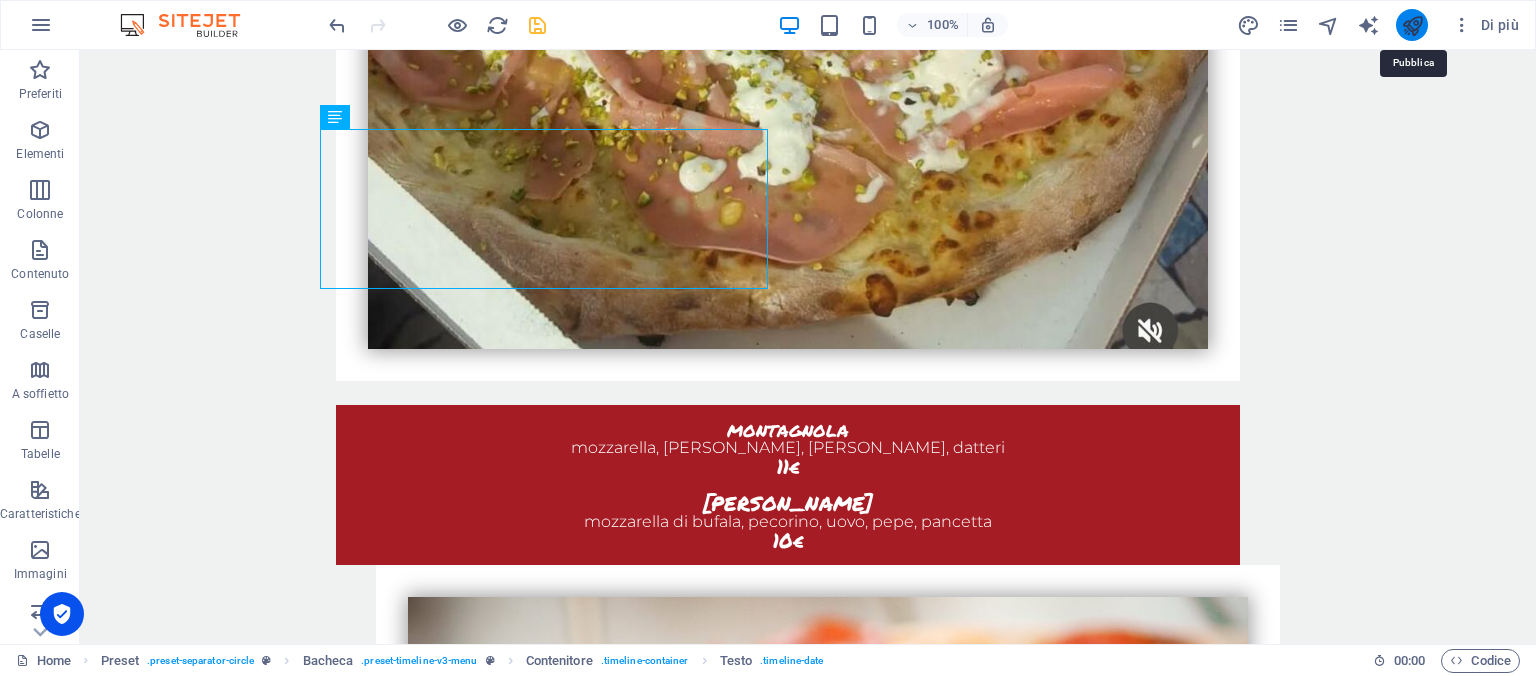click at bounding box center (1412, 25) 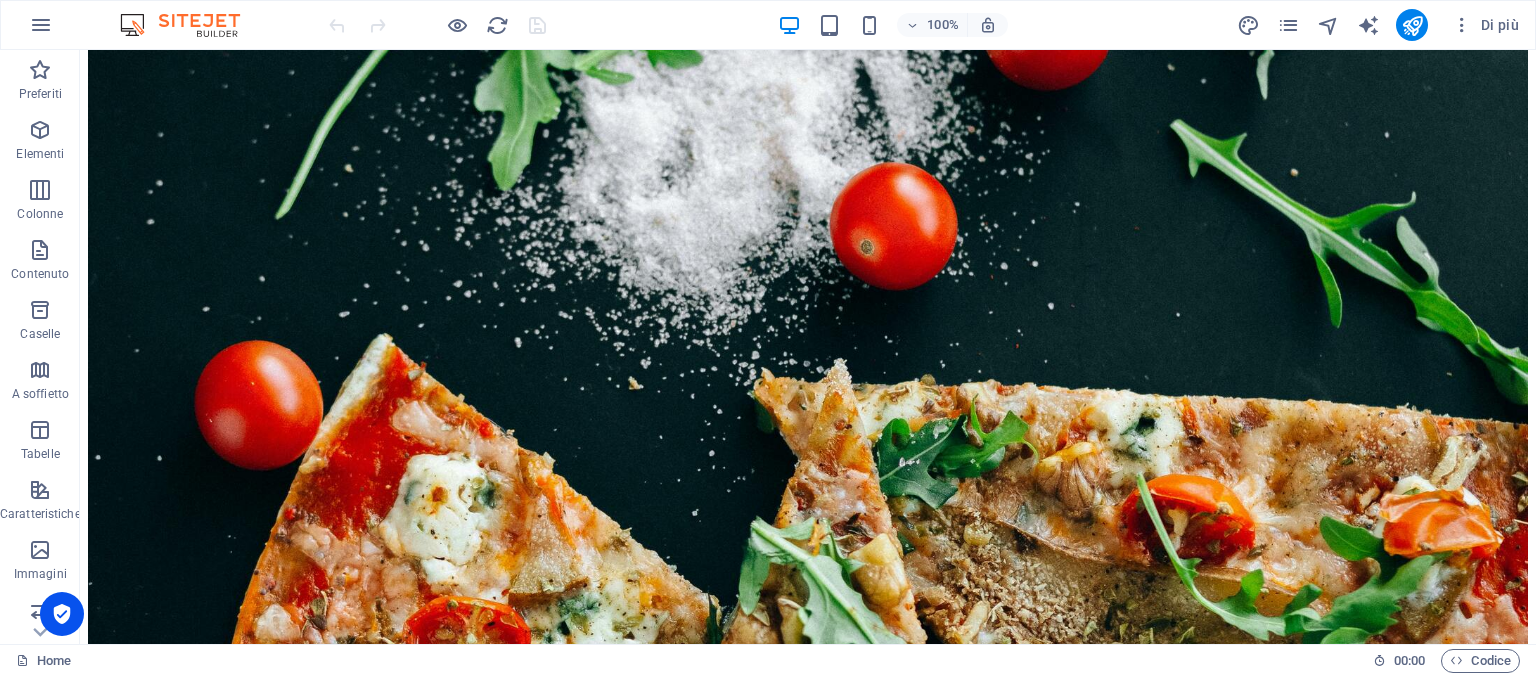 scroll, scrollTop: 4494, scrollLeft: 0, axis: vertical 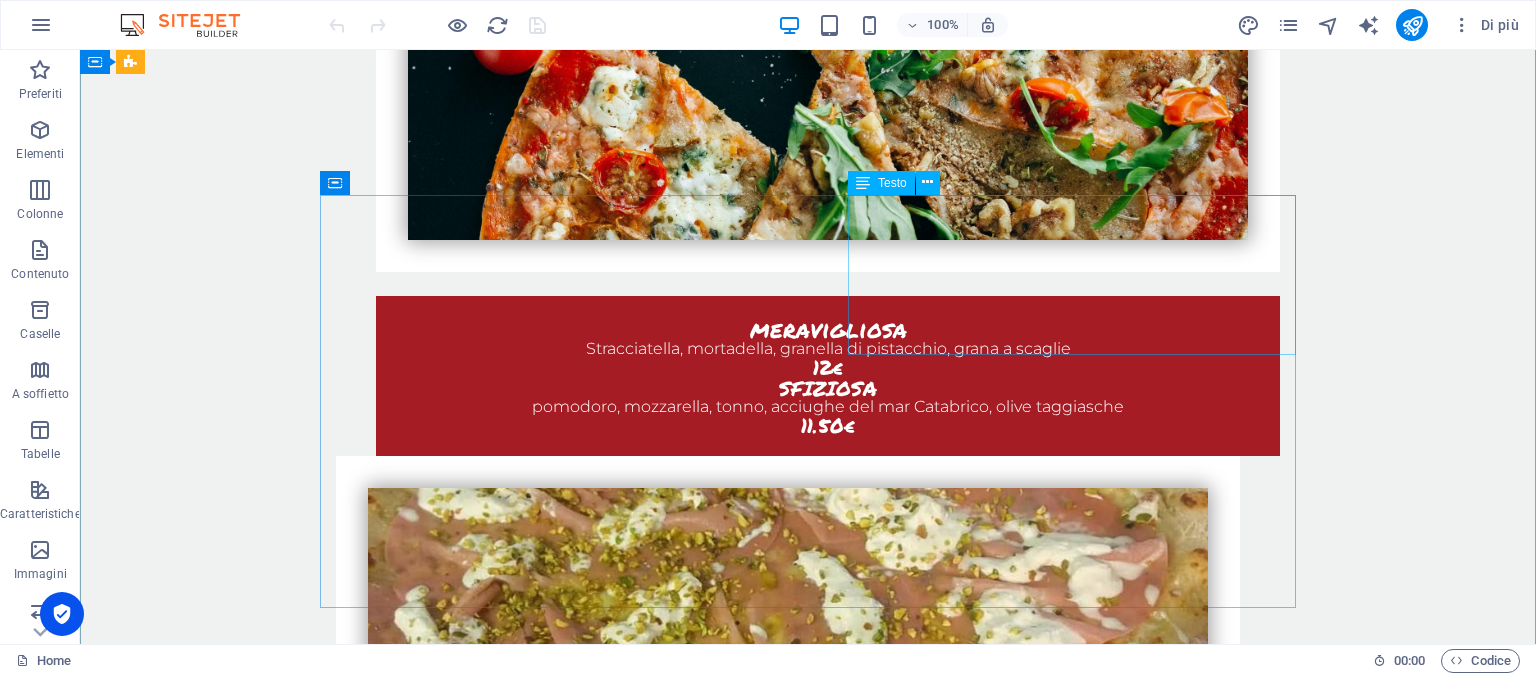 click on "panzerotti a partire da 5€ salame mortadella, pistacchio, stracciatella diavola" at bounding box center (828, 5070) 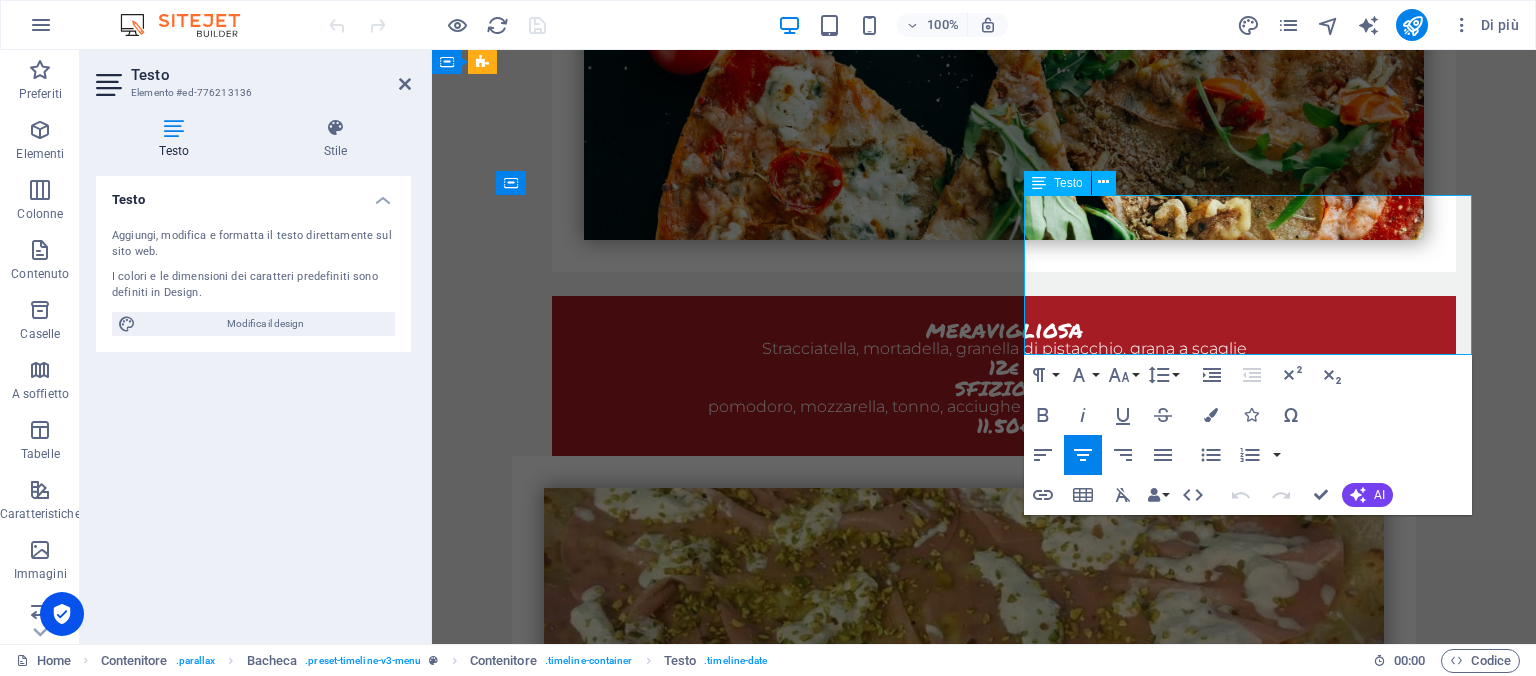 drag, startPoint x: 1292, startPoint y: 231, endPoint x: 1187, endPoint y: 234, distance: 105.04285 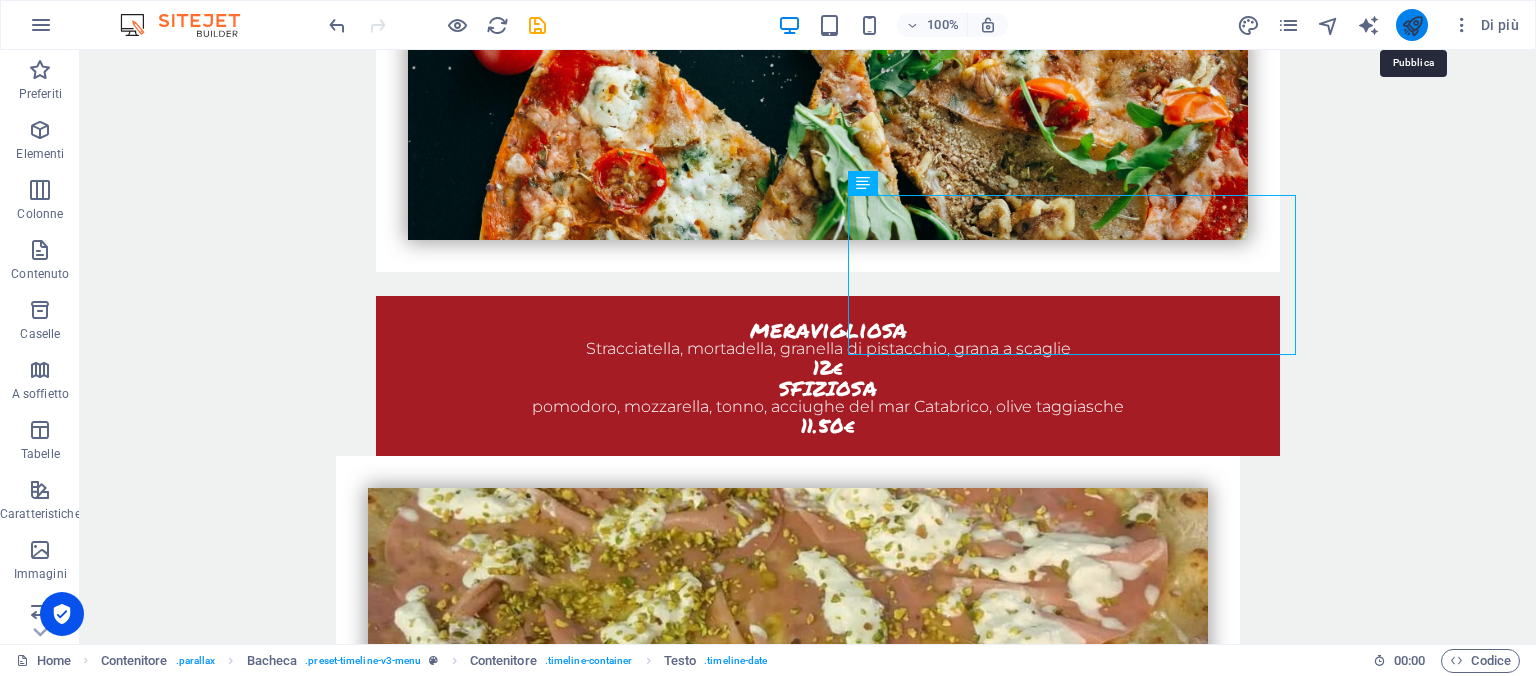 click at bounding box center (1412, 25) 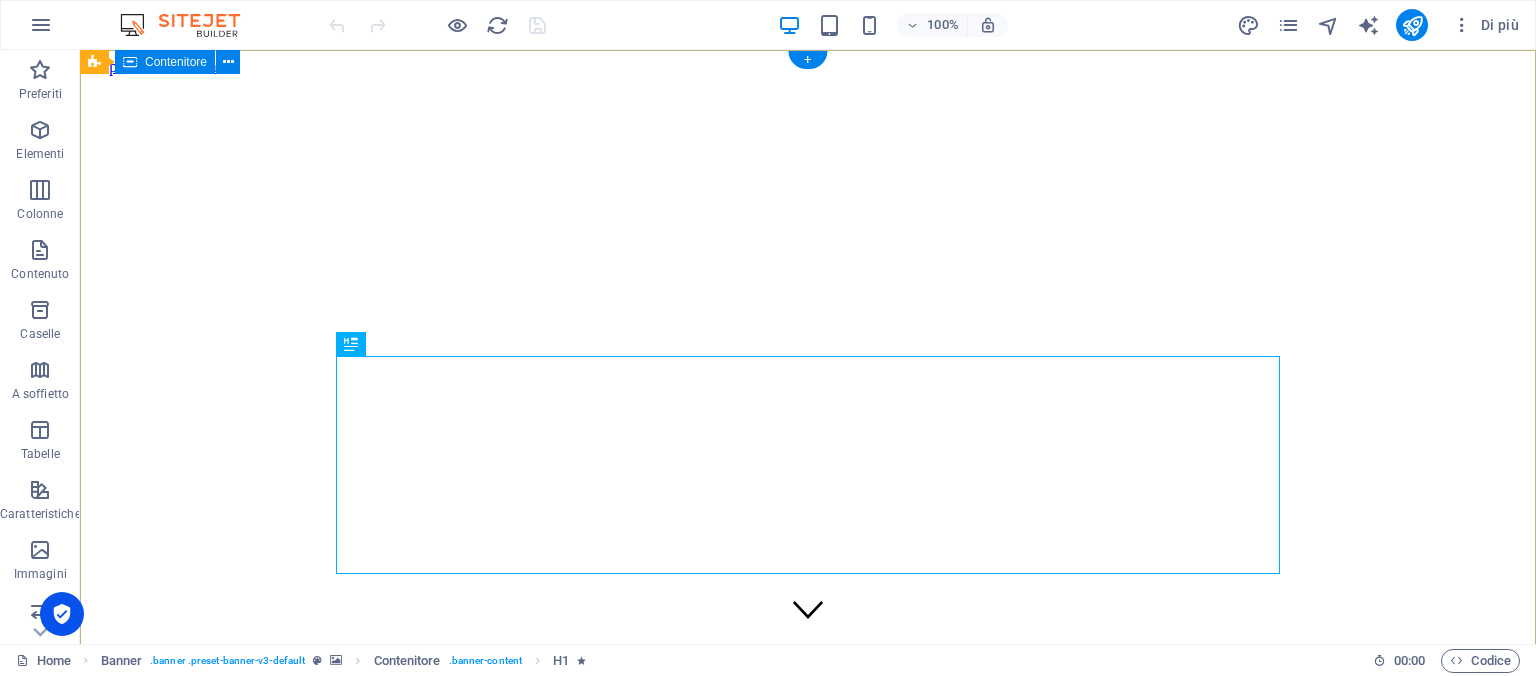 scroll, scrollTop: 0, scrollLeft: 0, axis: both 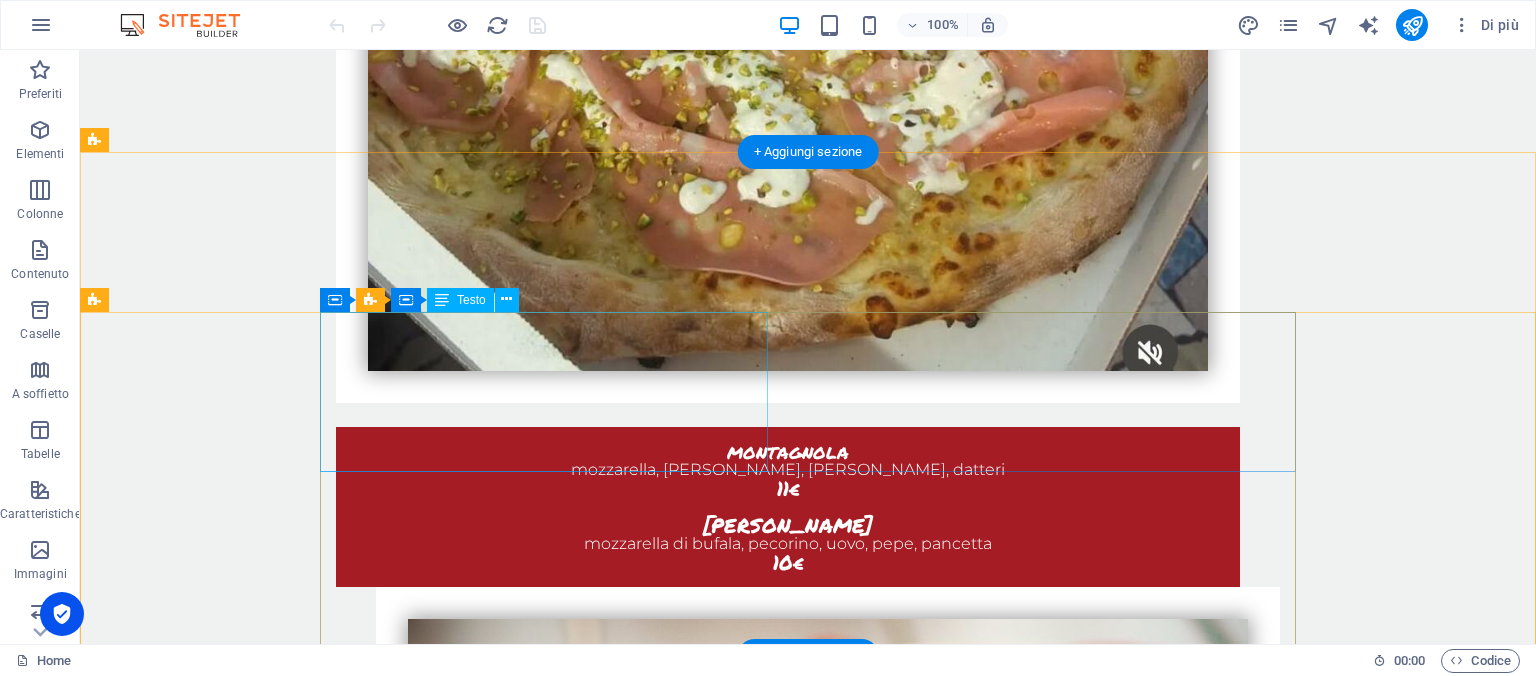 click on "pizza in teglia 60*40  margherita 28€ 1/2 margherita 1/2 farcita 33€ 3 gusti 36€ 4 gusti 39€" at bounding box center [788, 5347] 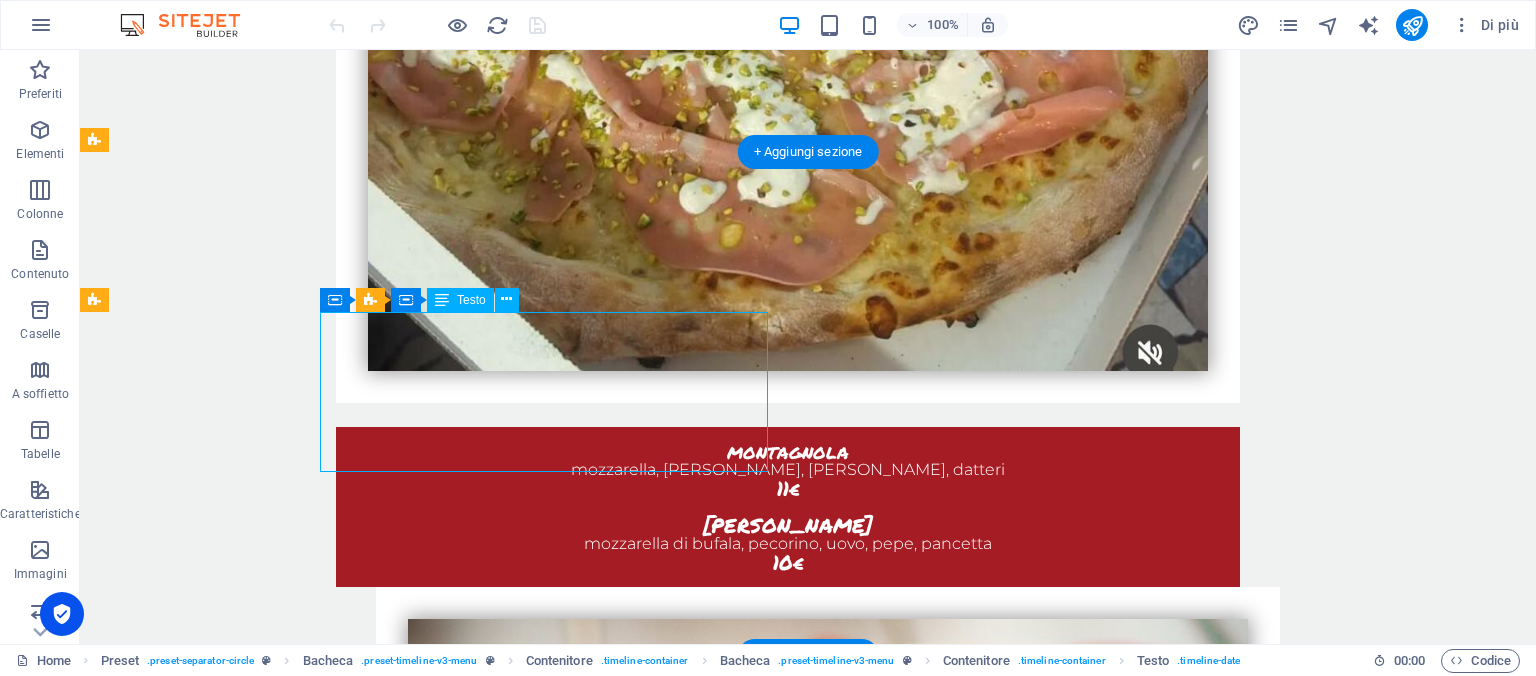 click on "pizza in teglia 60*40  margherita 28€ 1/2 margherita 1/2 farcita 33€ 3 gusti 36€ 4 gusti 39€" at bounding box center [788, 5347] 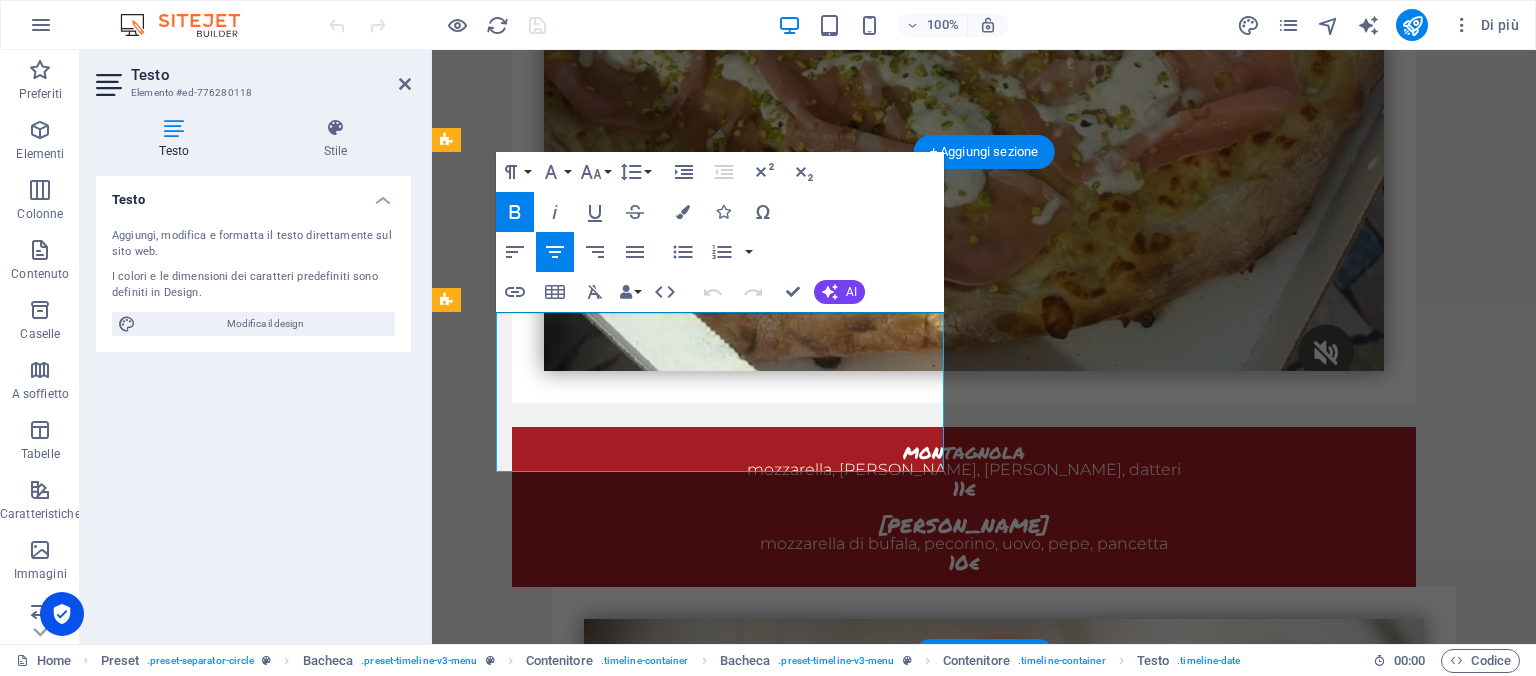 click on "1/2 margherita 1/2 farcita 33€" at bounding box center (669, 5347) 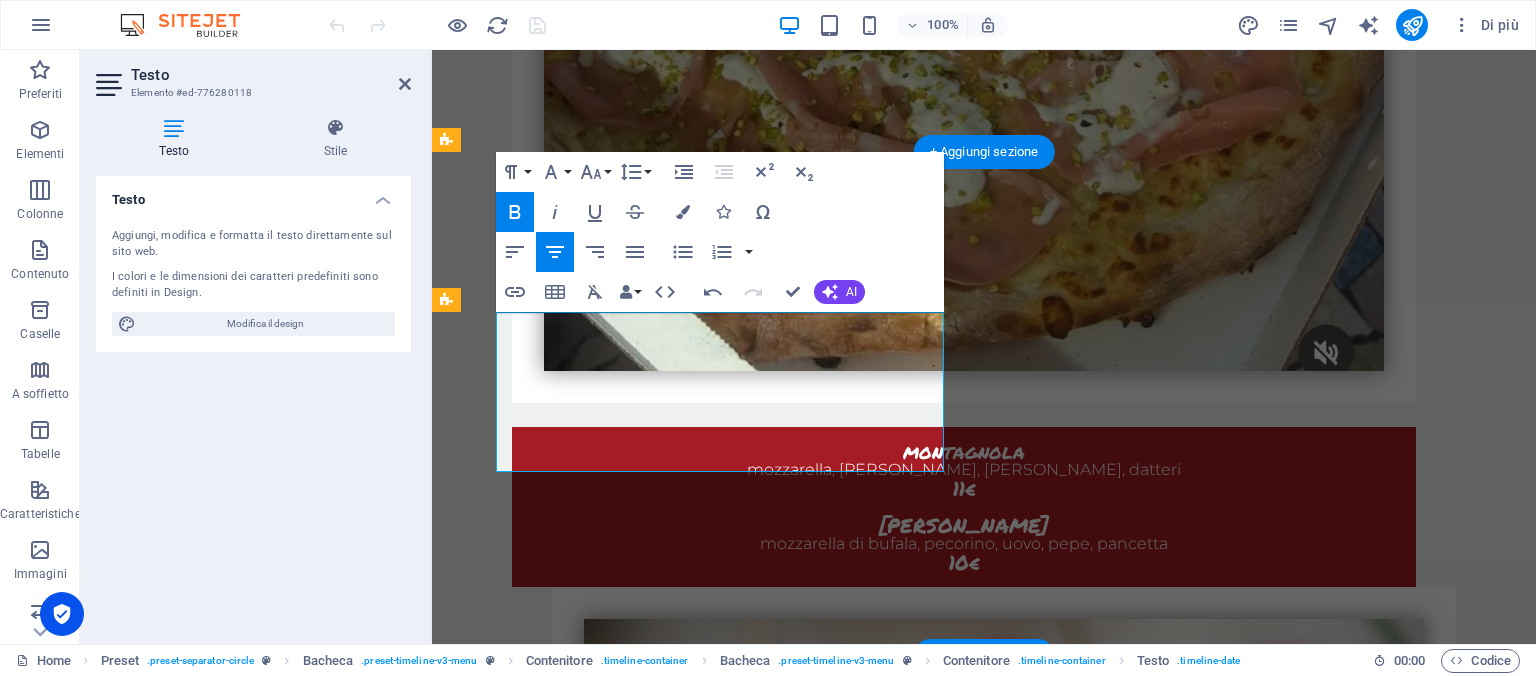 click on "pizza in teglia 60*40  margherita 28€ 1/2 margherita 1/2 farcita 30€ 3 gusti 36€ 4 gusti 39€" at bounding box center (964, 5347) 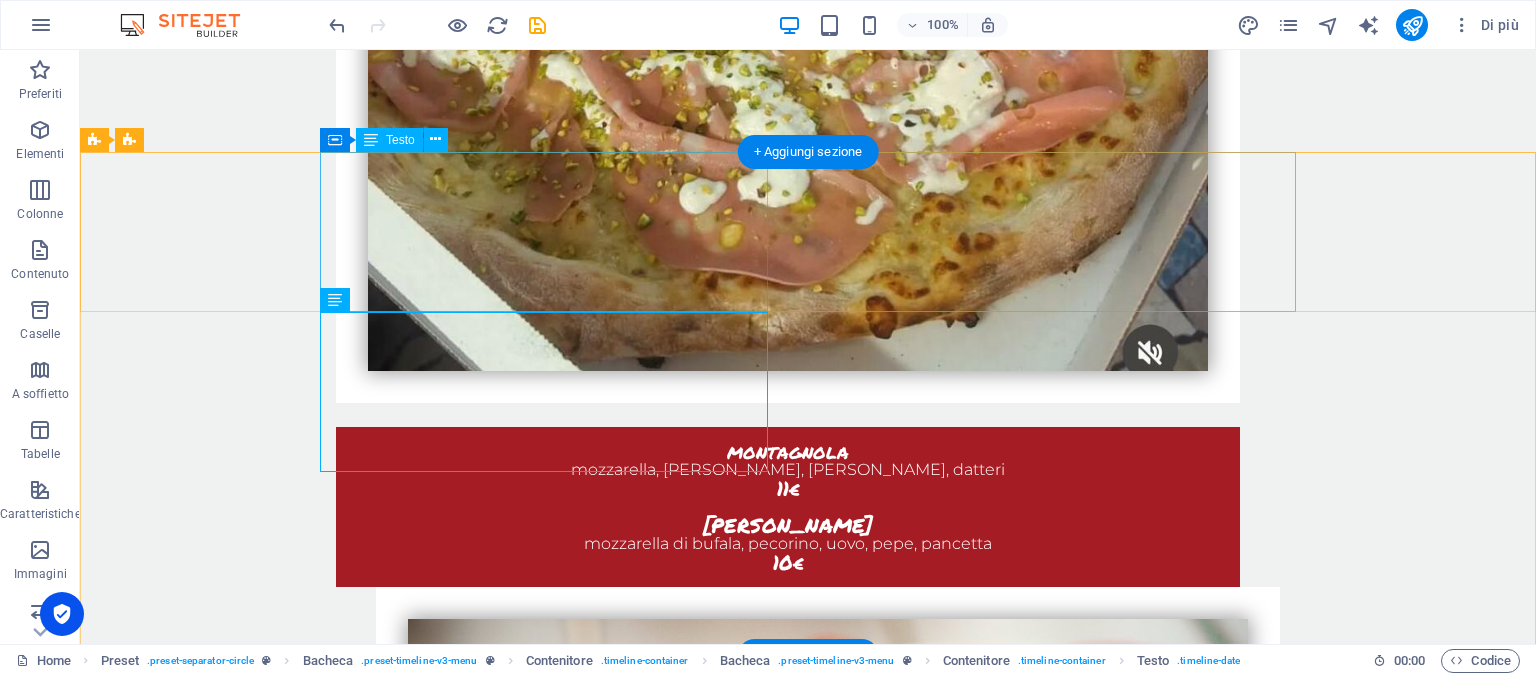 click on "PIZZA MAXI margherita 15€ 1/2 GUSTI 18€ 3/4 GUSTI 20€ pizza fritta montanara 6€" at bounding box center [788, 5187] 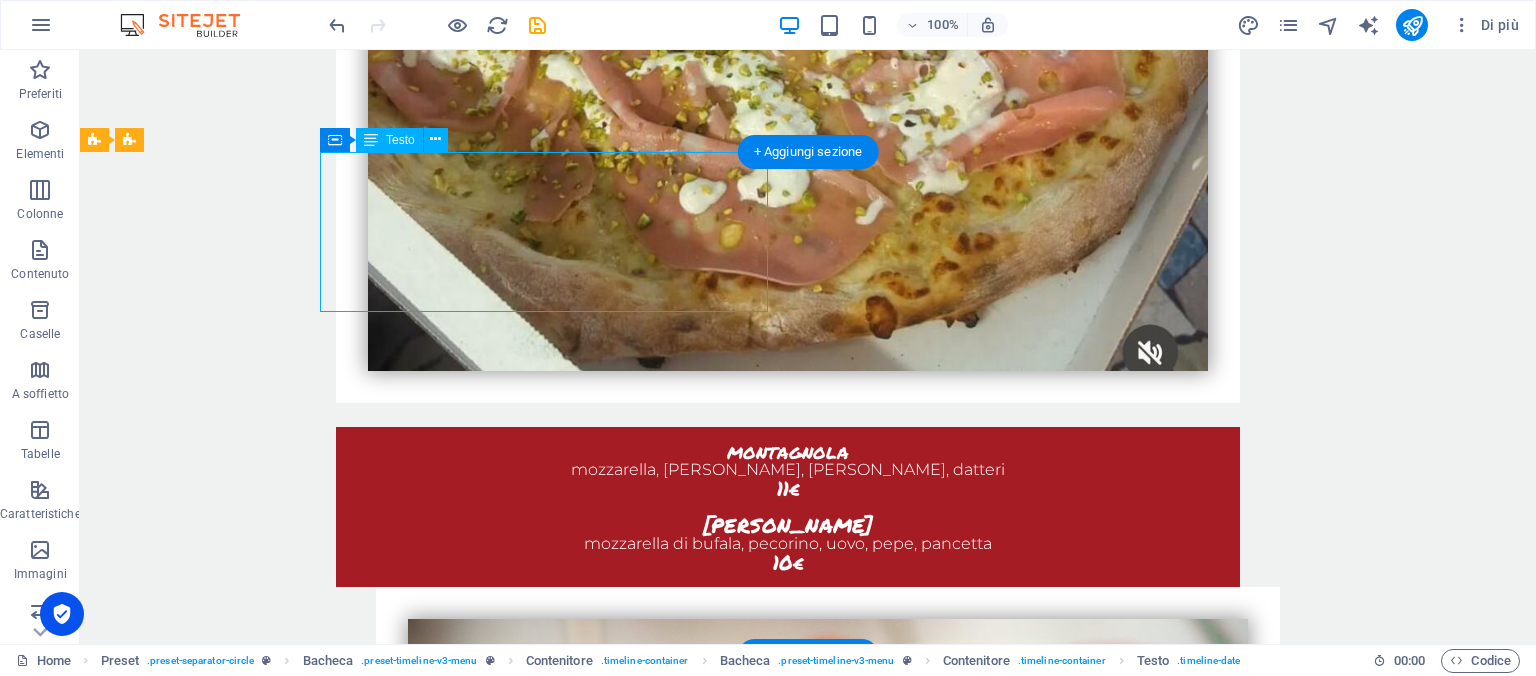 click on "PIZZA MAXI margherita 15€ 1/2 GUSTI 18€ 3/4 GUSTI 20€ pizza fritta montanara 6€" at bounding box center [788, 5187] 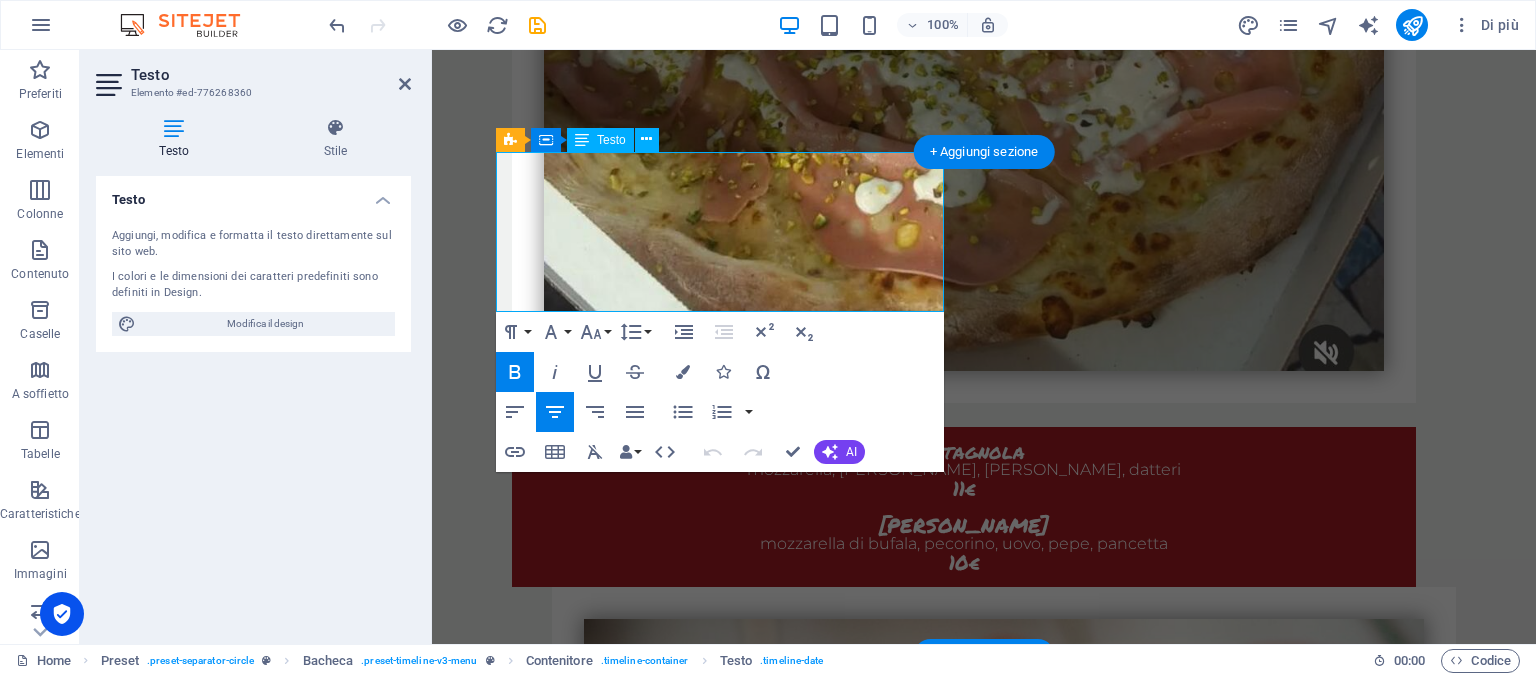 click on "PIZZA MAXI margherita 15€ 1/2 GUSTI 18€ 3/4 GUSTI 20€ pizza fritta montanara 6€" at bounding box center [964, 5187] 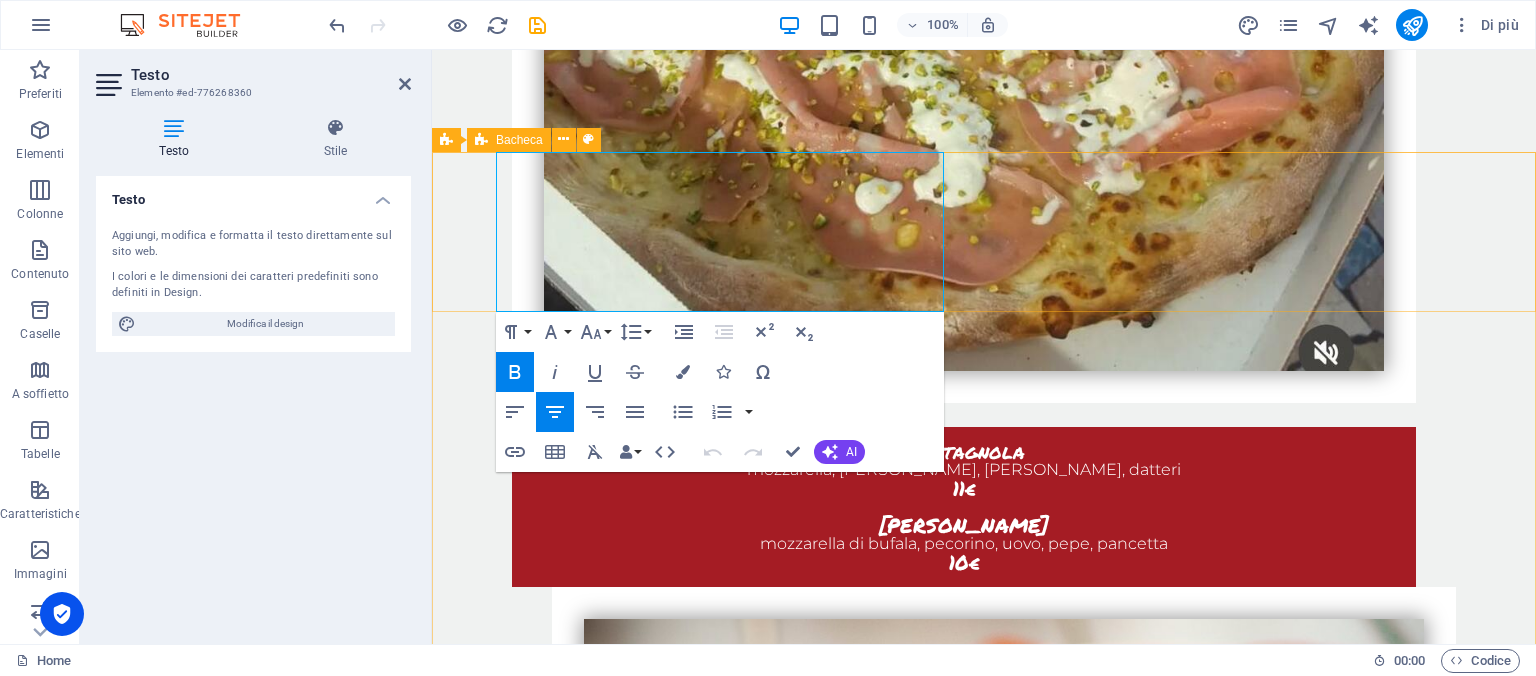 drag, startPoint x: 775, startPoint y: 276, endPoint x: 469, endPoint y: 294, distance: 306.52896 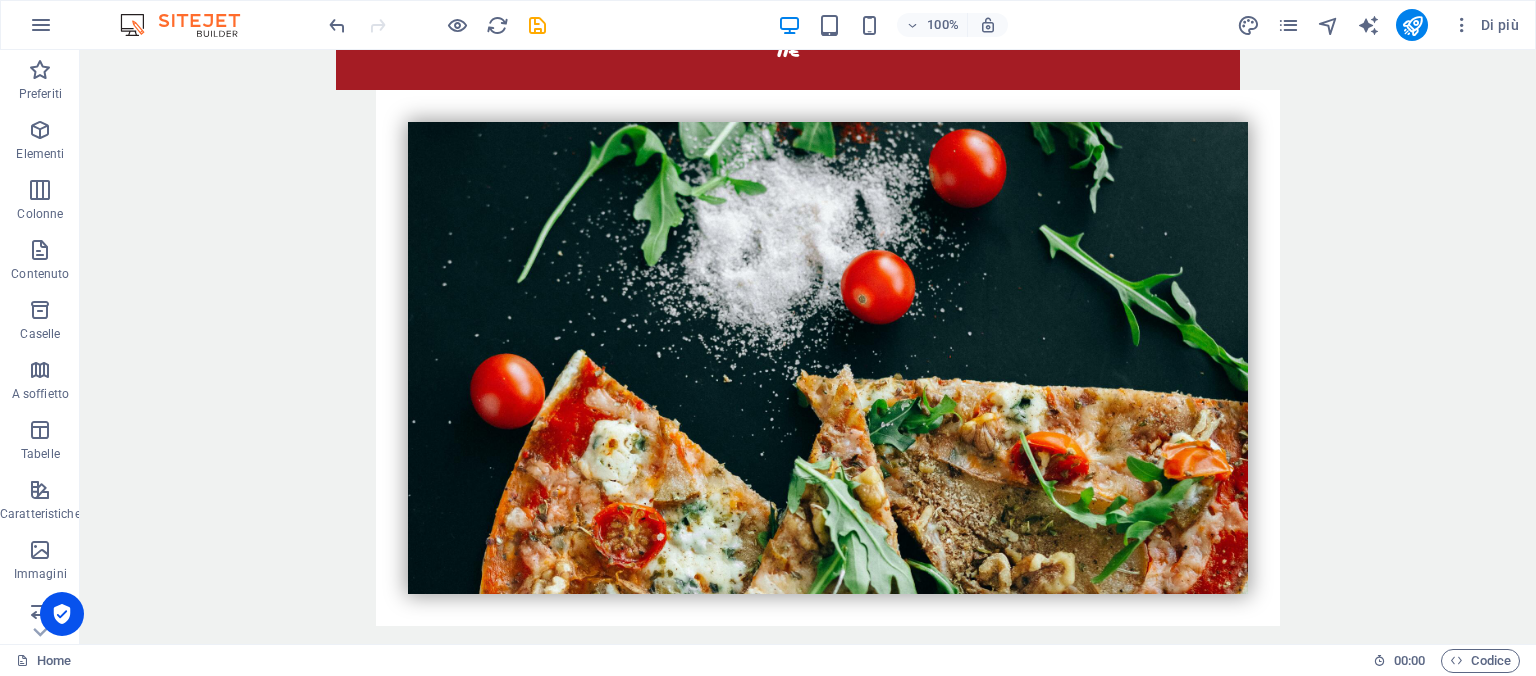 scroll, scrollTop: 4152, scrollLeft: 0, axis: vertical 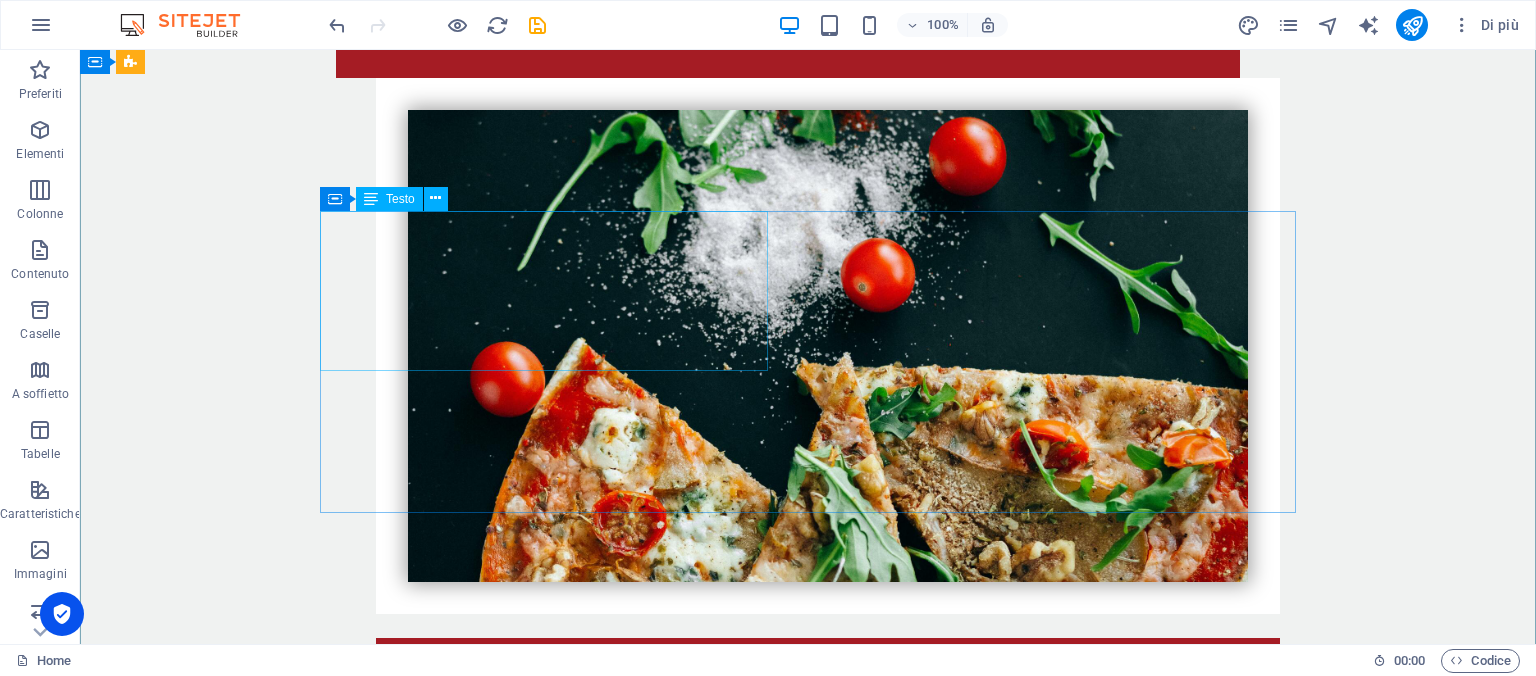 click on "deliziosa pomodoro, mozzarella, gorgonzola, salame piccante, cipolla 13.50€ montanara  mozzarella, salsiccia, funghi, grana 12.50€" at bounding box center (788, 4622) 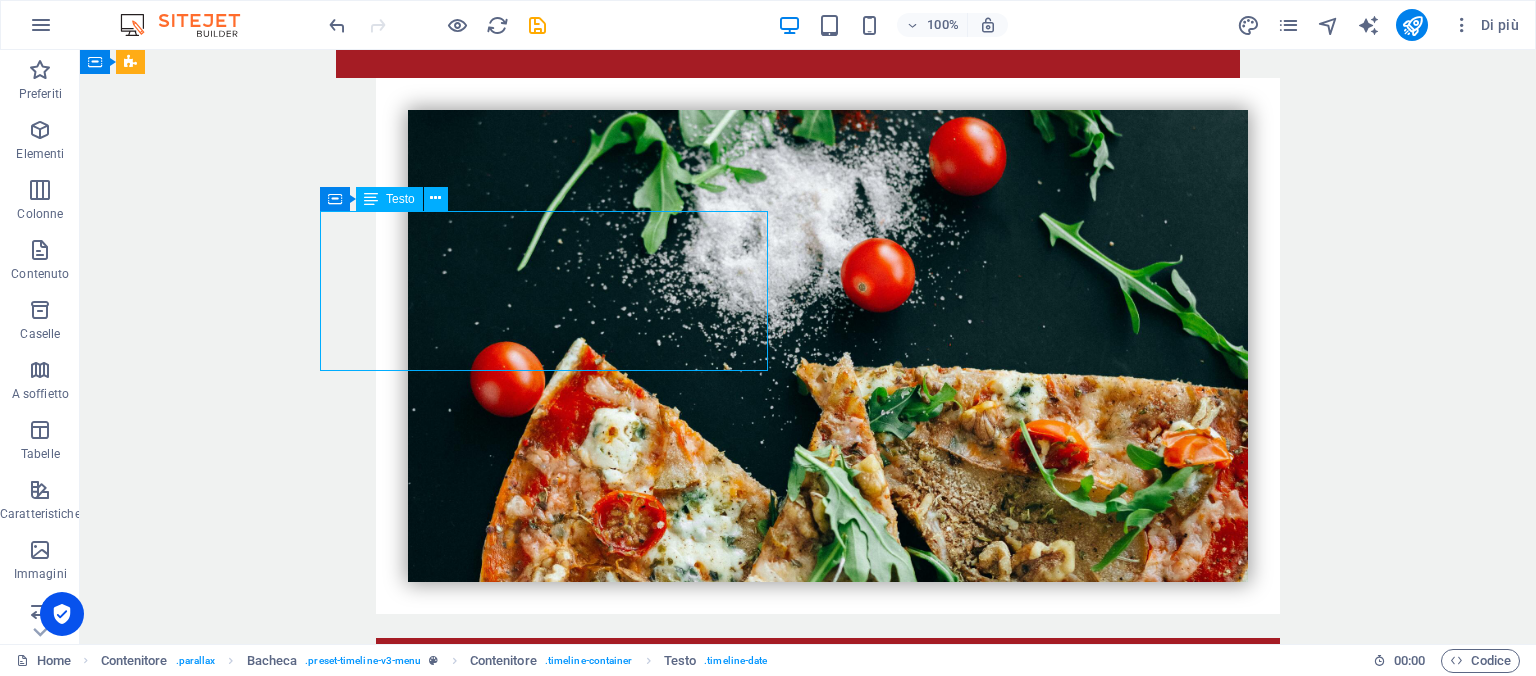 click on "deliziosa pomodoro, mozzarella, gorgonzola, salame piccante, cipolla 13.50€ montanara  mozzarella, salsiccia, funghi, grana 12.50€" at bounding box center [788, 4622] 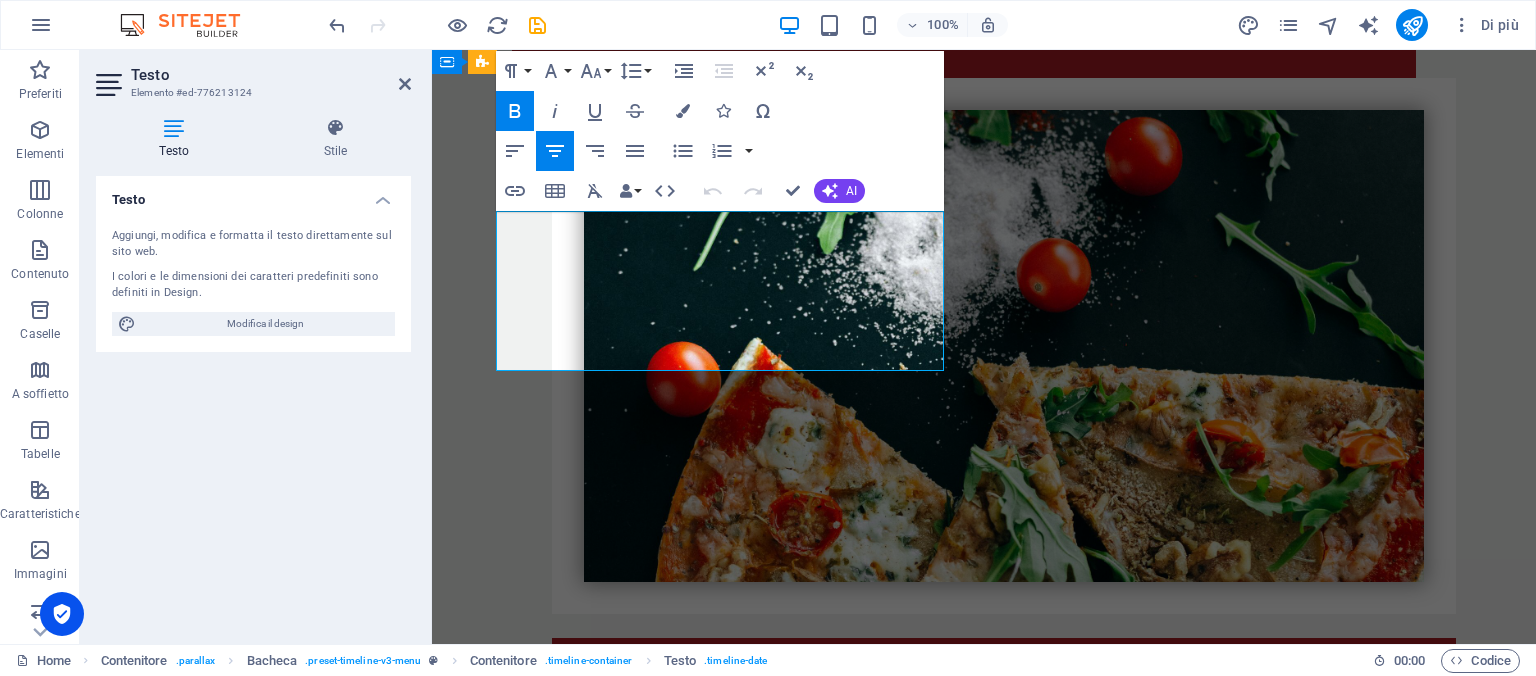 click on "13.50€" at bounding box center (814, 4613) 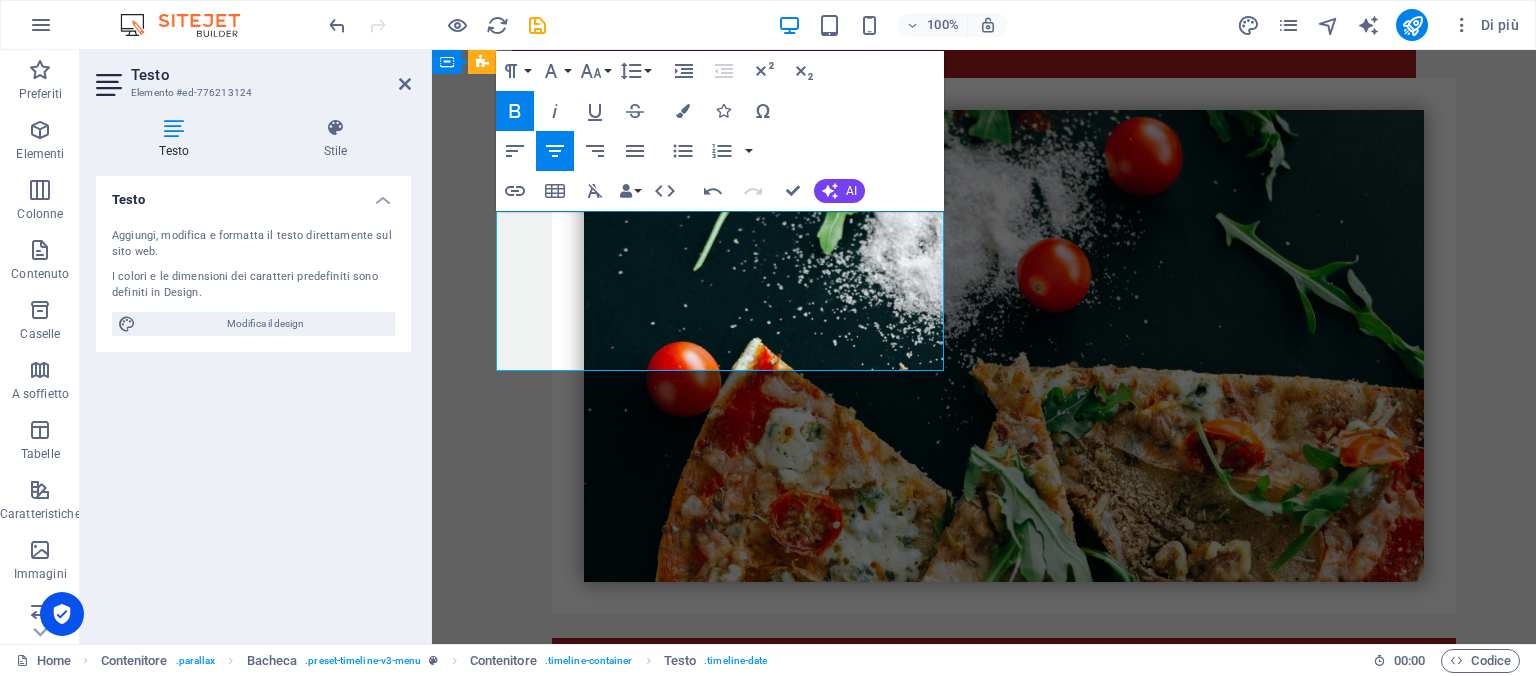 type 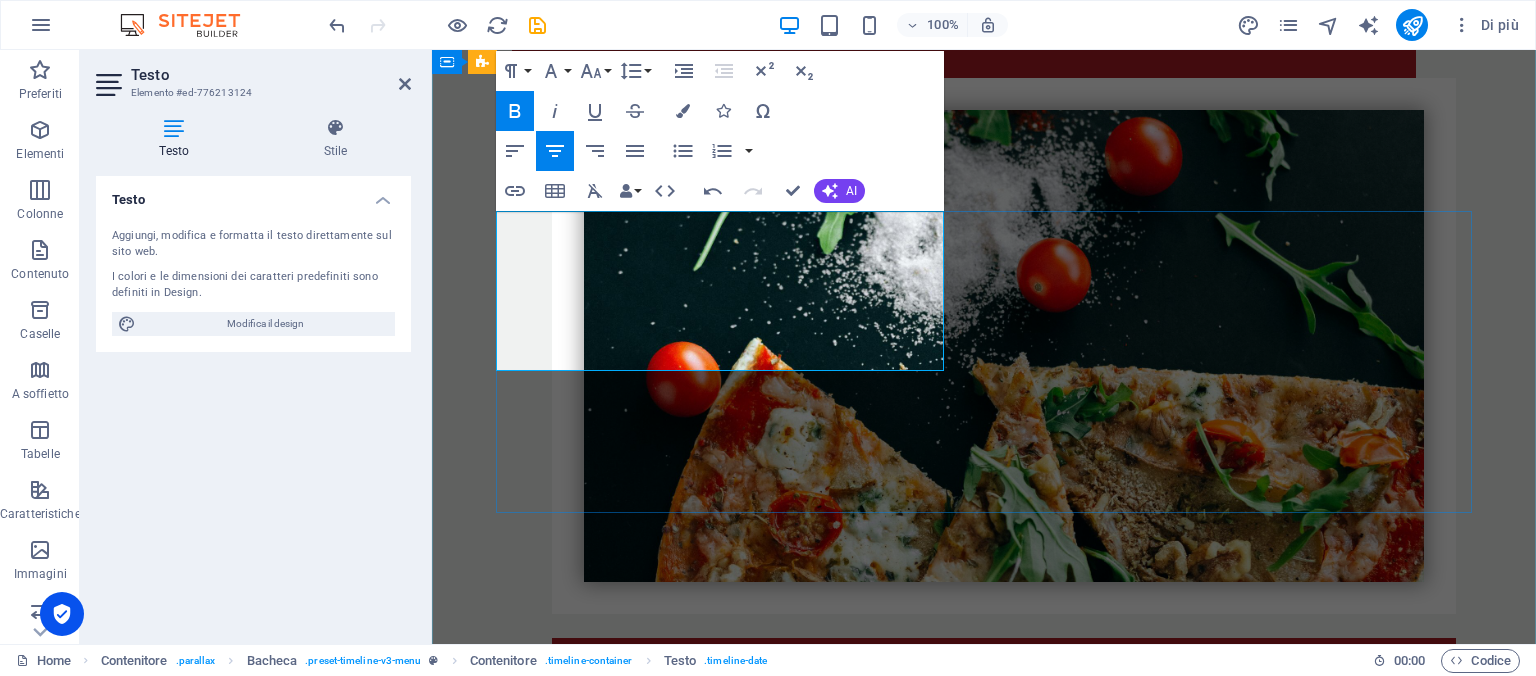 click on "12.50€" at bounding box center [814, 4671] 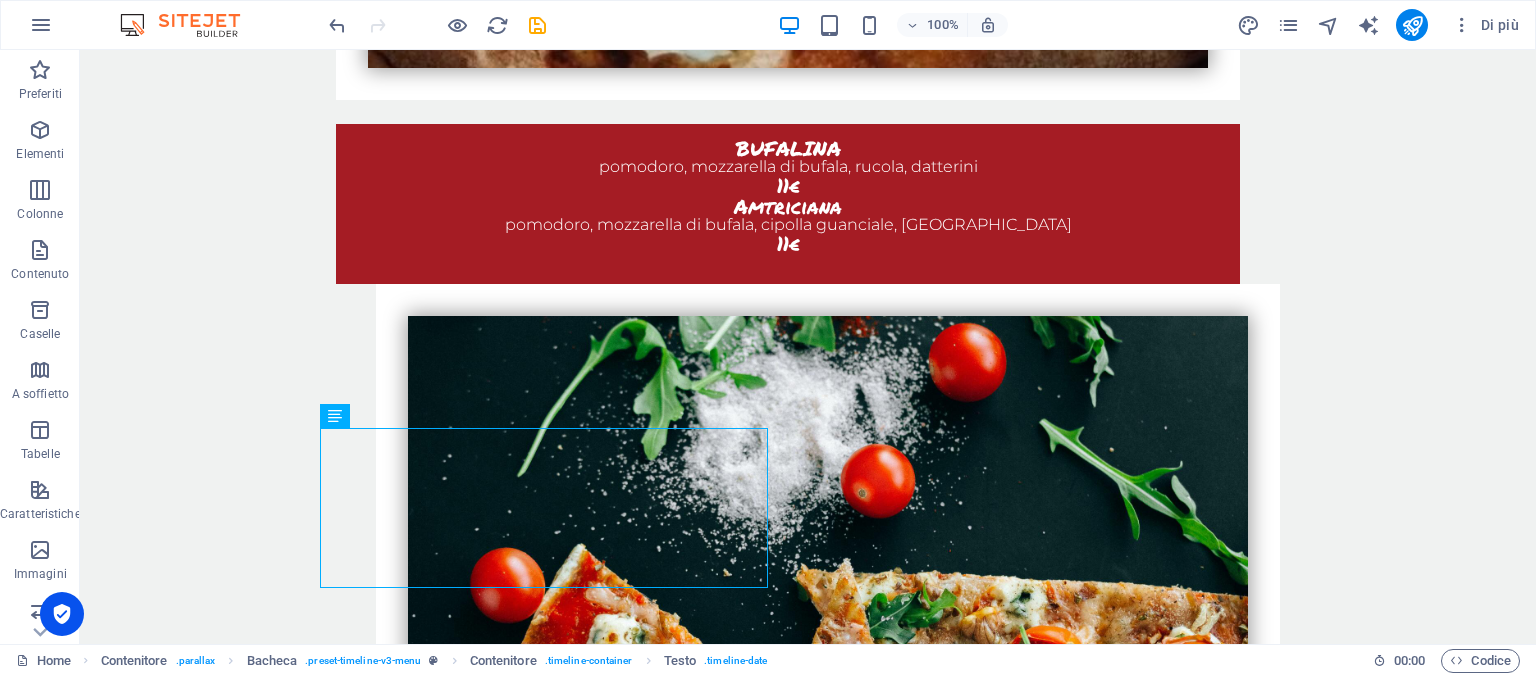 scroll, scrollTop: 3935, scrollLeft: 0, axis: vertical 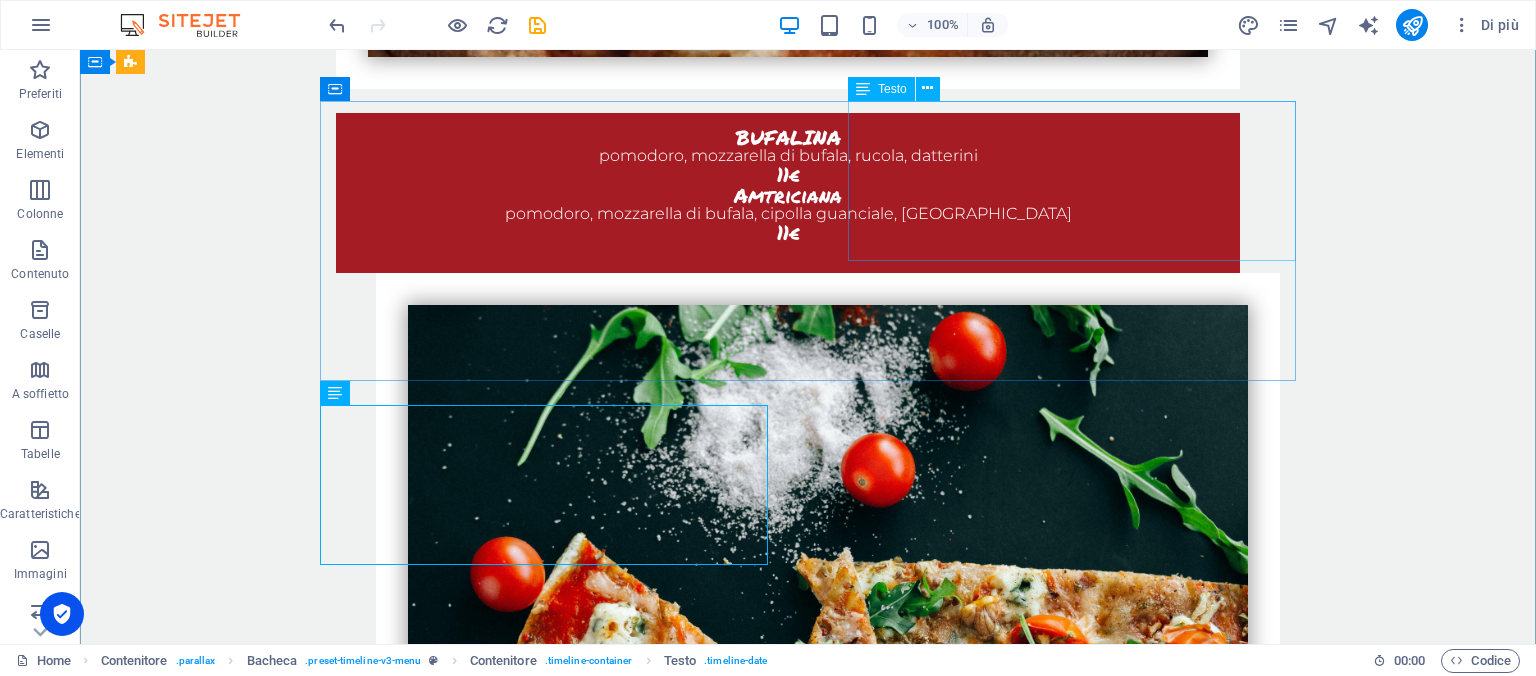 click on "strong pomodoro, mozzarella, salame, cipolla, peperoni, olive, peperoncino 12€ divina pomodoro, olive taggiasche, acciughe, datterini, origano, aglio, basilico 11.50€" at bounding box center (828, 4079) 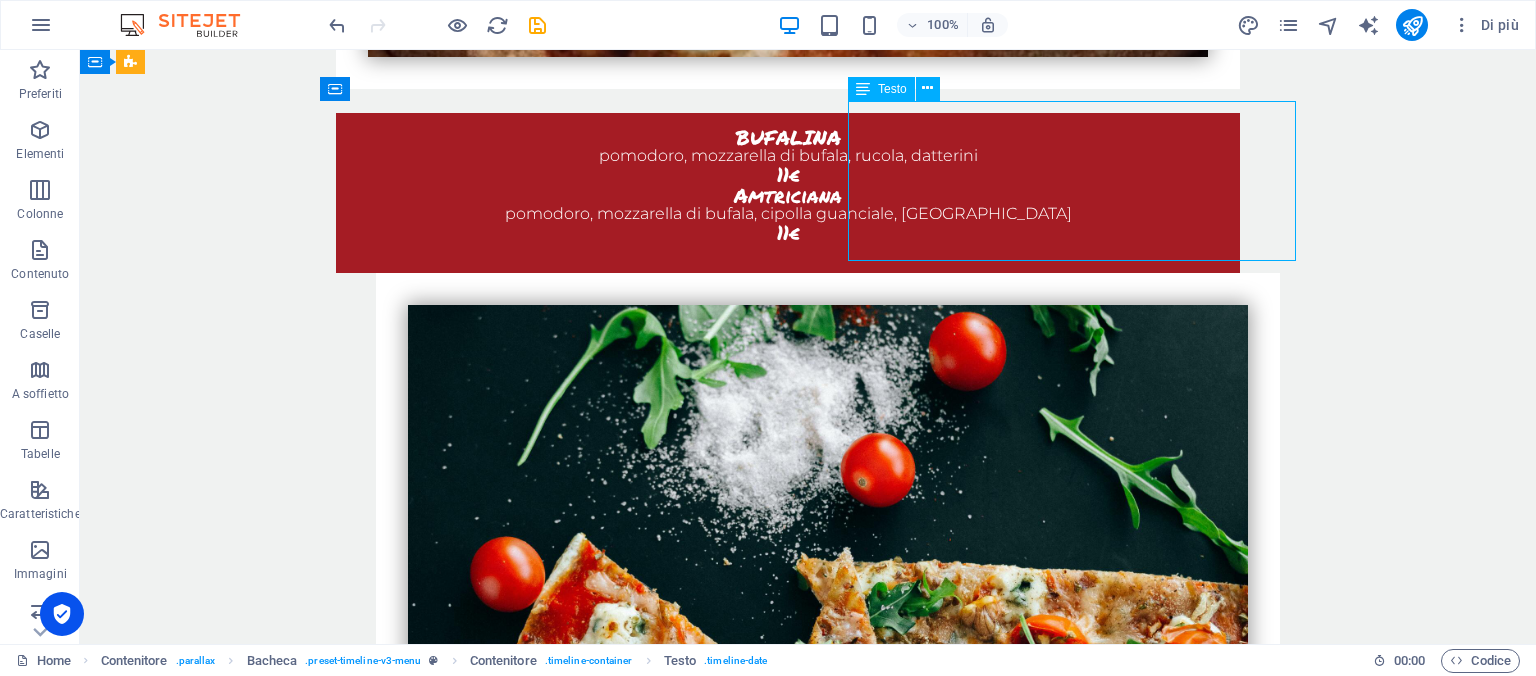 click on "strong pomodoro, mozzarella, salame, cipolla, peperoni, olive, peperoncino 12€ divina pomodoro, olive taggiasche, acciughe, datterini, origano, aglio, basilico 11.50€" at bounding box center [828, 4079] 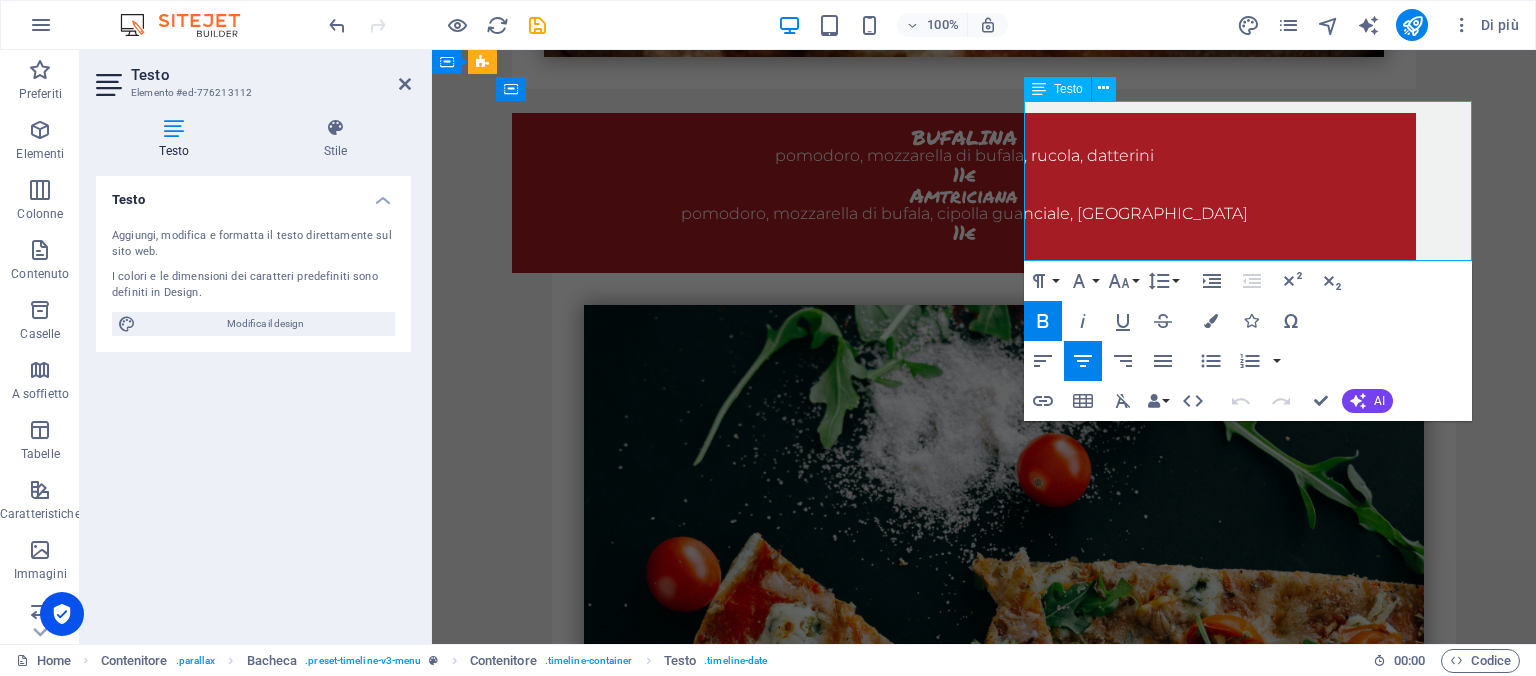 click on "11.50€" at bounding box center [842, 4118] 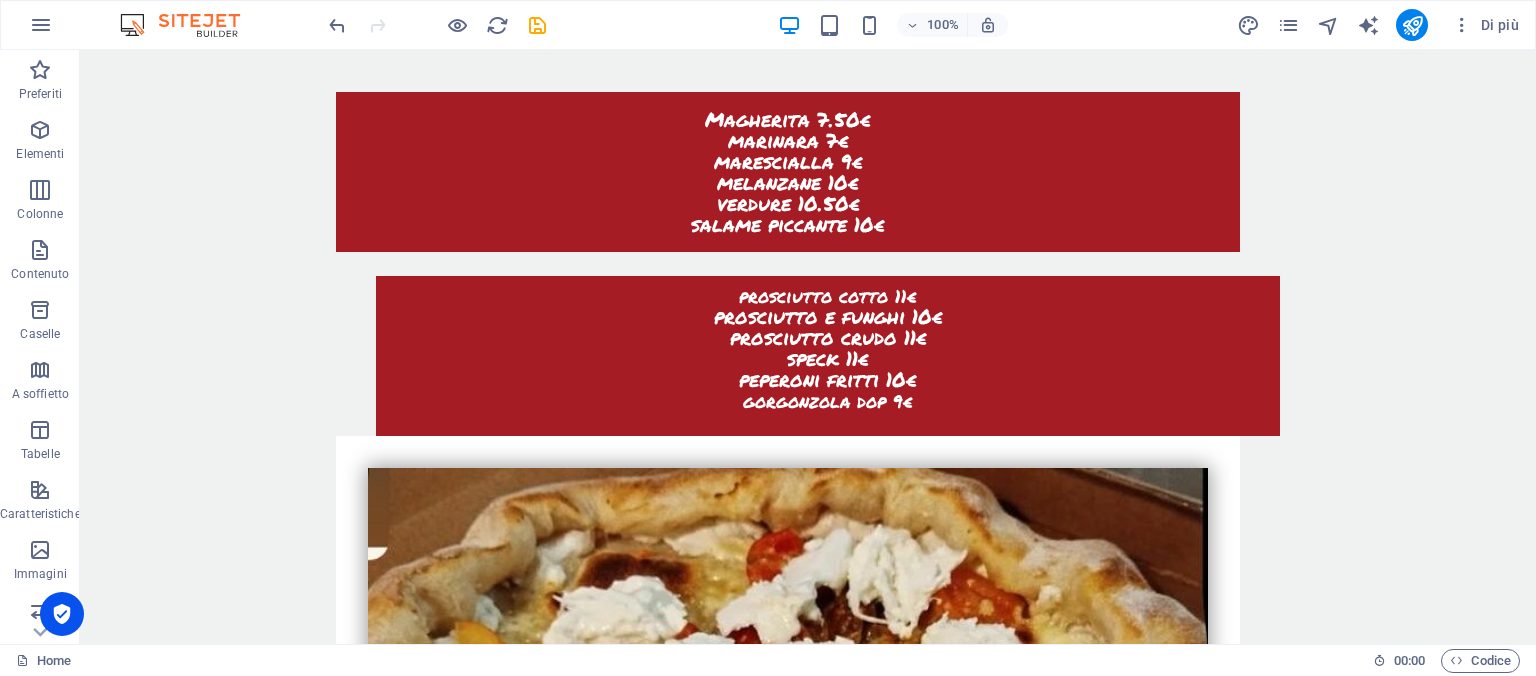 scroll, scrollTop: 2815, scrollLeft: 0, axis: vertical 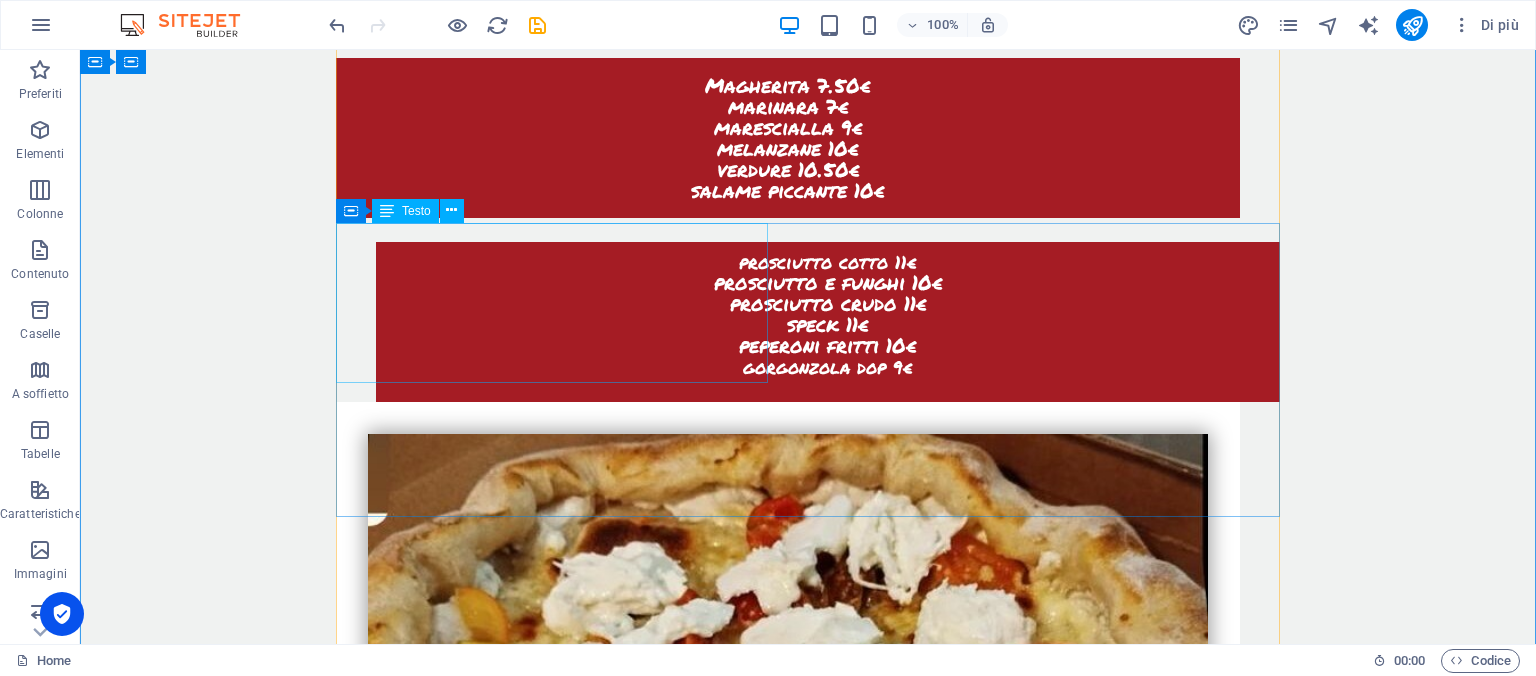 click on "montagnola mozzarella, scamorza, speck, datteri 11€ camillo  mozzarella di bufala, pecorino, uovo, pepe, pancetta 10€" at bounding box center (788, 2826) 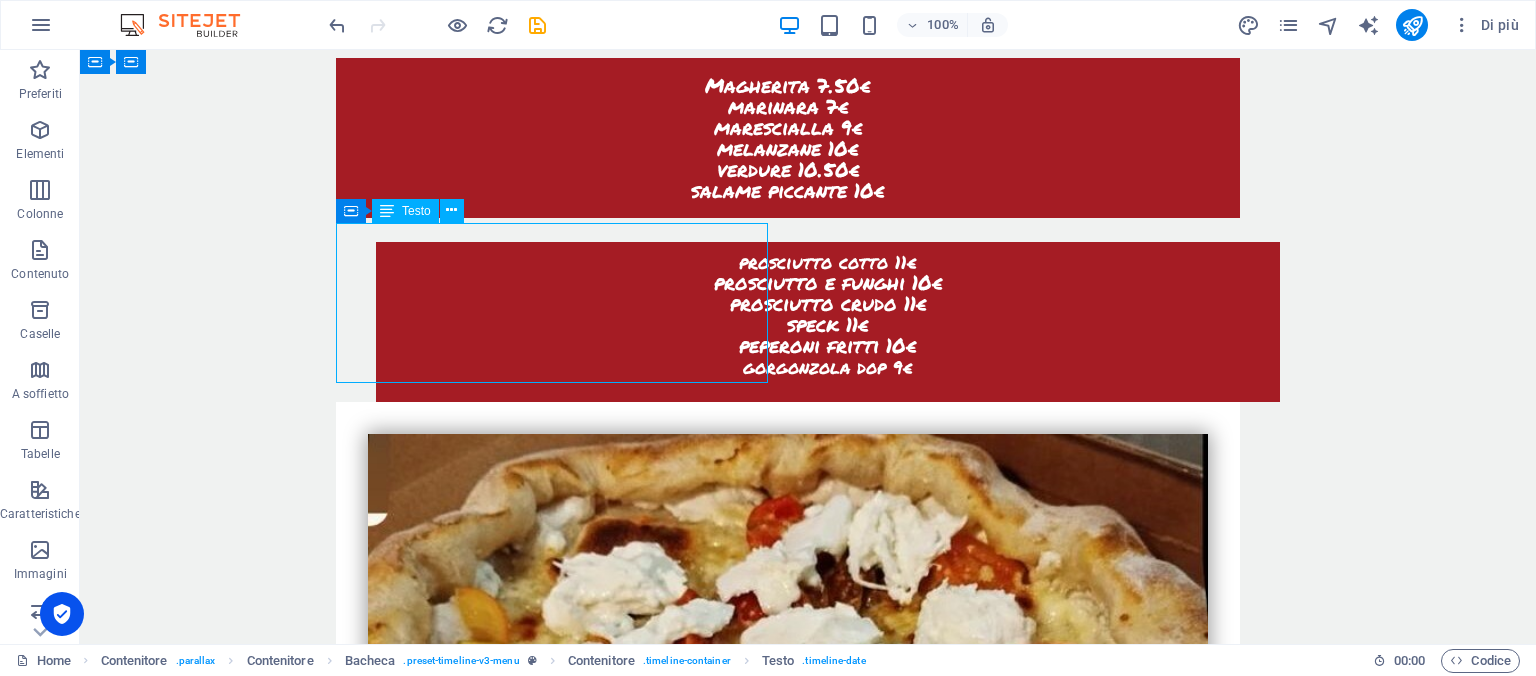 click on "montagnola mozzarella, scamorza, speck, datteri 11€ camillo  mozzarella di bufala, pecorino, uovo, pepe, pancetta 10€" at bounding box center (788, 2826) 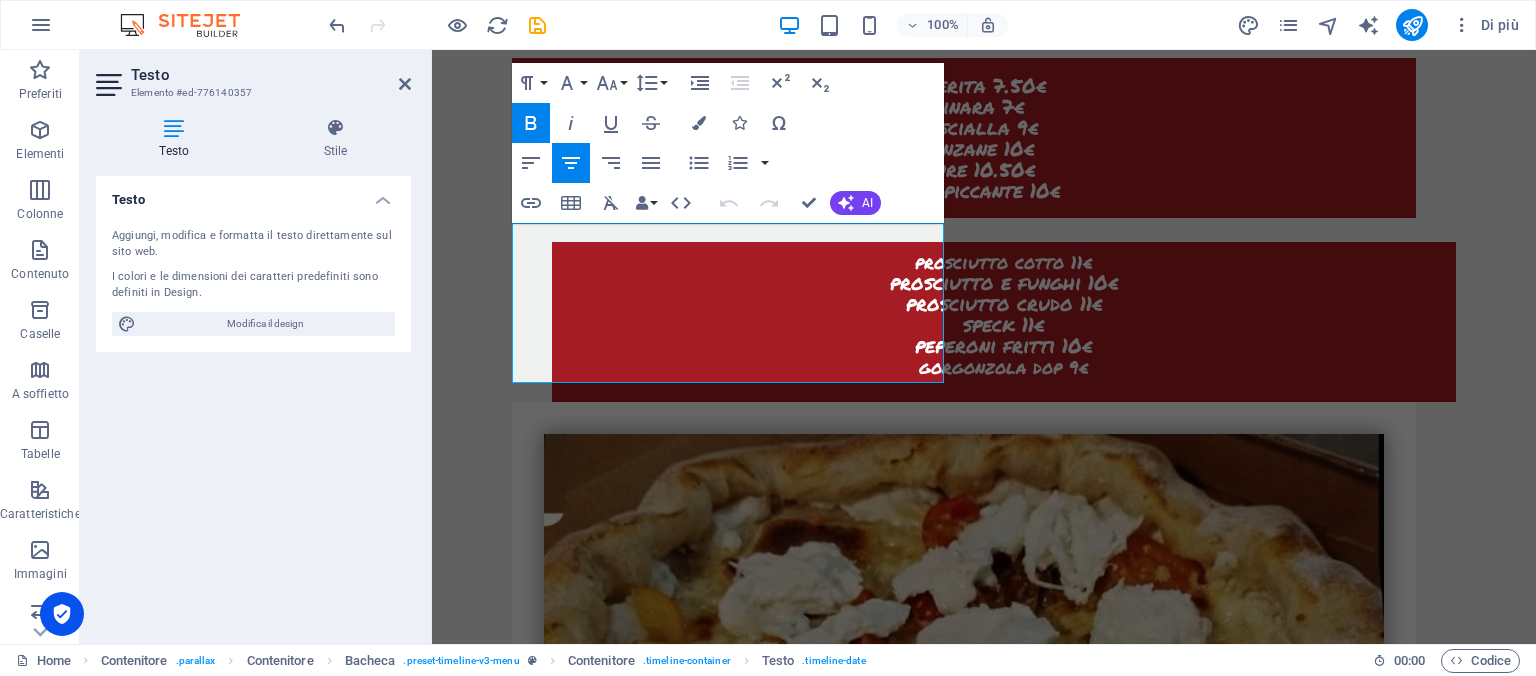 click on "10€" at bounding box center (753, 2881) 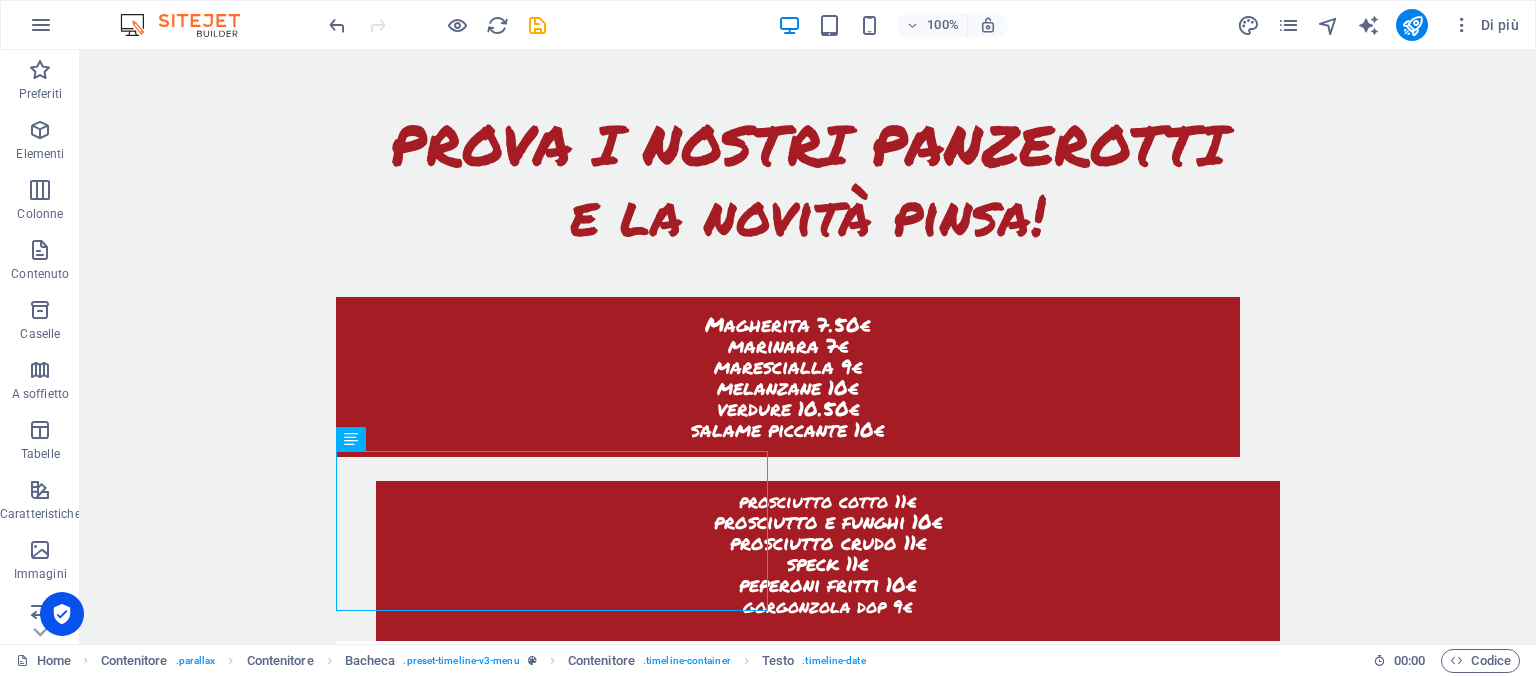 scroll, scrollTop: 2587, scrollLeft: 0, axis: vertical 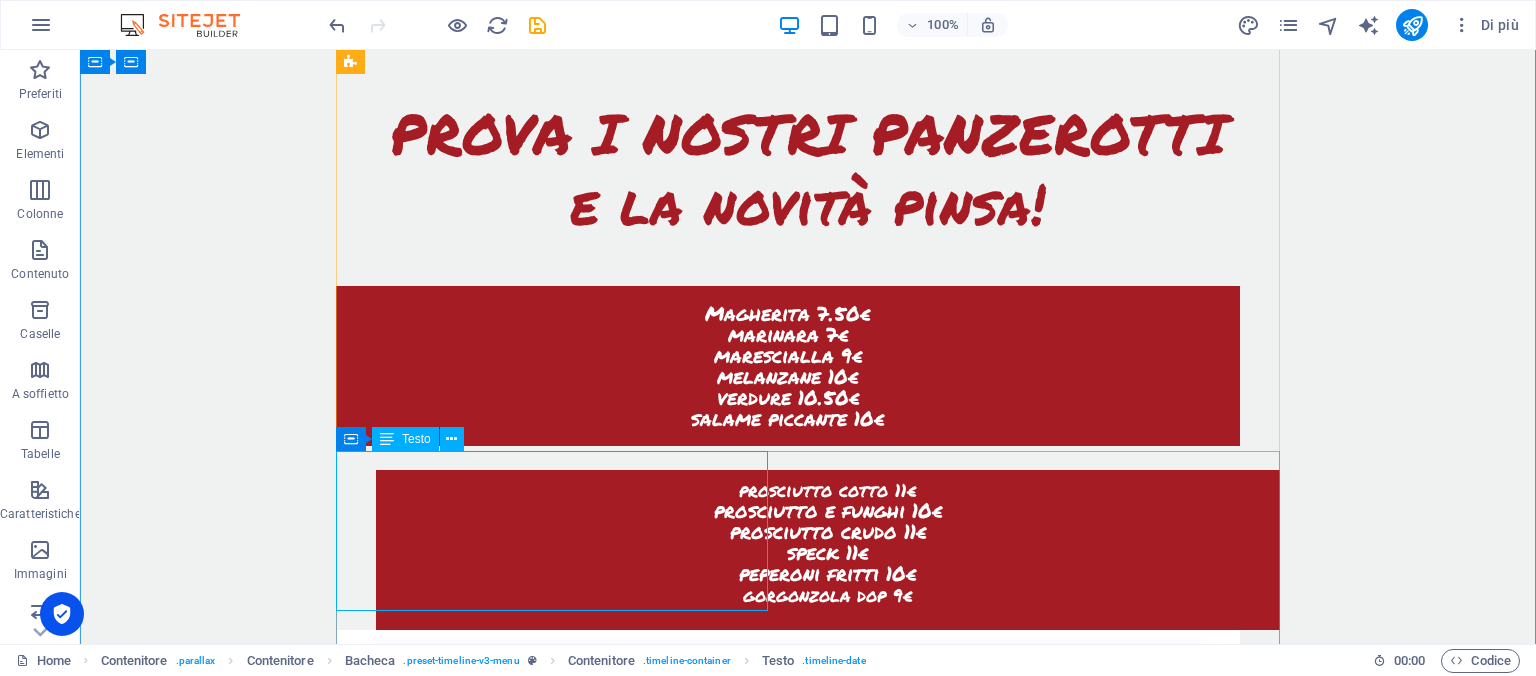 click on "montagnola mozzarella, scamorza, speck, datteri 11€ camillo  mozzarella di bufala, pecorino, uovo, pepe, pancetta 11€" at bounding box center (788, 3054) 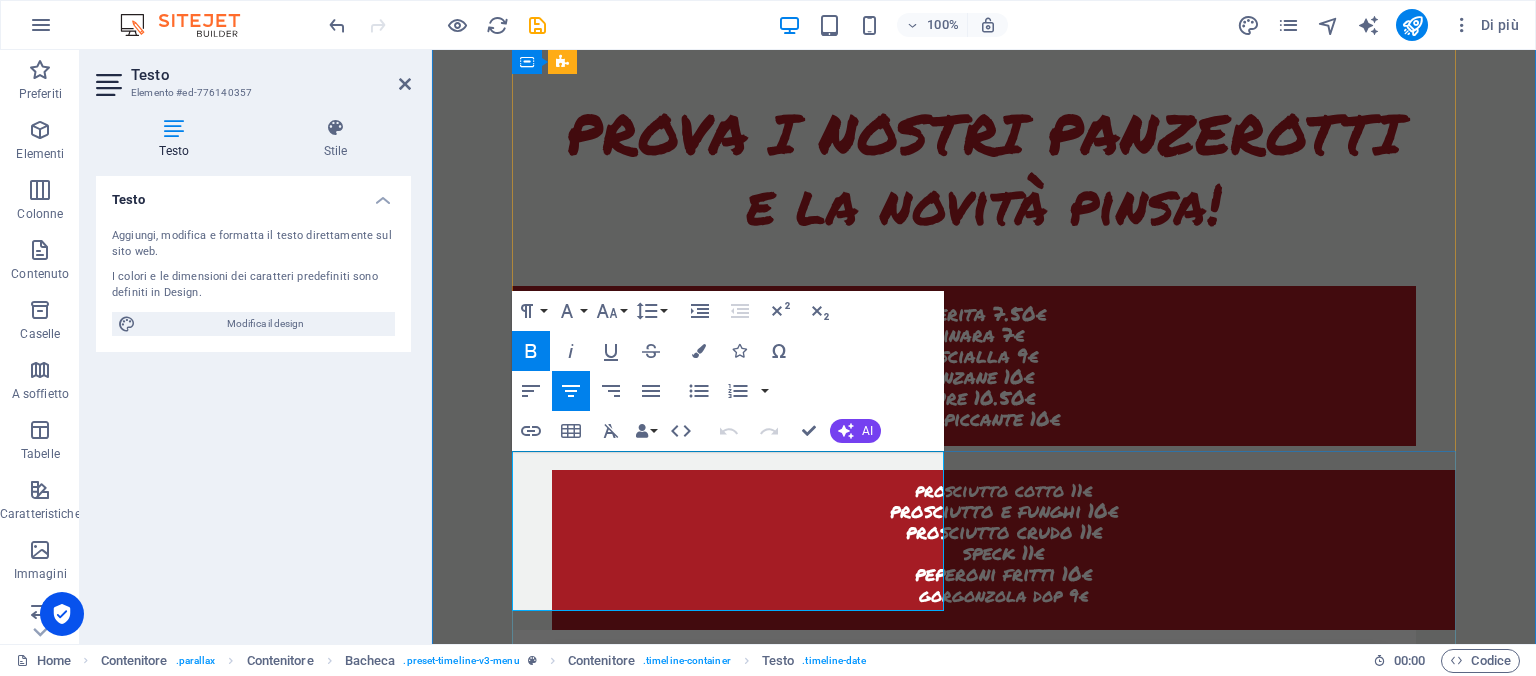 click on "mozzarella, scamorza, speck, datteri" at bounding box center [753, 3017] 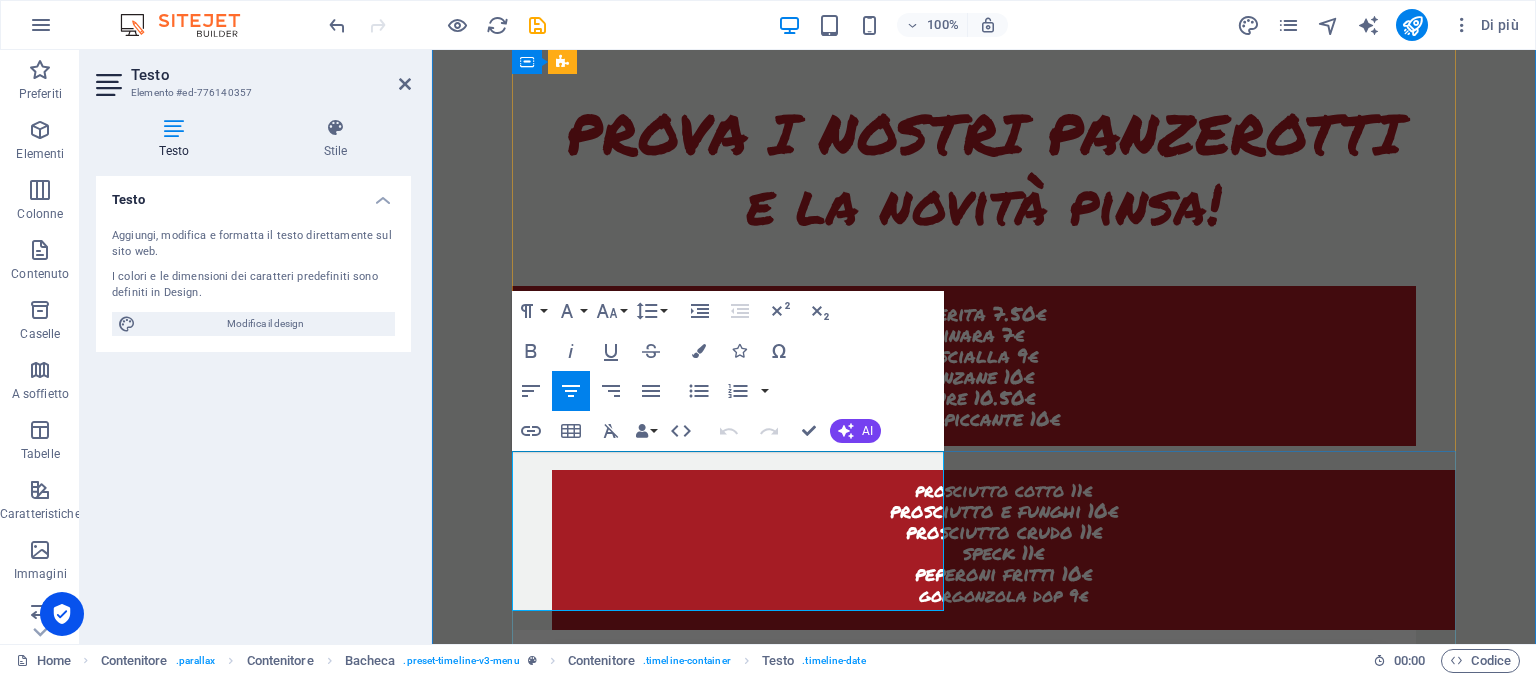 type 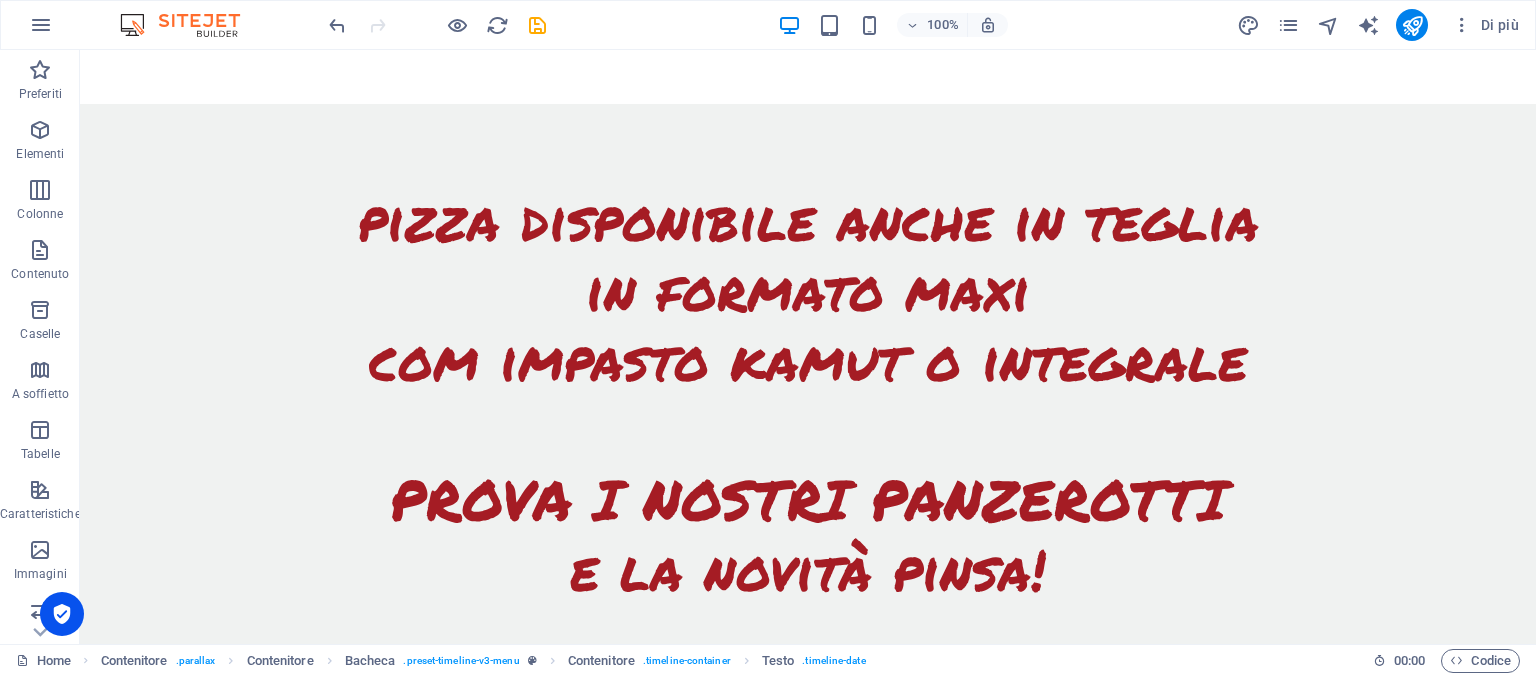 scroll, scrollTop: 2232, scrollLeft: 0, axis: vertical 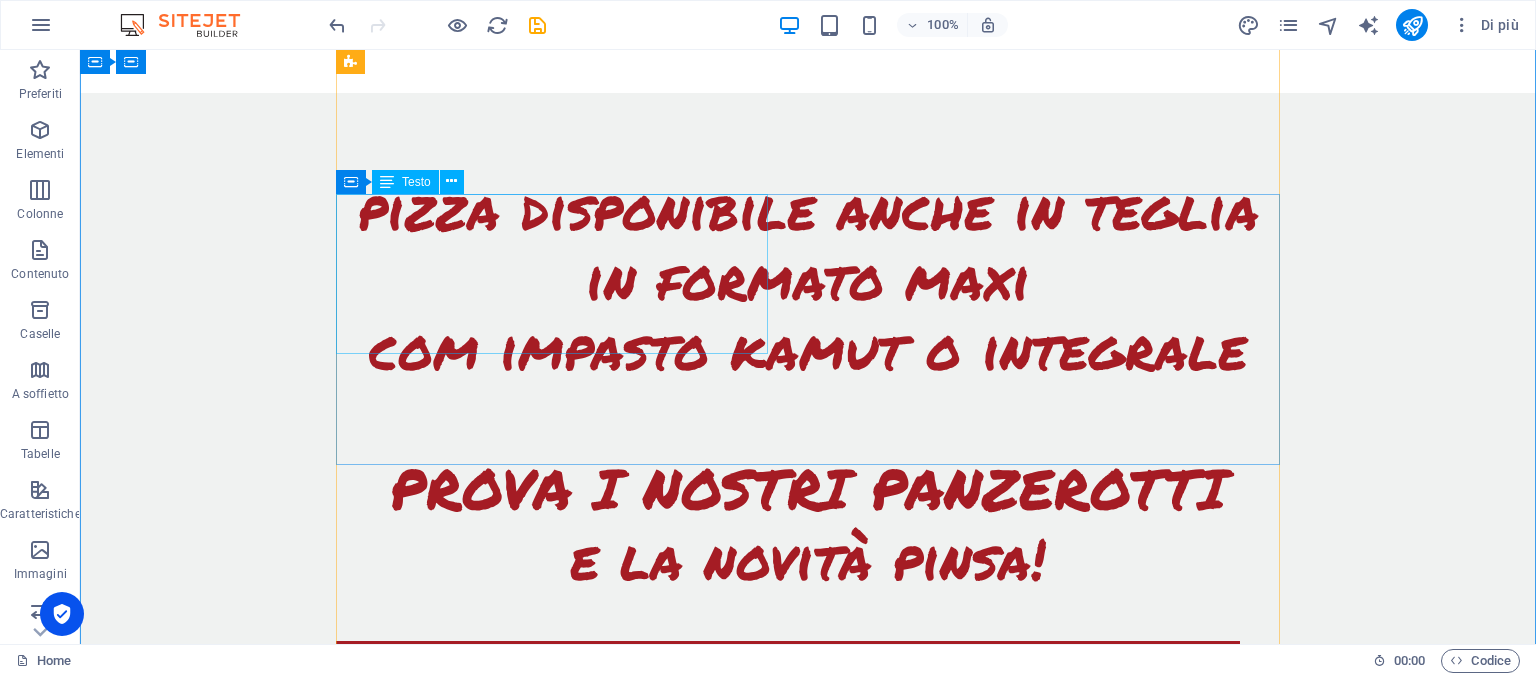 click on "BUFALINA pomodoro, mozzarella di bufala, rucola, datterini 11€ Amtriciana pomodoro, mozzarella di bufala, cipolla guanciale, pecorino 11€" at bounding box center (788, 1918) 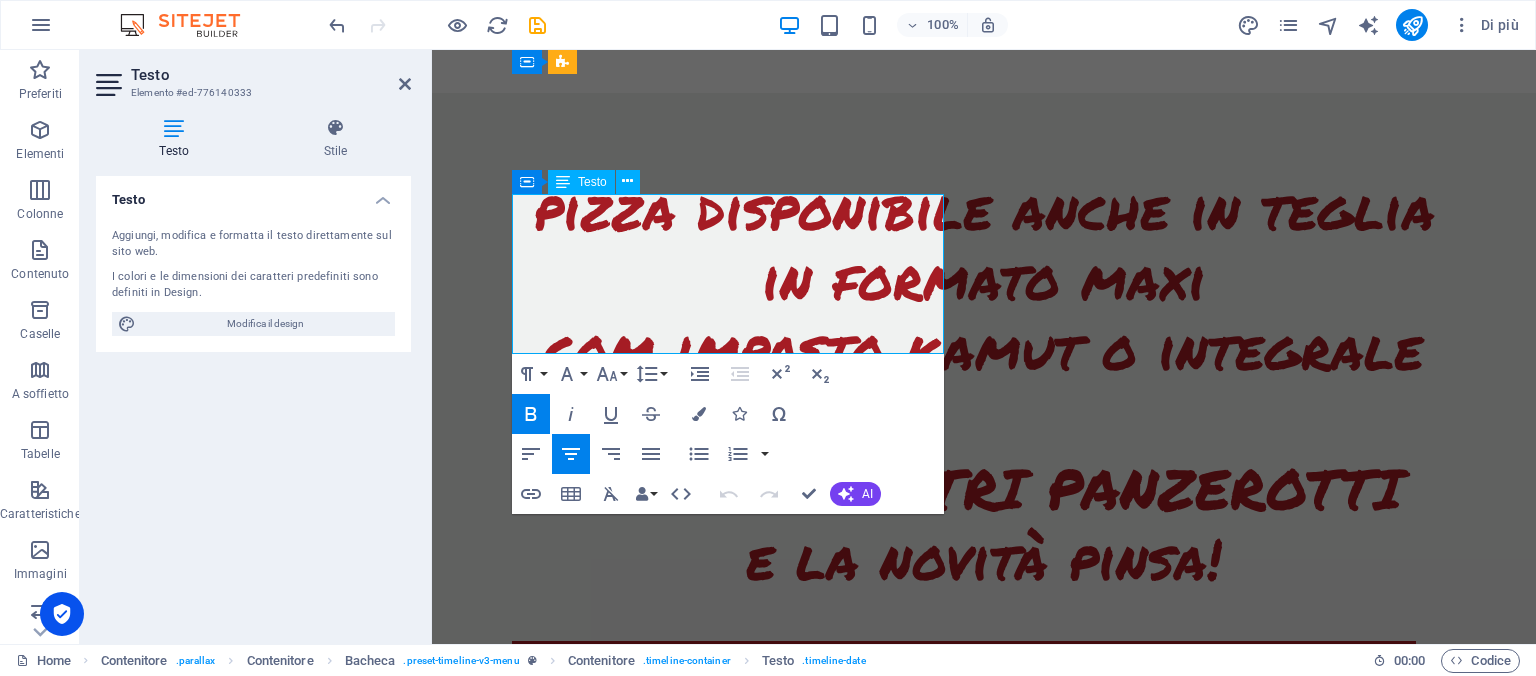 click on "Amtriciana" at bounding box center (820, 1920) 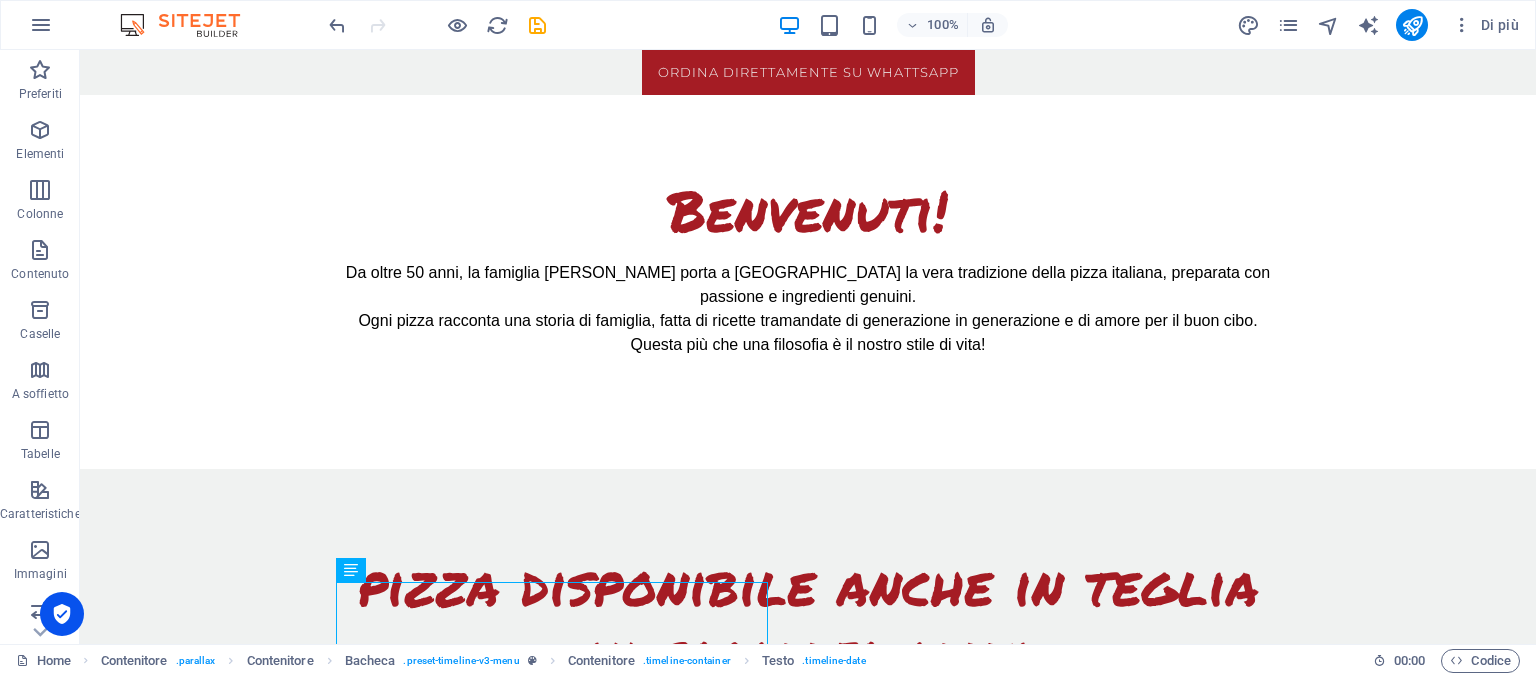 scroll, scrollTop: 1844, scrollLeft: 0, axis: vertical 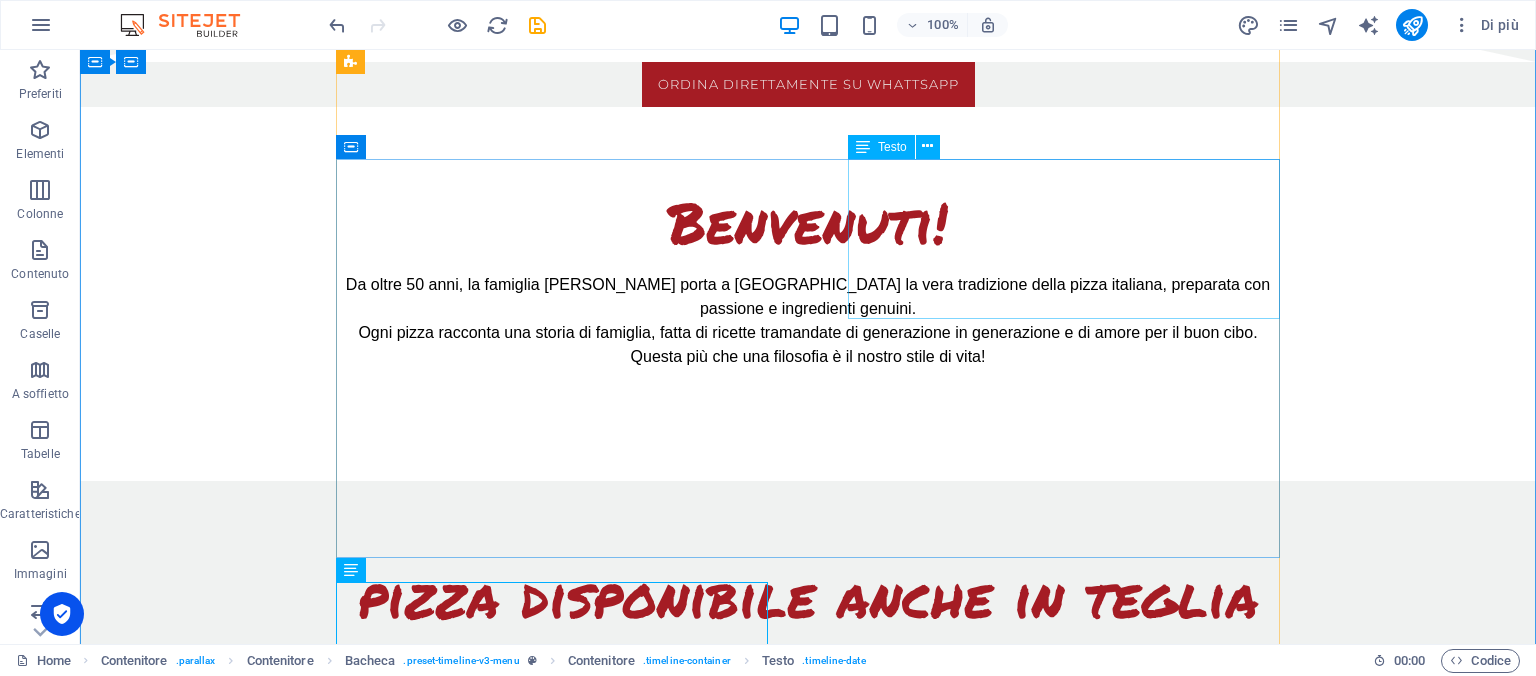 click on "prosciutto cotto 11€ prosciutto e funghi 10€ prosciutto crudo 11€ speck 11€ peperoni fritti 10€ gorgonzola dop 9€" at bounding box center [828, 1293] 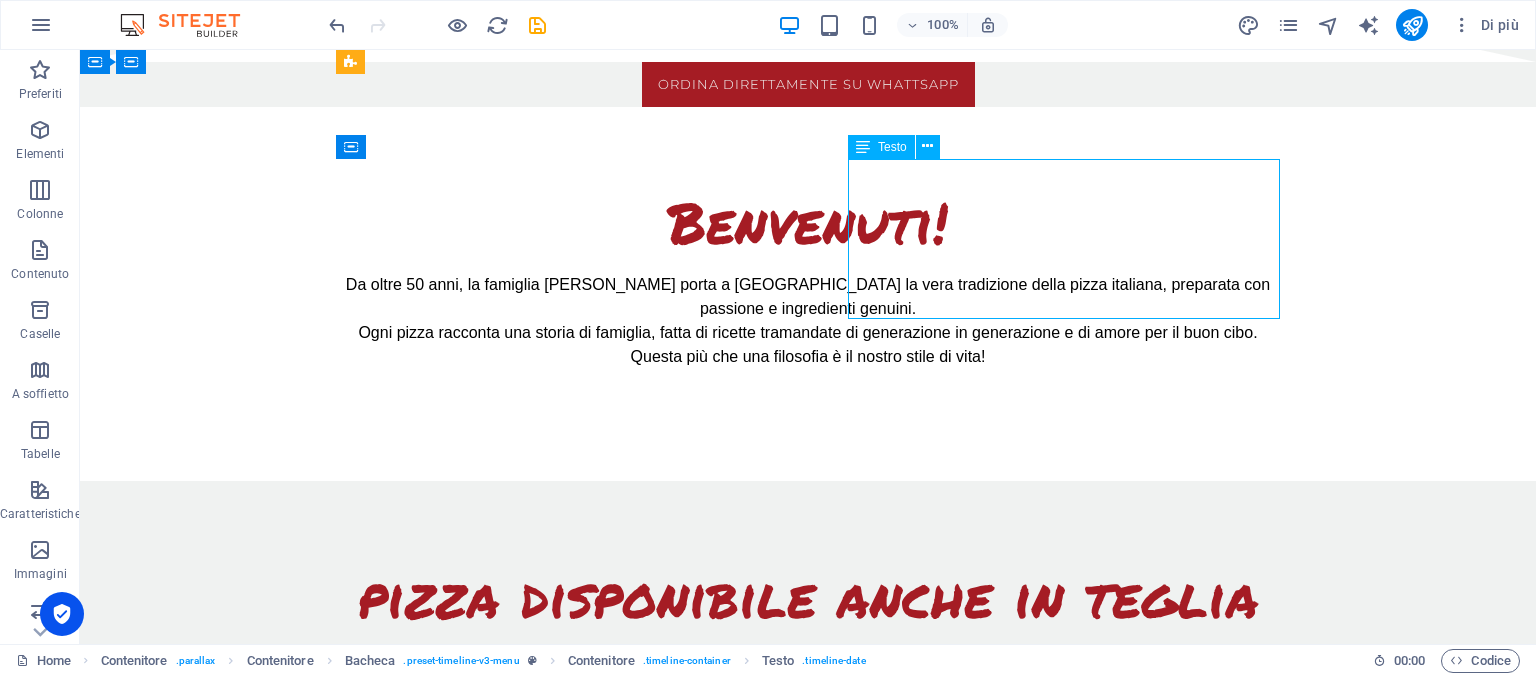 click on "prosciutto cotto 11€ prosciutto e funghi 10€ prosciutto crudo 11€ speck 11€ peperoni fritti 10€ gorgonzola dop 9€" at bounding box center (828, 1293) 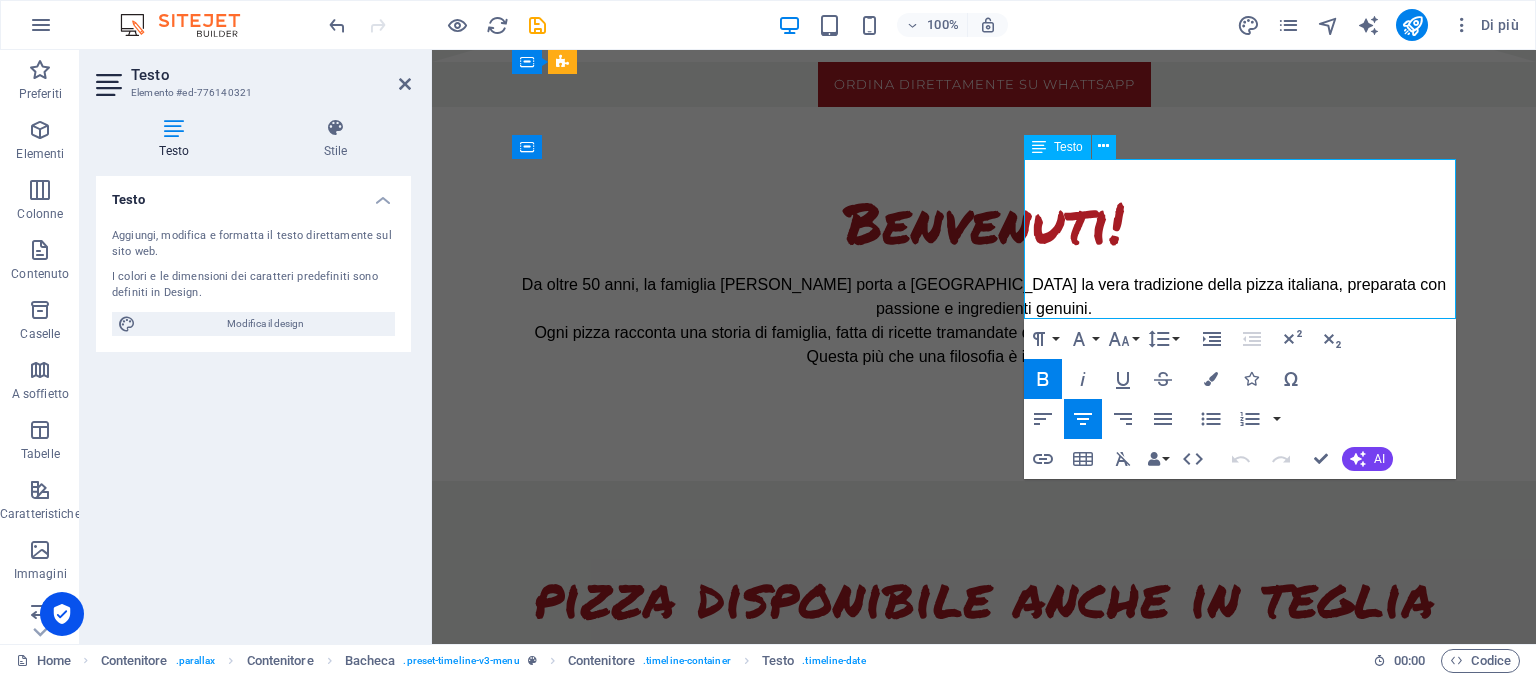 click on "prosciutto cotto 11€" at bounding box center (691, 1233) 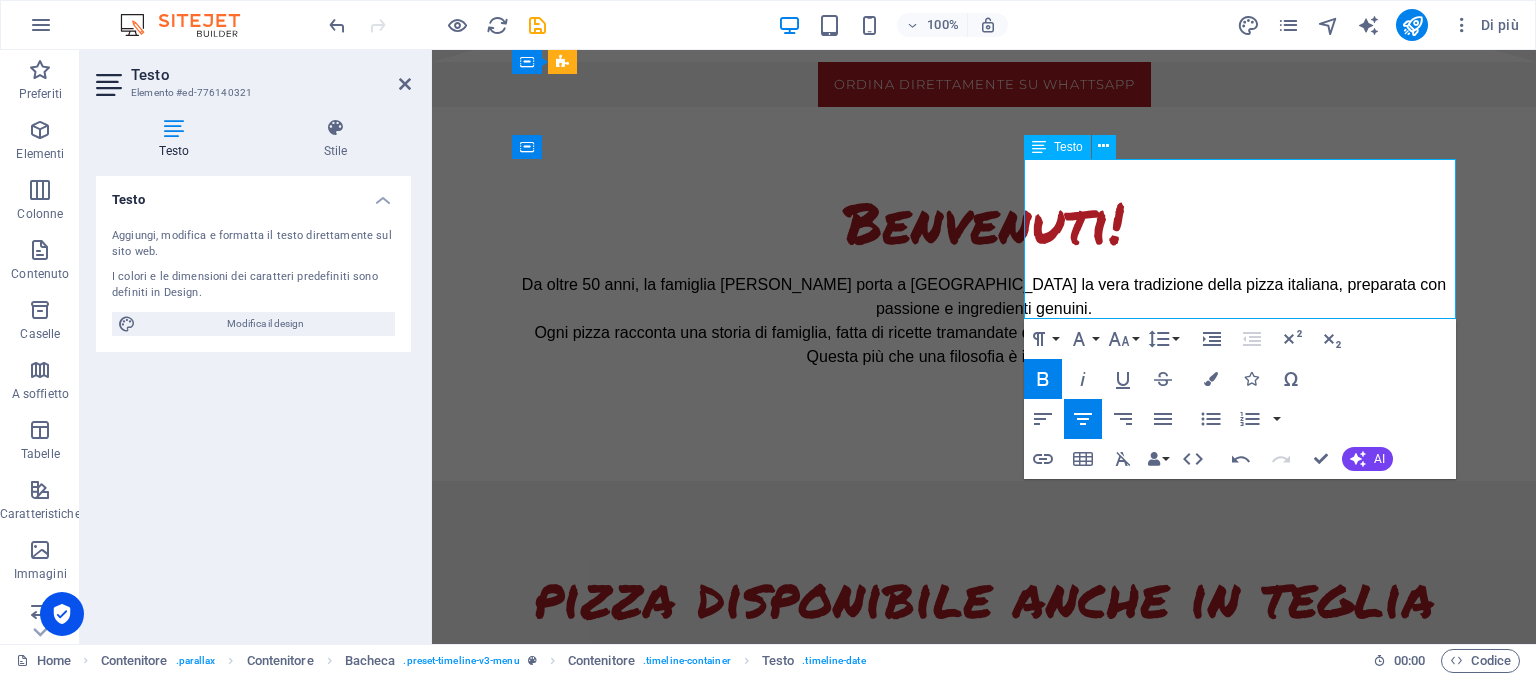 type 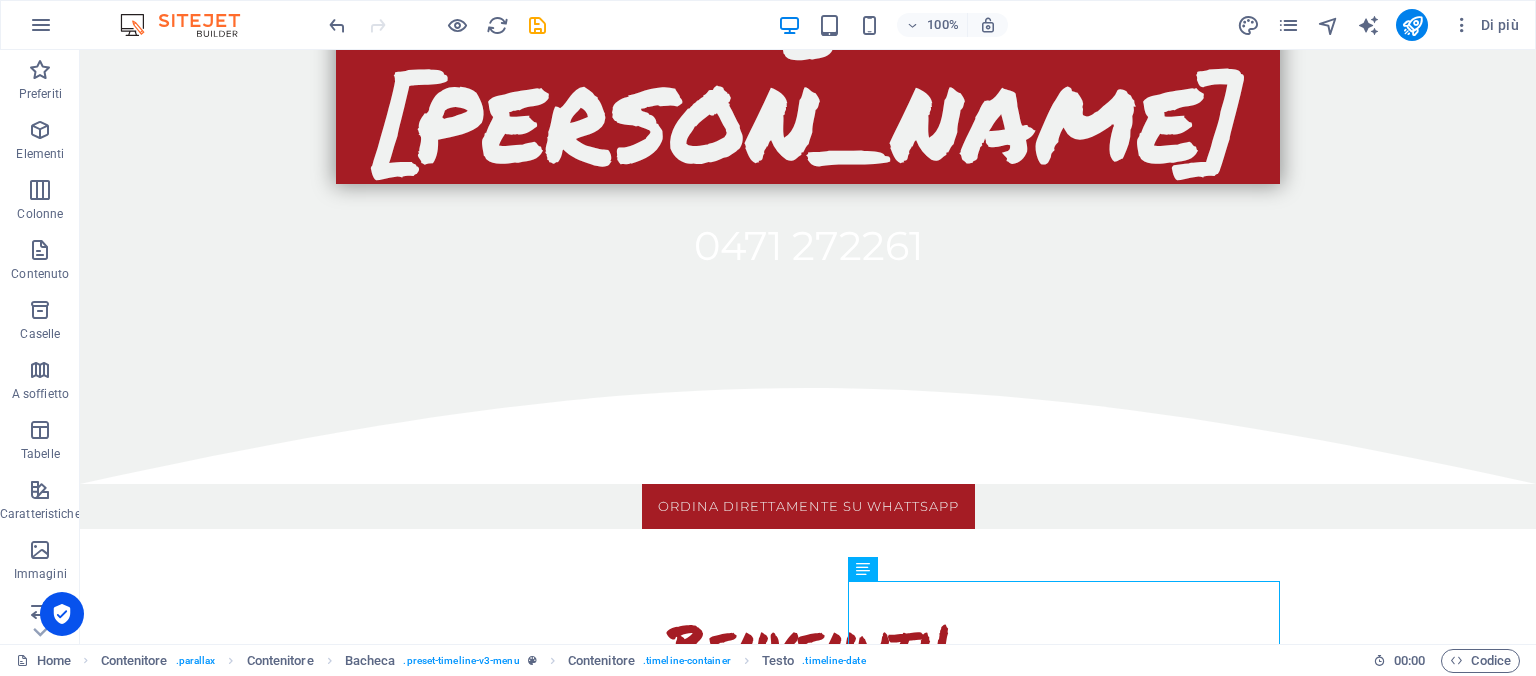 scroll, scrollTop: 1433, scrollLeft: 0, axis: vertical 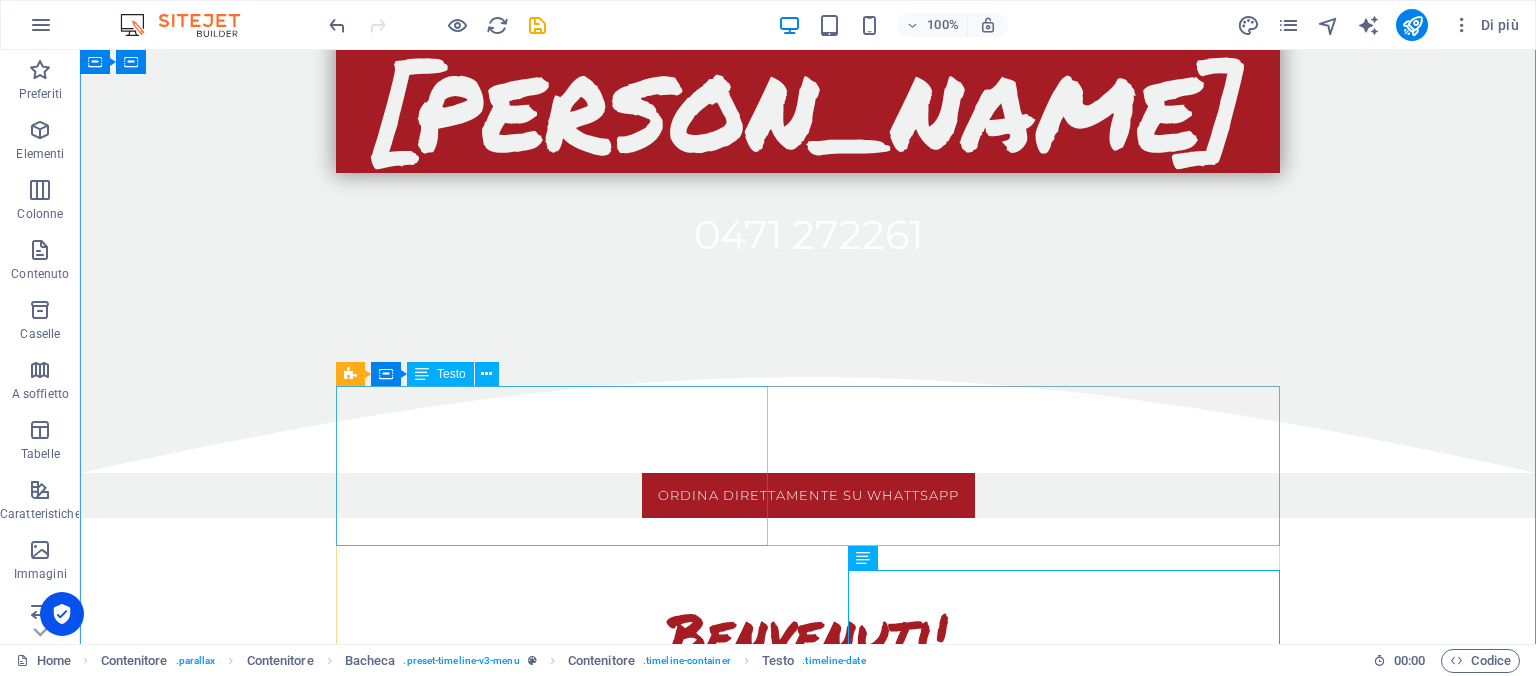 click on "Magherita 7.50€ marinara 7€ marescialla 9€ melanzane 10€ verdure 10.50€ salame piccante 10€" at bounding box center (788, 1520) 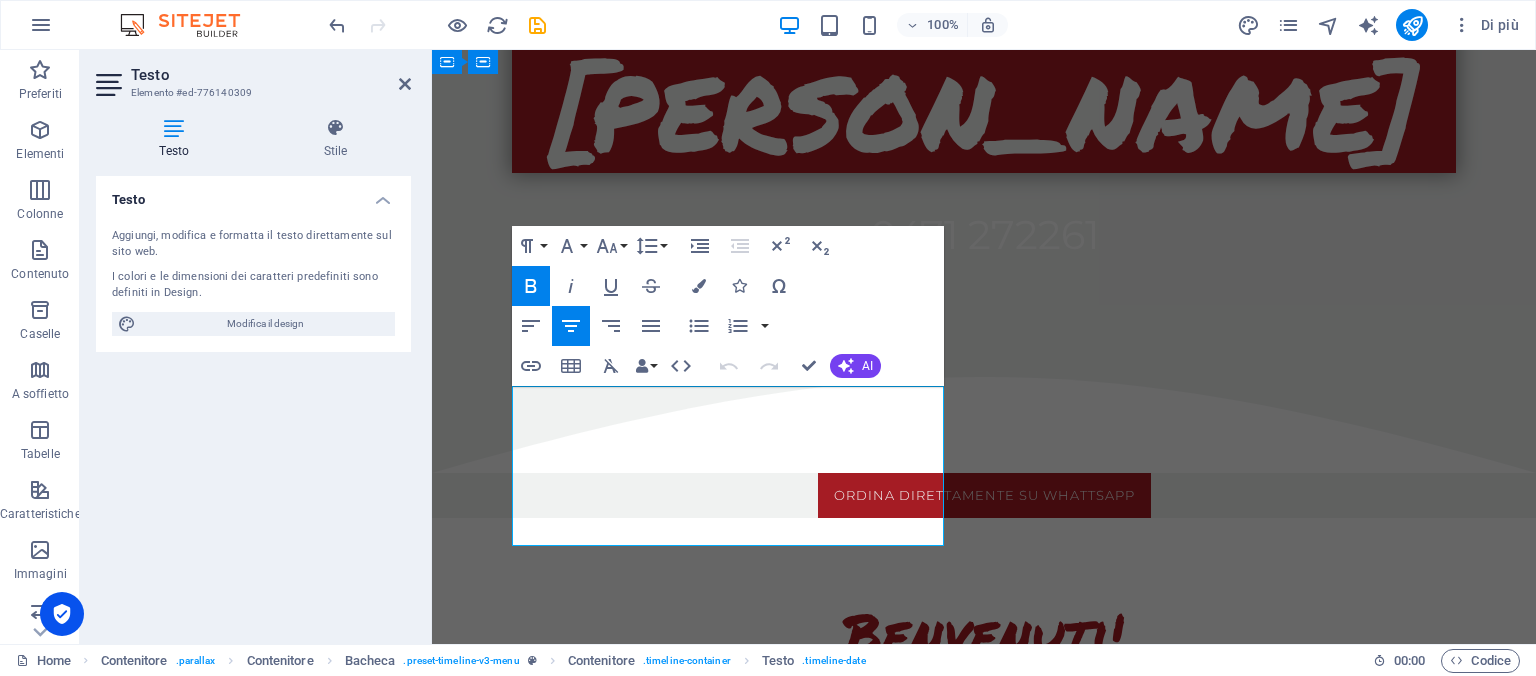 click on "melanzane 10€" at bounding box center (633, 1530) 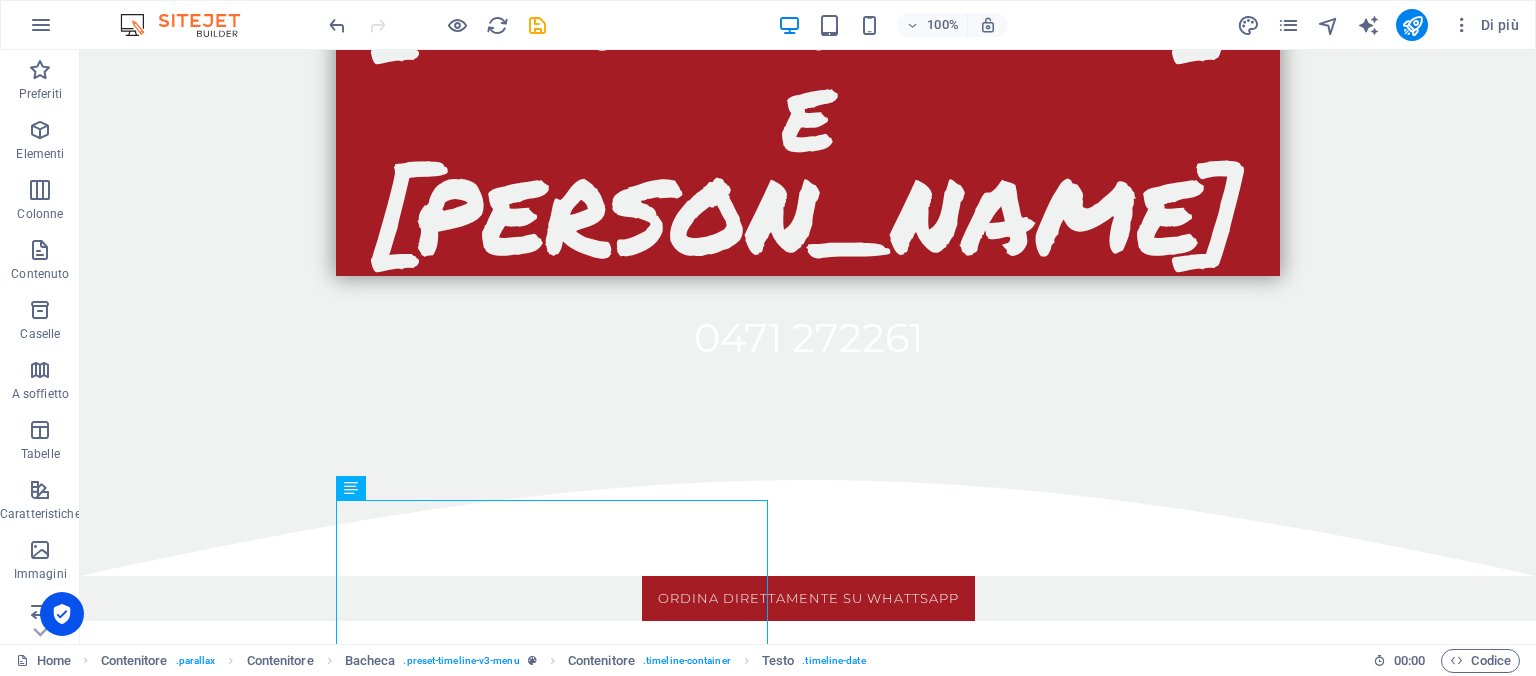 scroll, scrollTop: 1319, scrollLeft: 0, axis: vertical 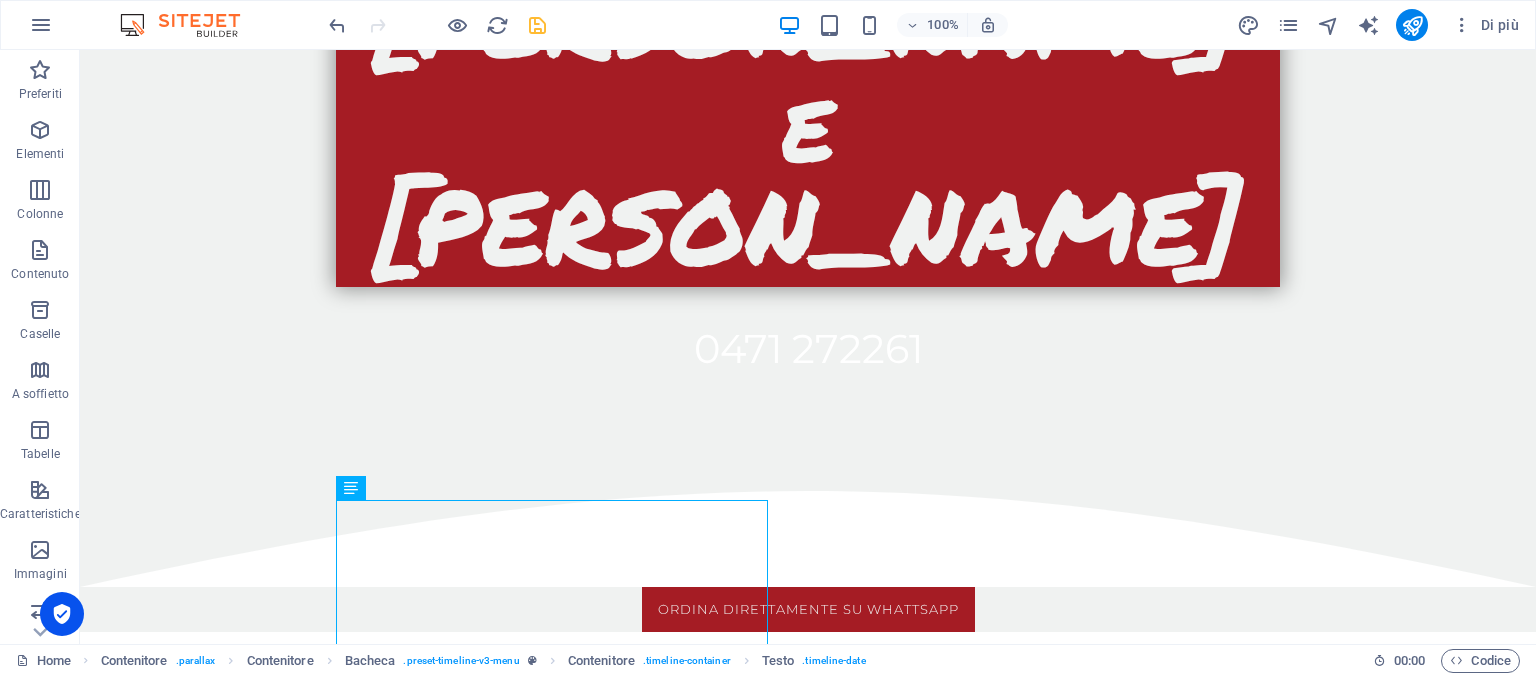 click at bounding box center [537, 25] 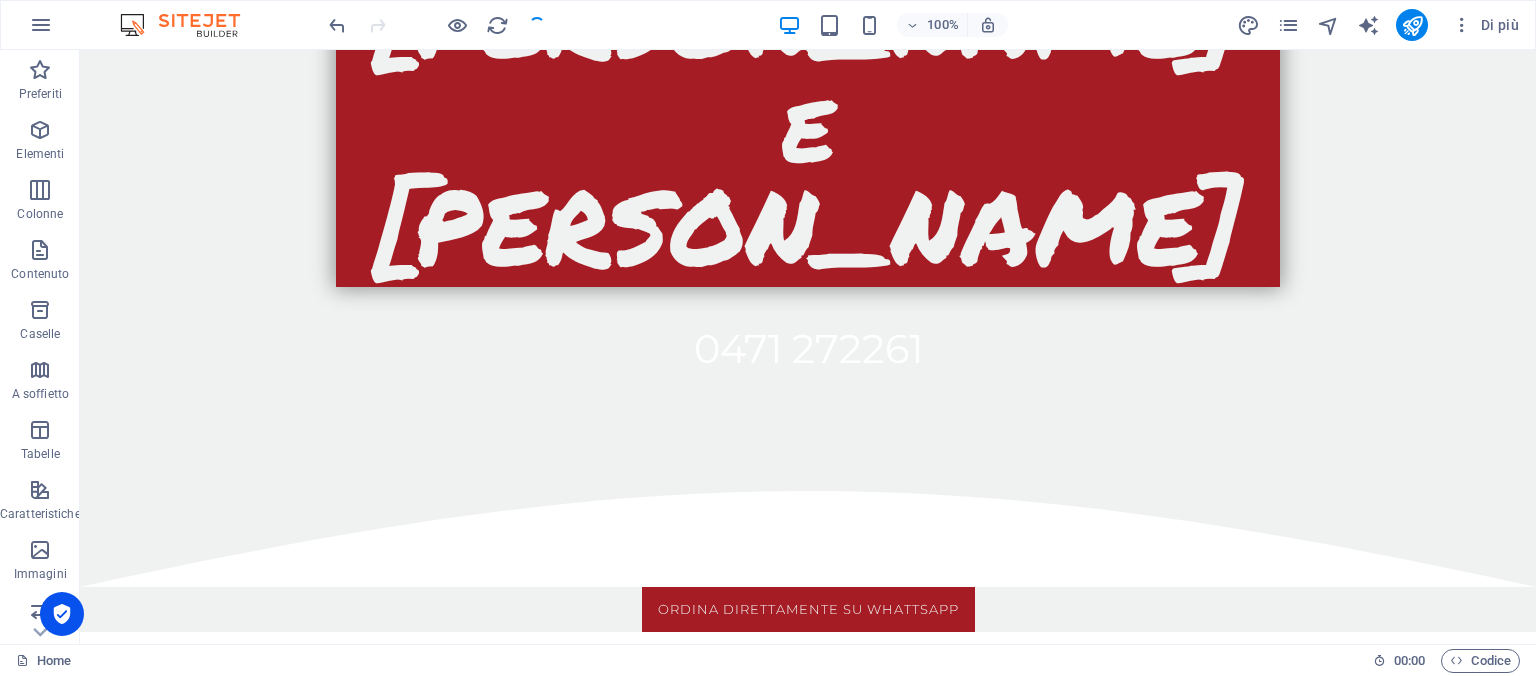 drag, startPoint x: 618, startPoint y: 83, endPoint x: 1014, endPoint y: 256, distance: 432.14 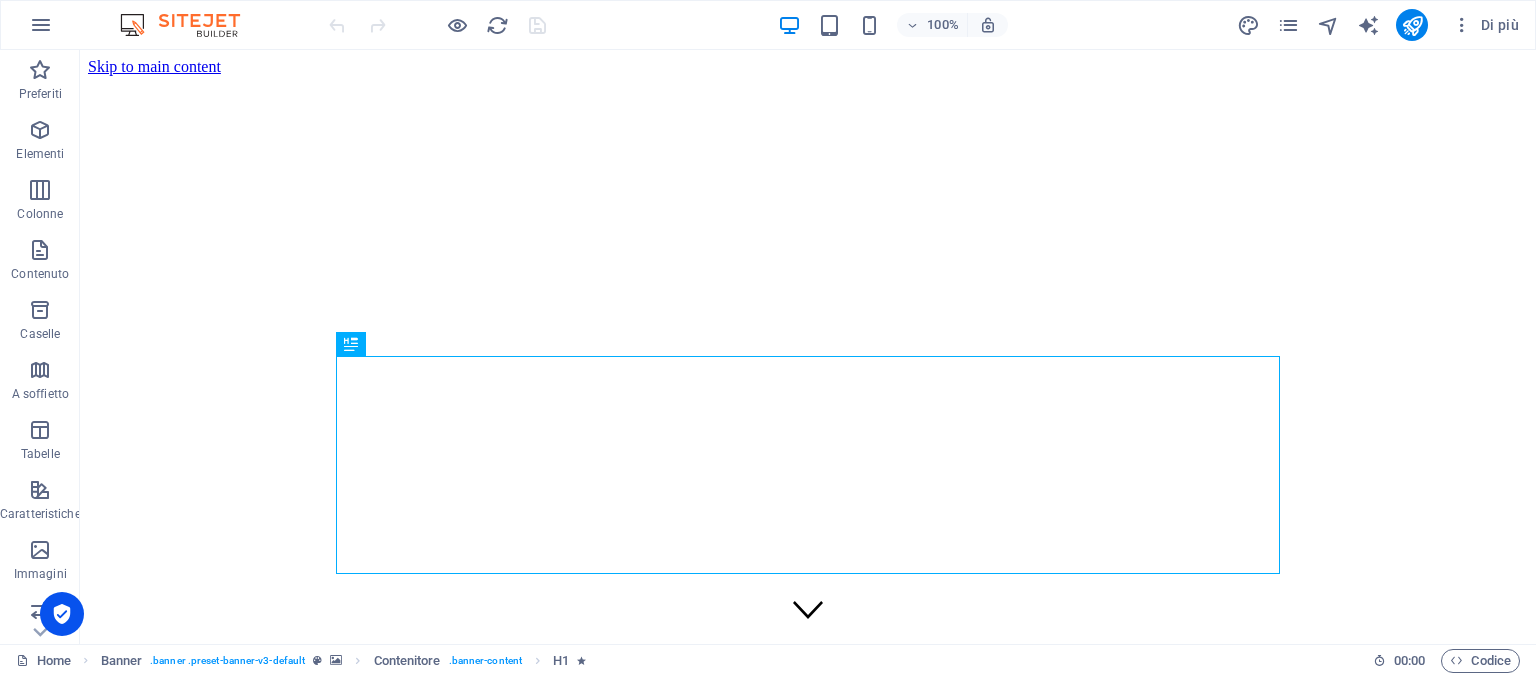 scroll, scrollTop: 0, scrollLeft: 0, axis: both 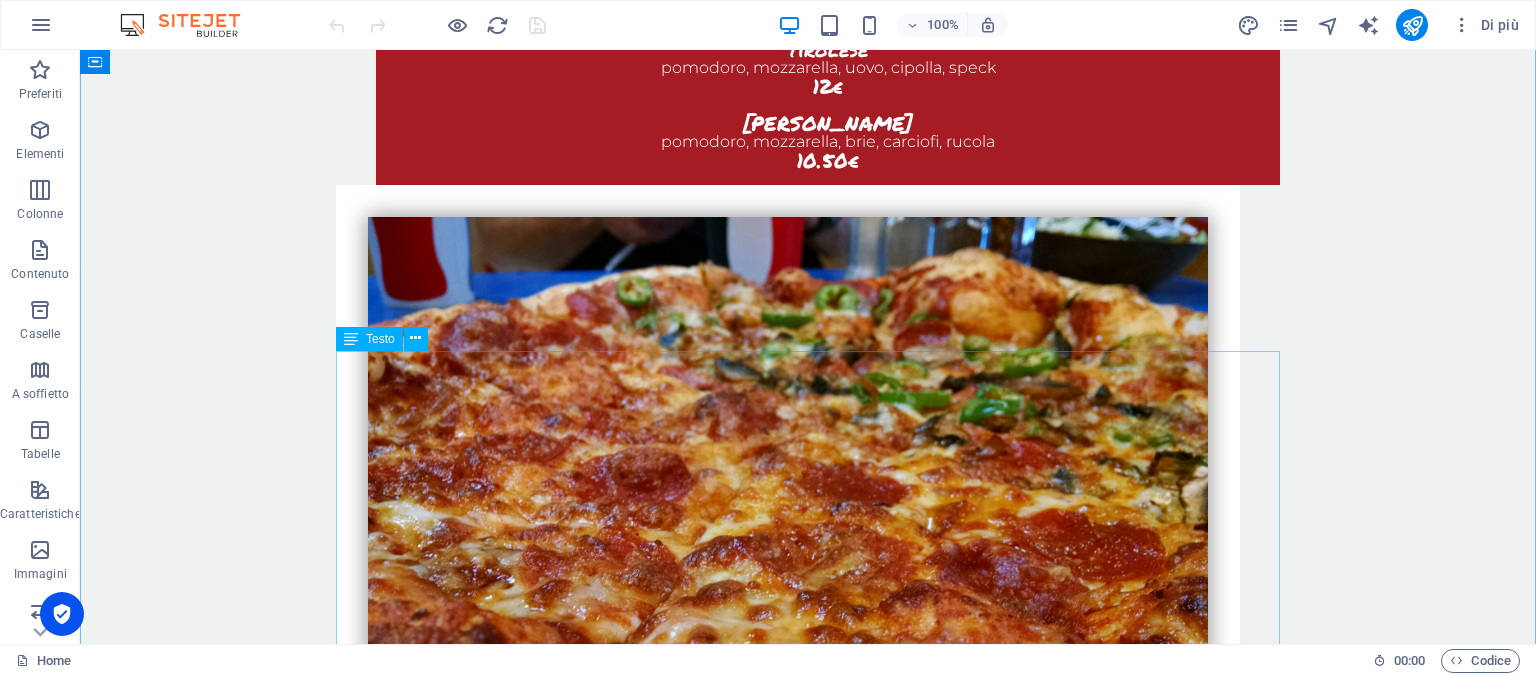 click on "Birra Ichnusa 0.5ml 4.50€               Birra Peroni 0.33ml 3.50€" at bounding box center (778, 5425) 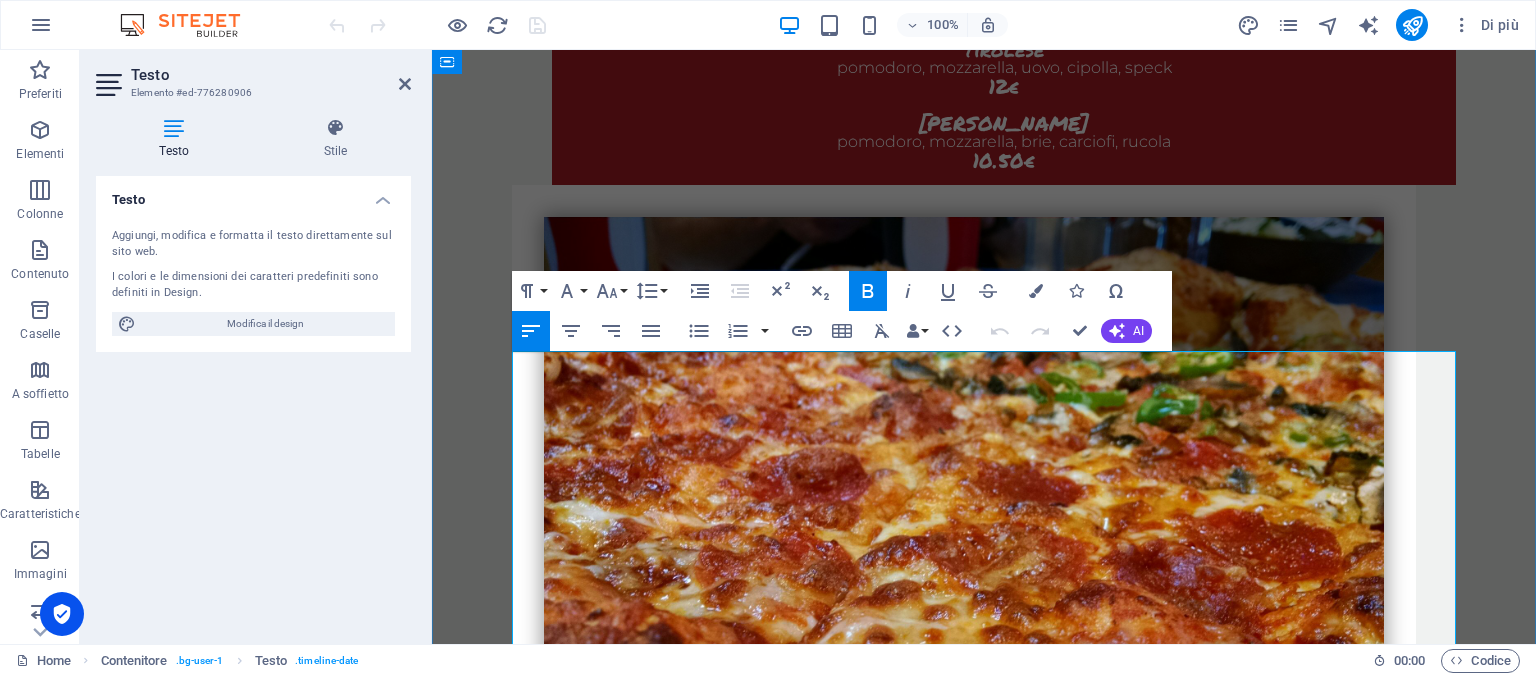 click on "Birra Ichnusa 0.5ml 4.50€               Birra Peroni 0.33ml 3.50€" at bounding box center [954, 5425] 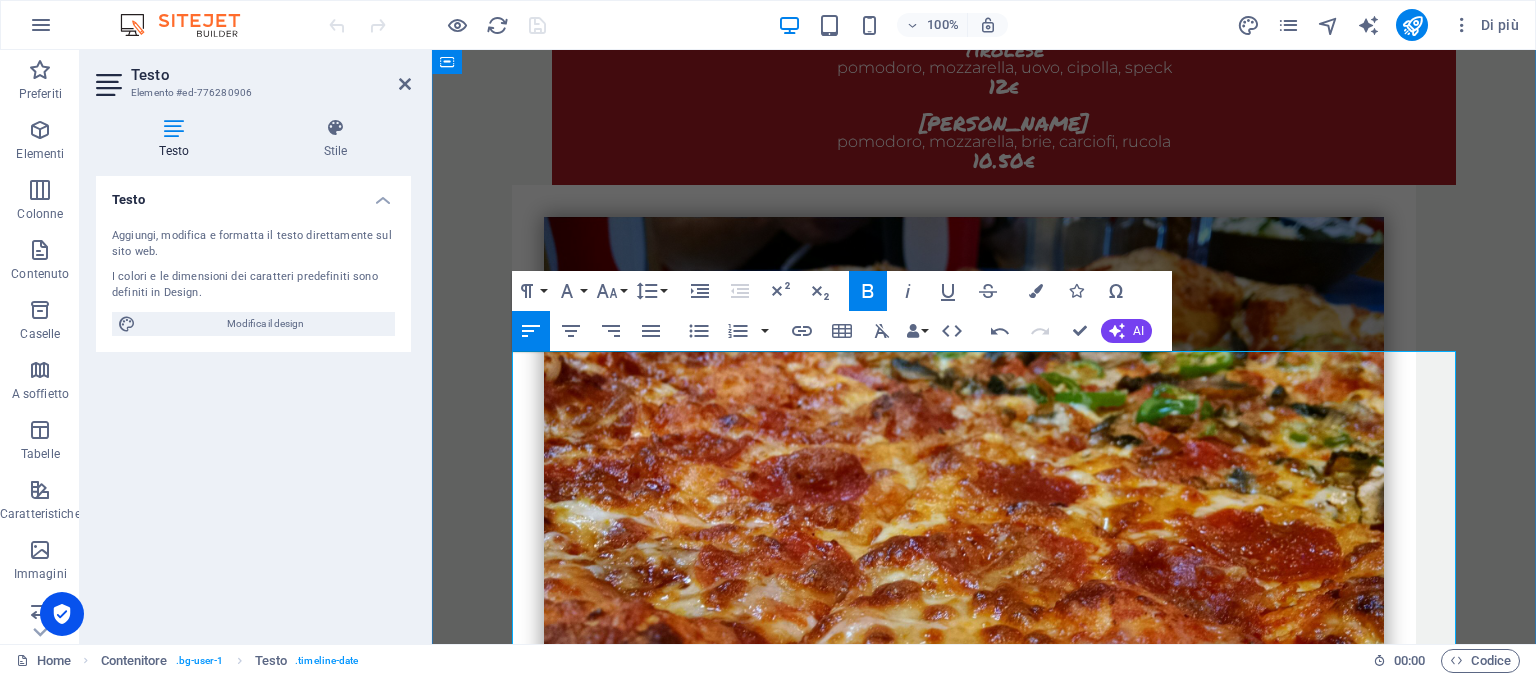 click on "Birra Forst Kronen 3€                       Birra Paulaner 0.5ml  4.50€" at bounding box center (971, 5515) 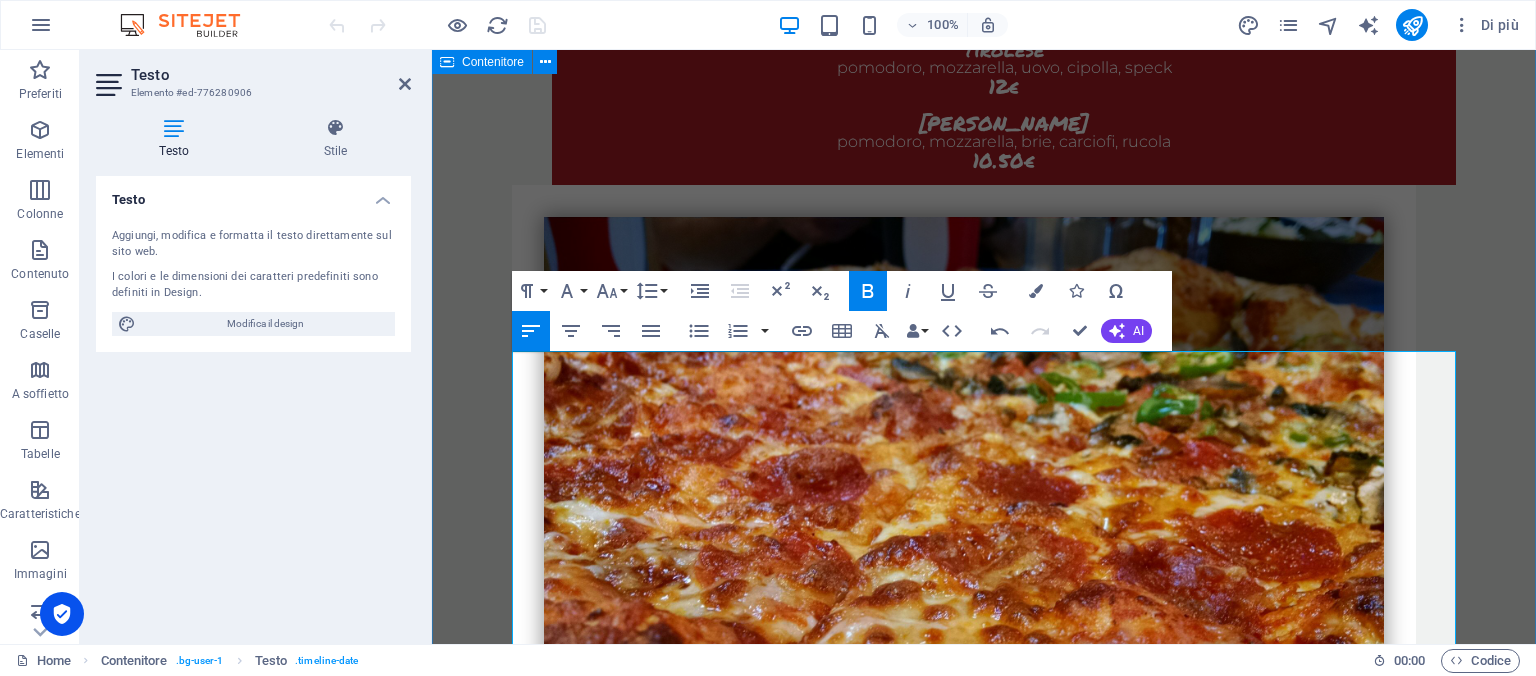 drag, startPoint x: 694, startPoint y: 557, endPoint x: 509, endPoint y: 548, distance: 185.2188 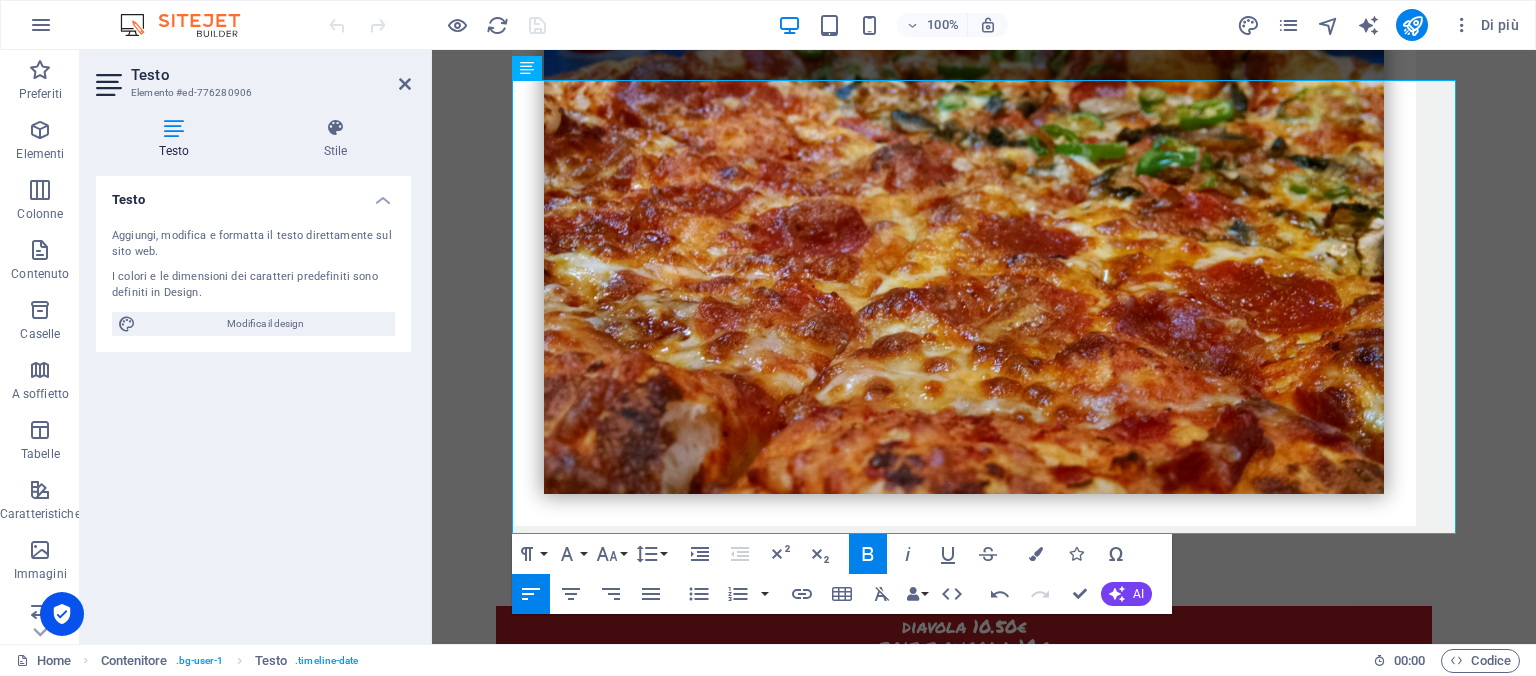 scroll, scrollTop: 6581, scrollLeft: 0, axis: vertical 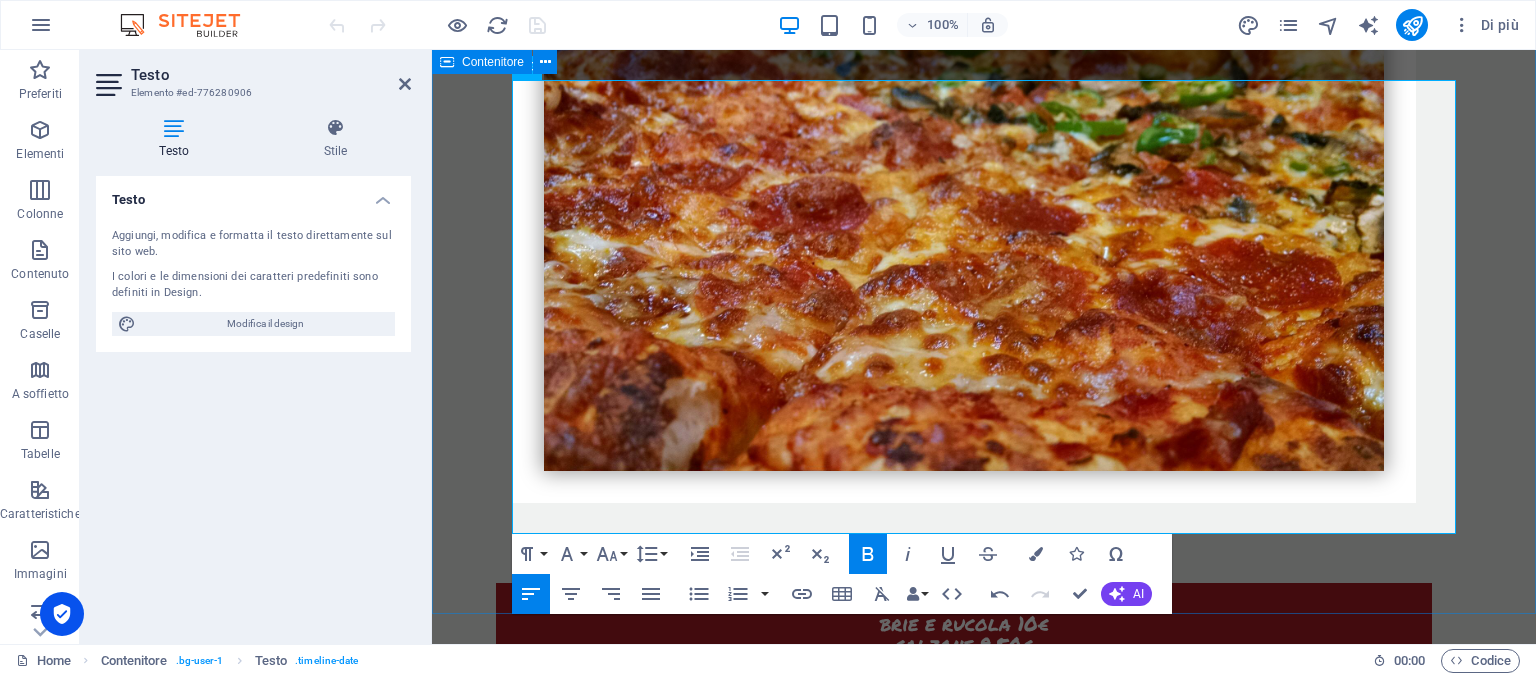 drag, startPoint x: 686, startPoint y: 426, endPoint x: 510, endPoint y: 427, distance: 176.00284 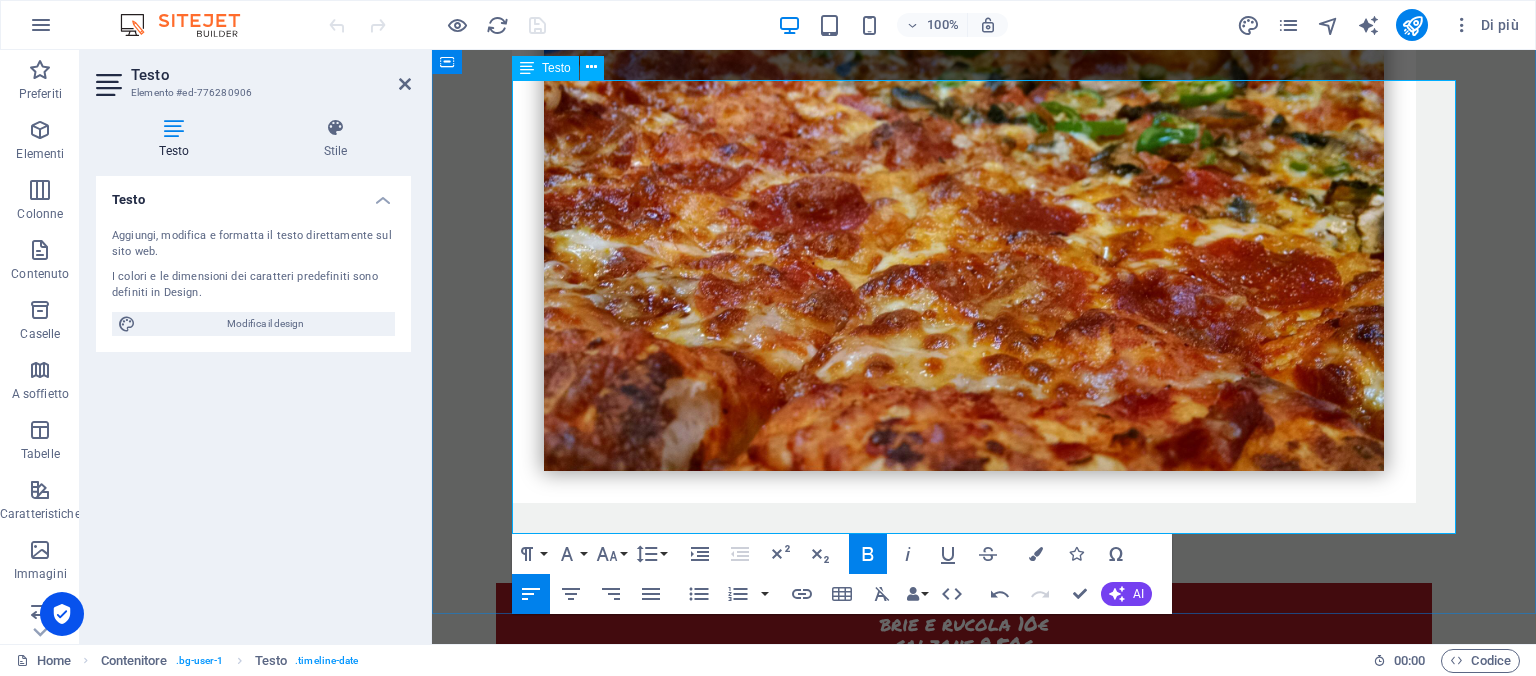 click on "0.33" at bounding box center [638, 5379] 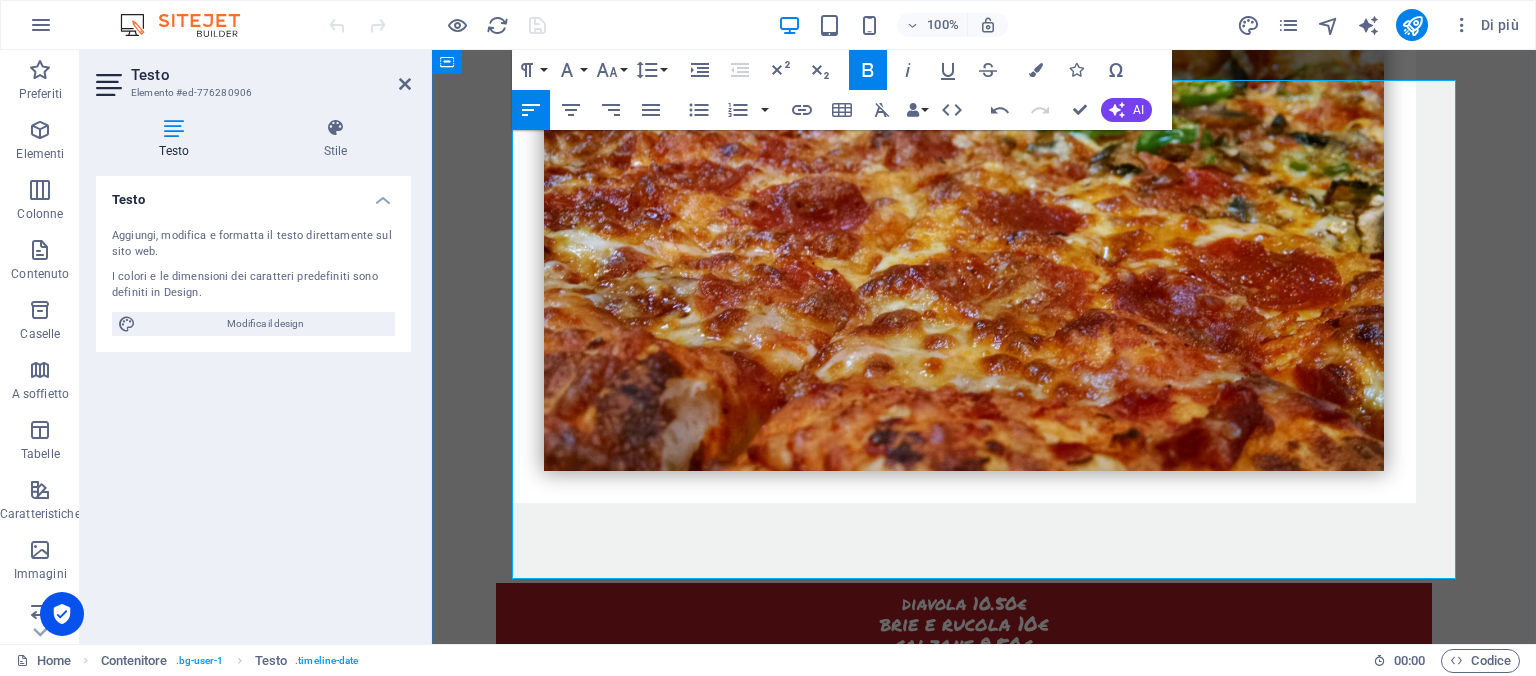 click on "lemon soda chinotto 2.50€" at bounding box center (713, 5469) 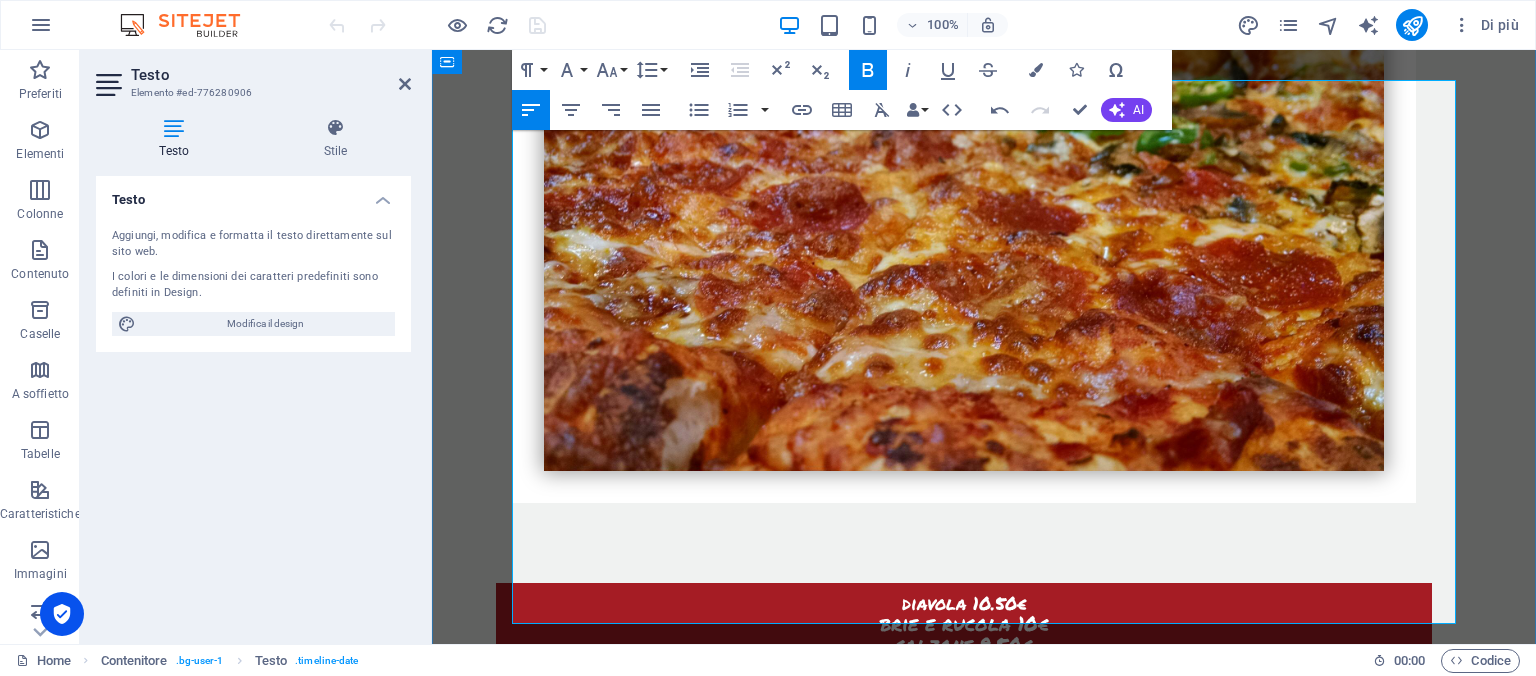 click on "tè alla pesca e limone," at bounding box center (677, 5514) 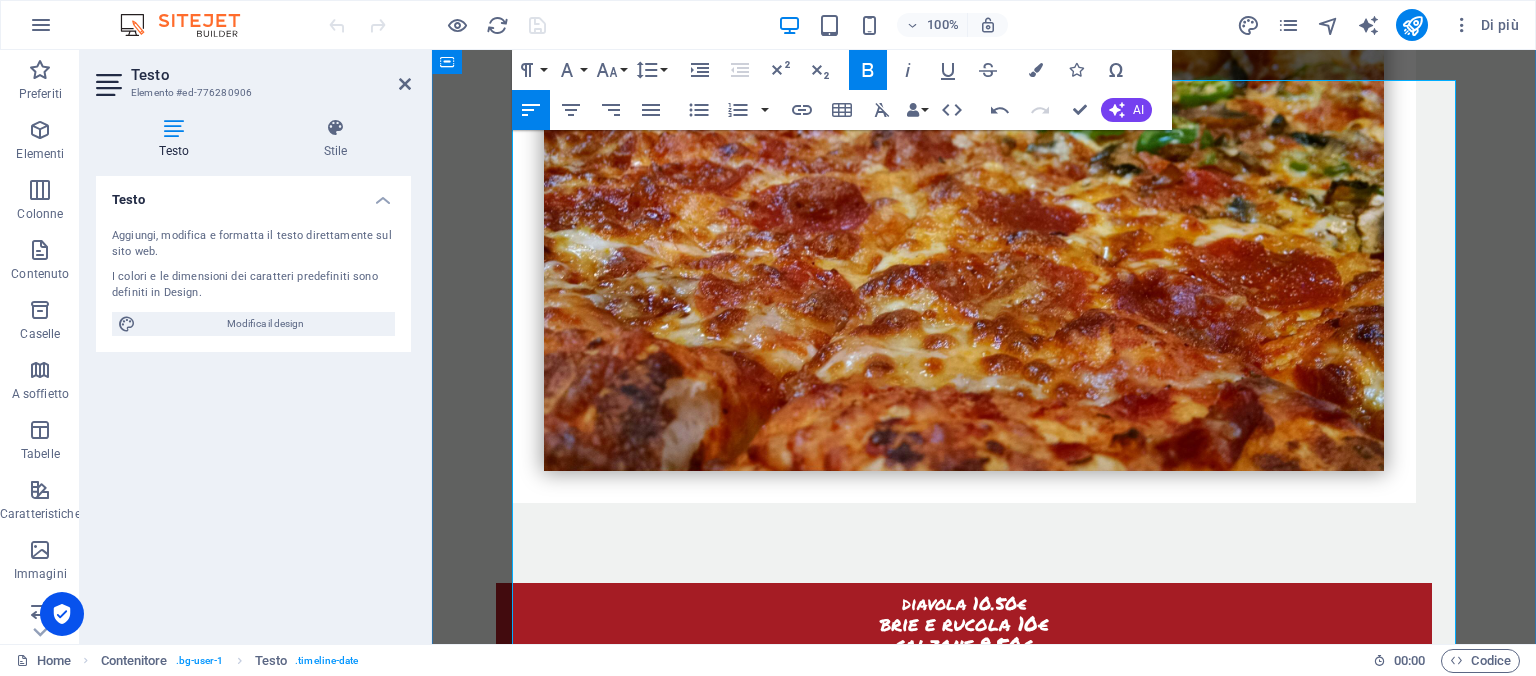 click on "lemon soda chinotto 2.50€" at bounding box center (713, 5559) 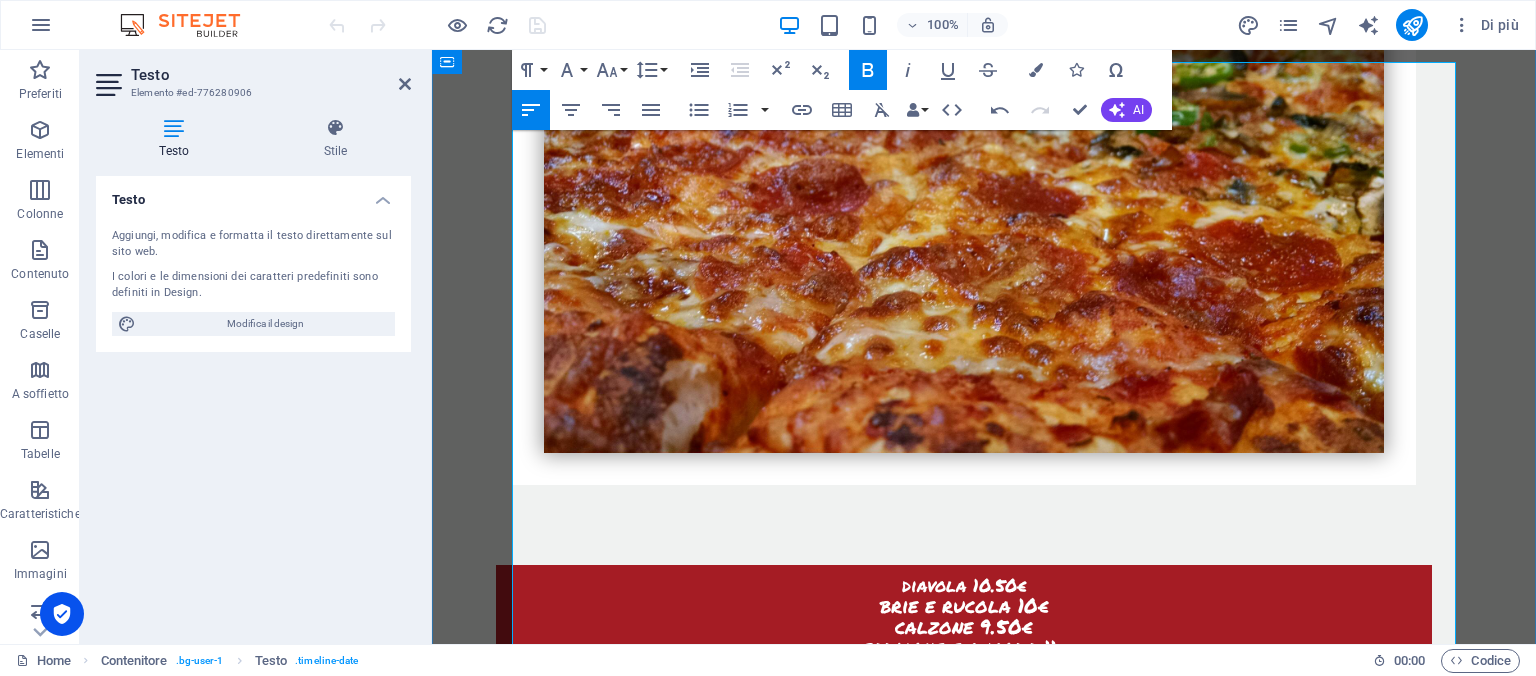 click on "chinotto 2.50€" at bounding box center (621, 5586) 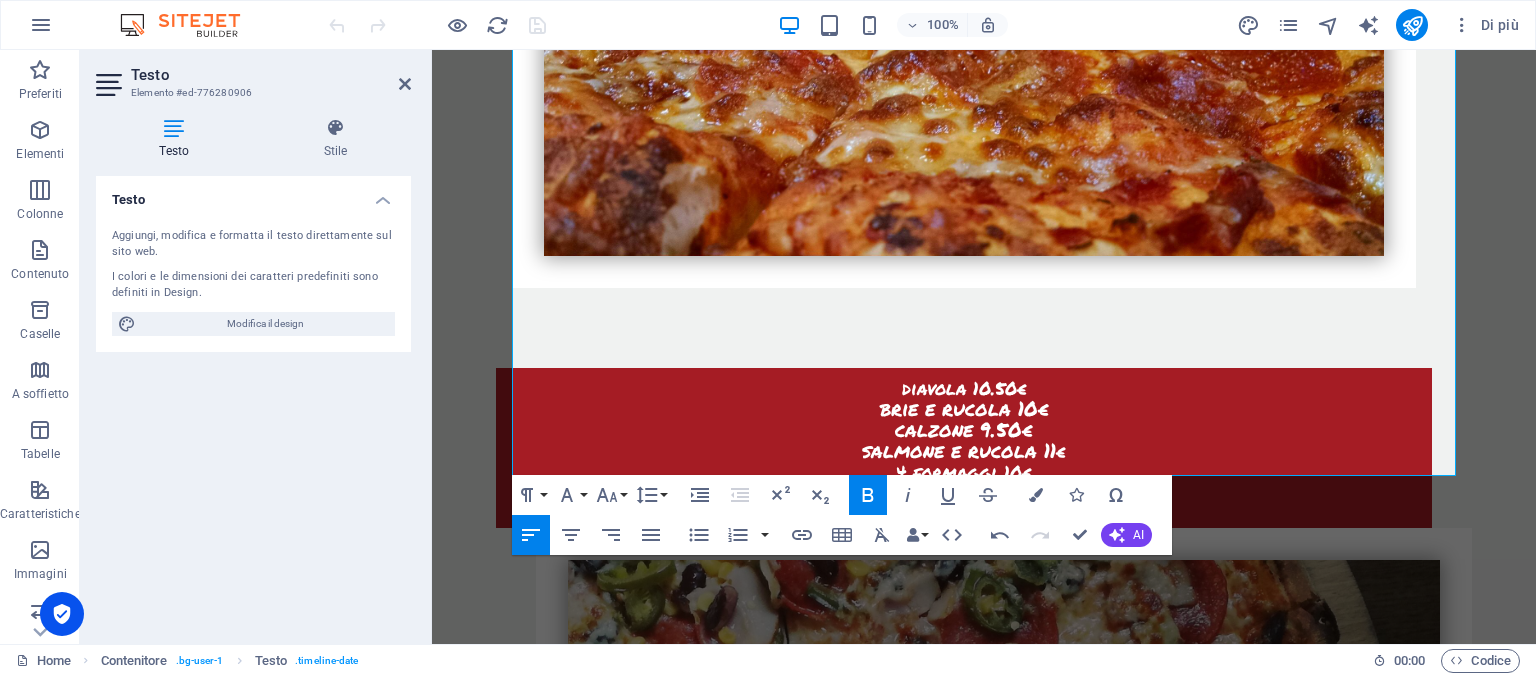 scroll, scrollTop: 6832, scrollLeft: 0, axis: vertical 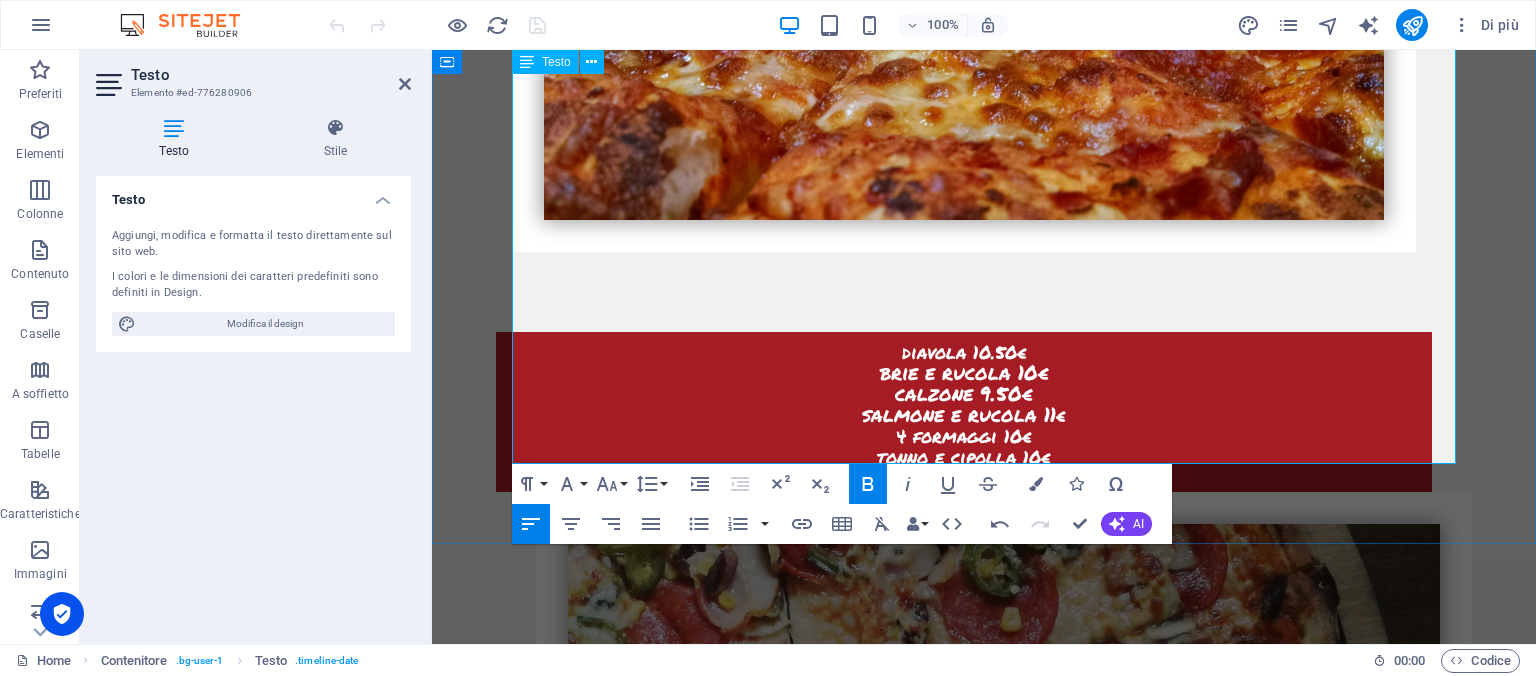 click on "acqua naturale e frizzante 1.50€" at bounding box center [748, 5398] 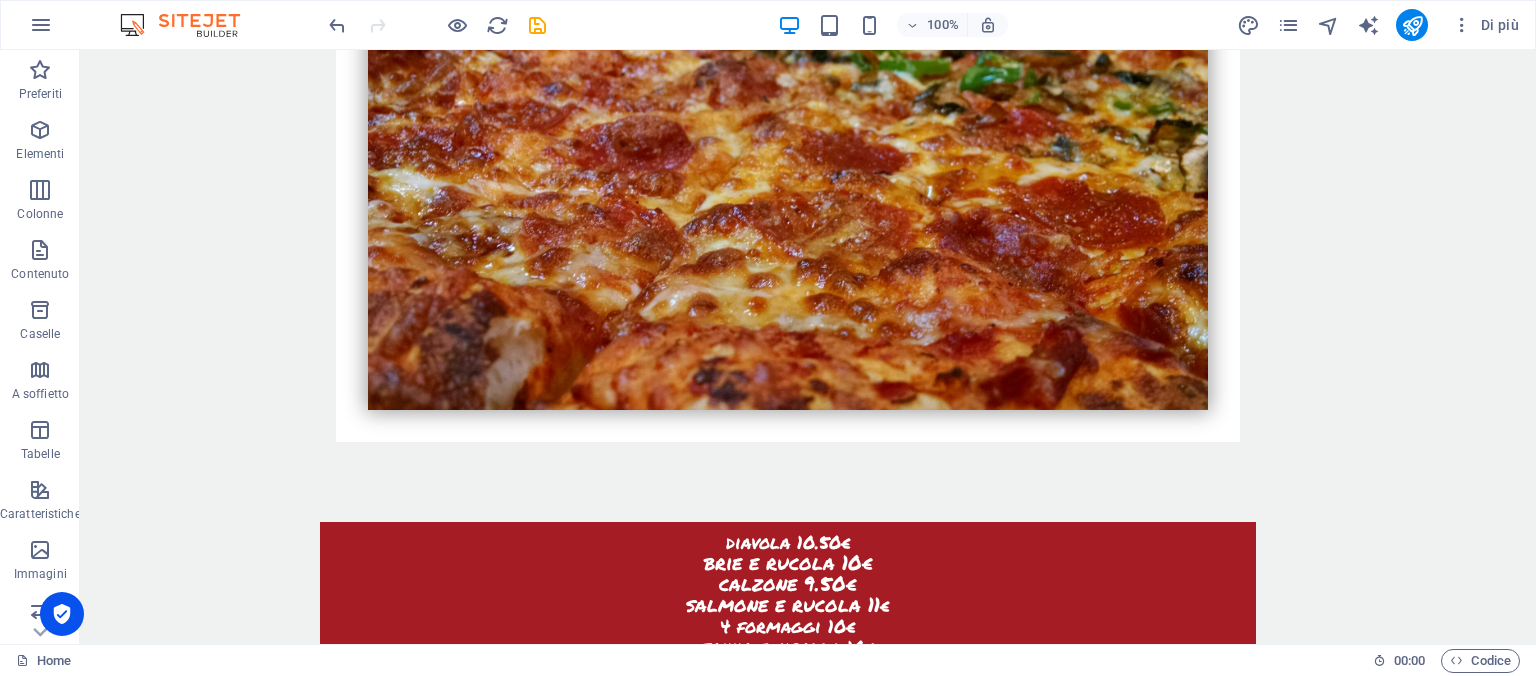 scroll, scrollTop: 6666, scrollLeft: 0, axis: vertical 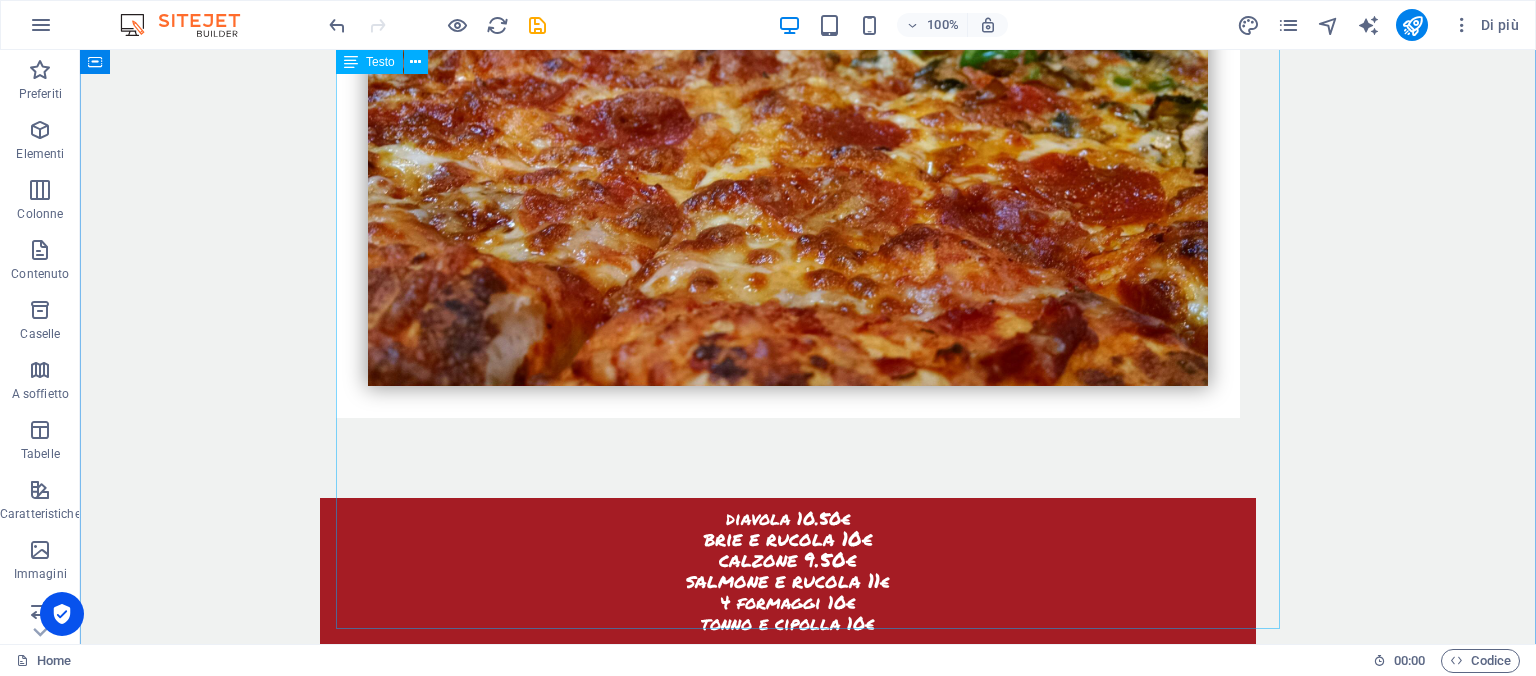 click on "Birra Paulaner 0.5ml  4.50€" at bounding box center (564, 5204) 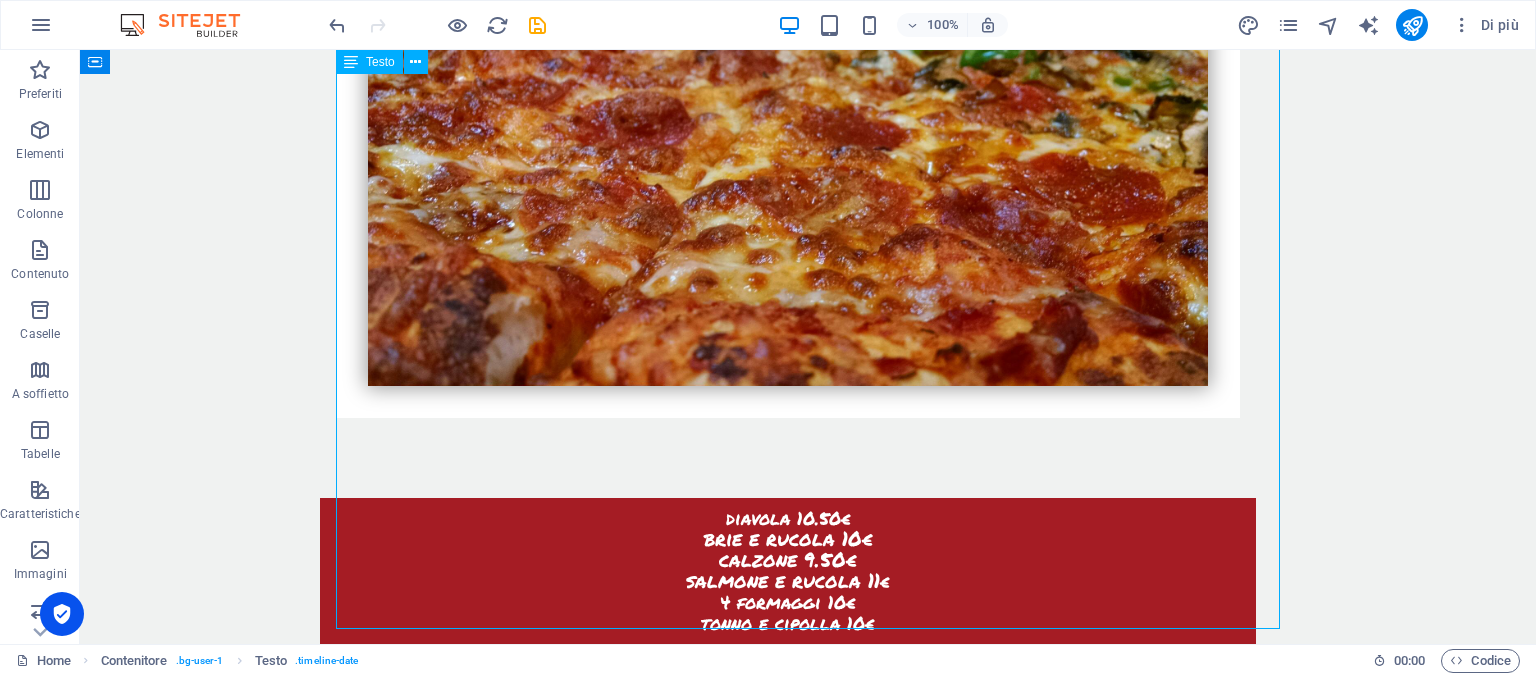 type 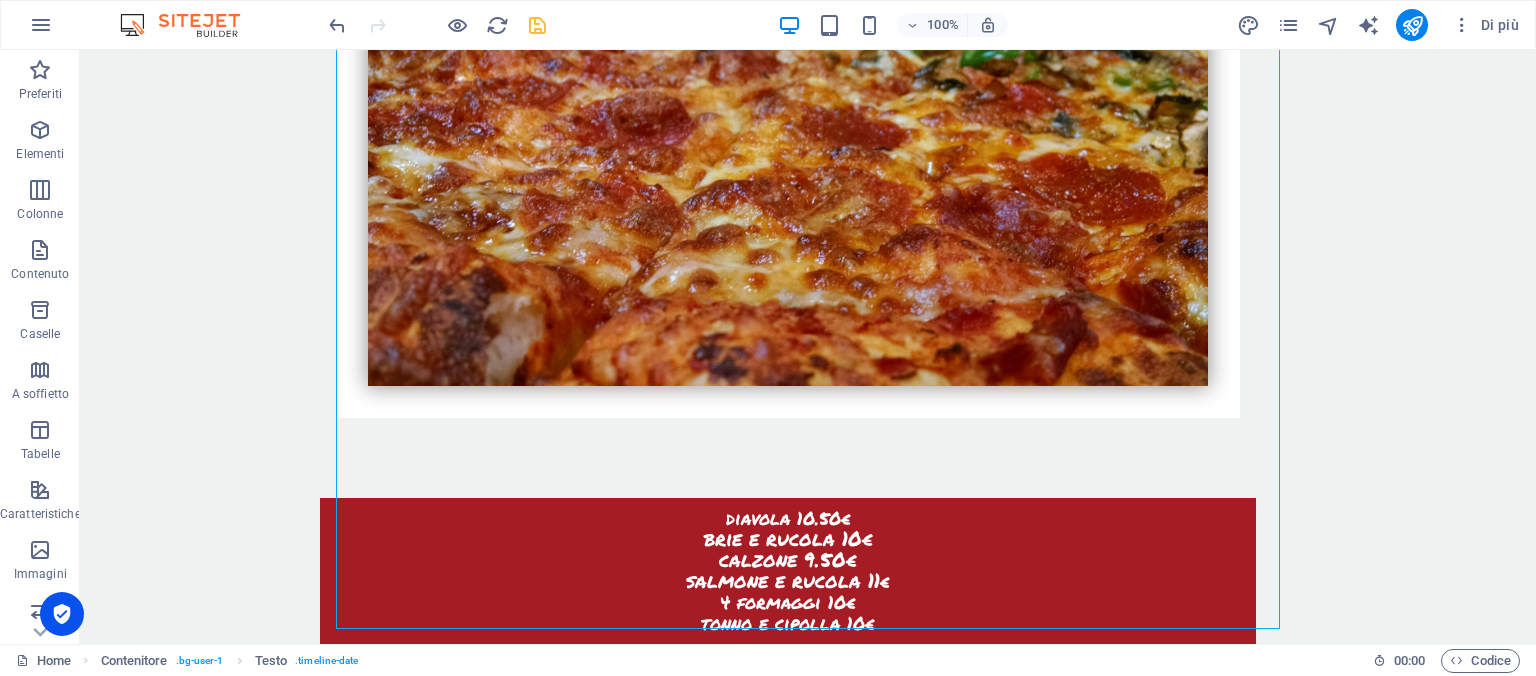 click at bounding box center [537, 25] 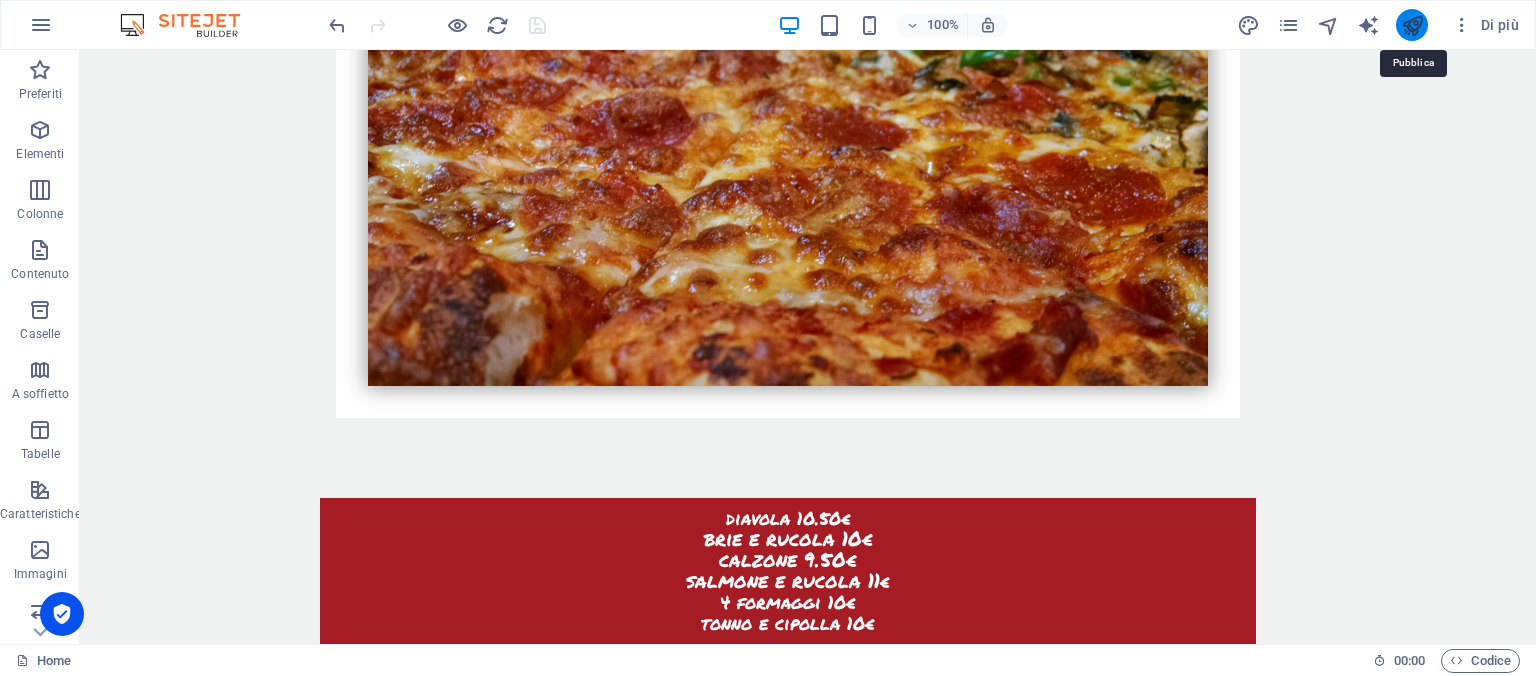 click at bounding box center (1412, 25) 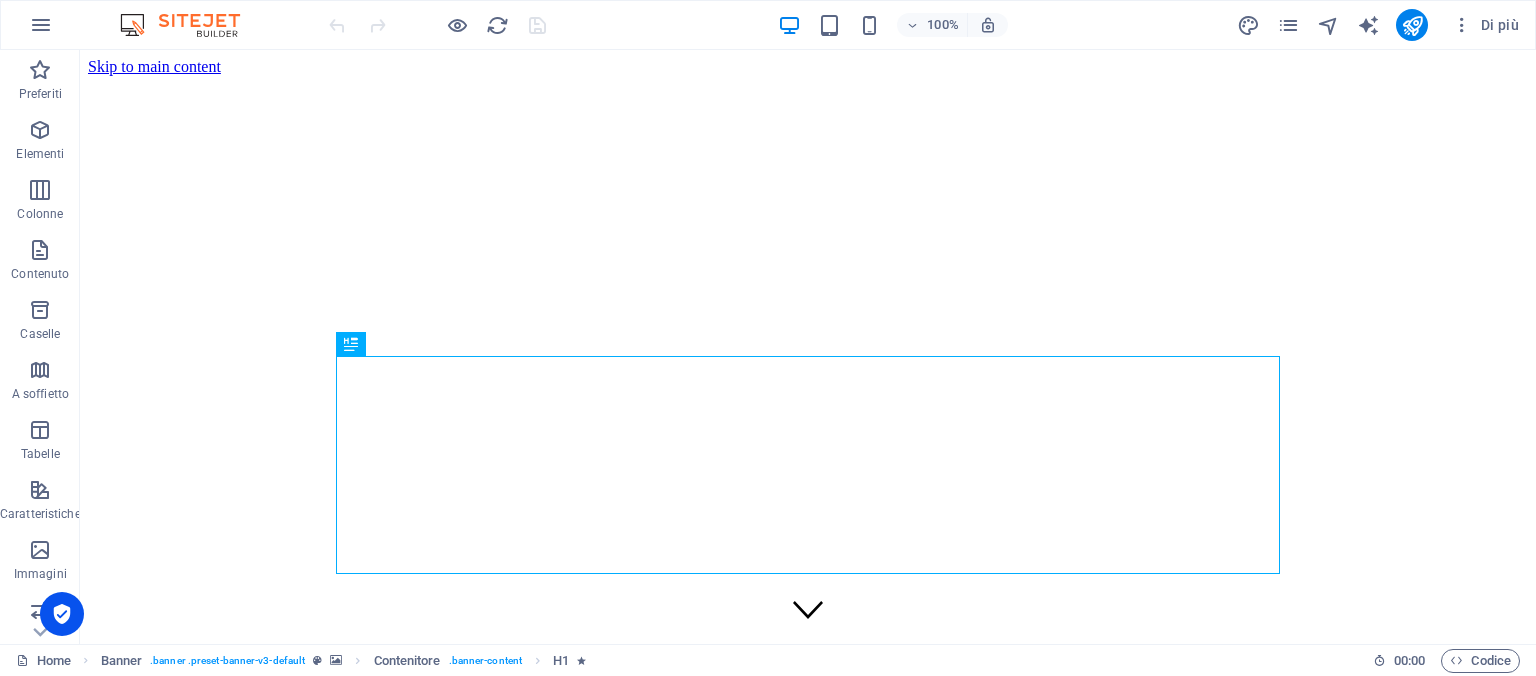 scroll, scrollTop: 0, scrollLeft: 0, axis: both 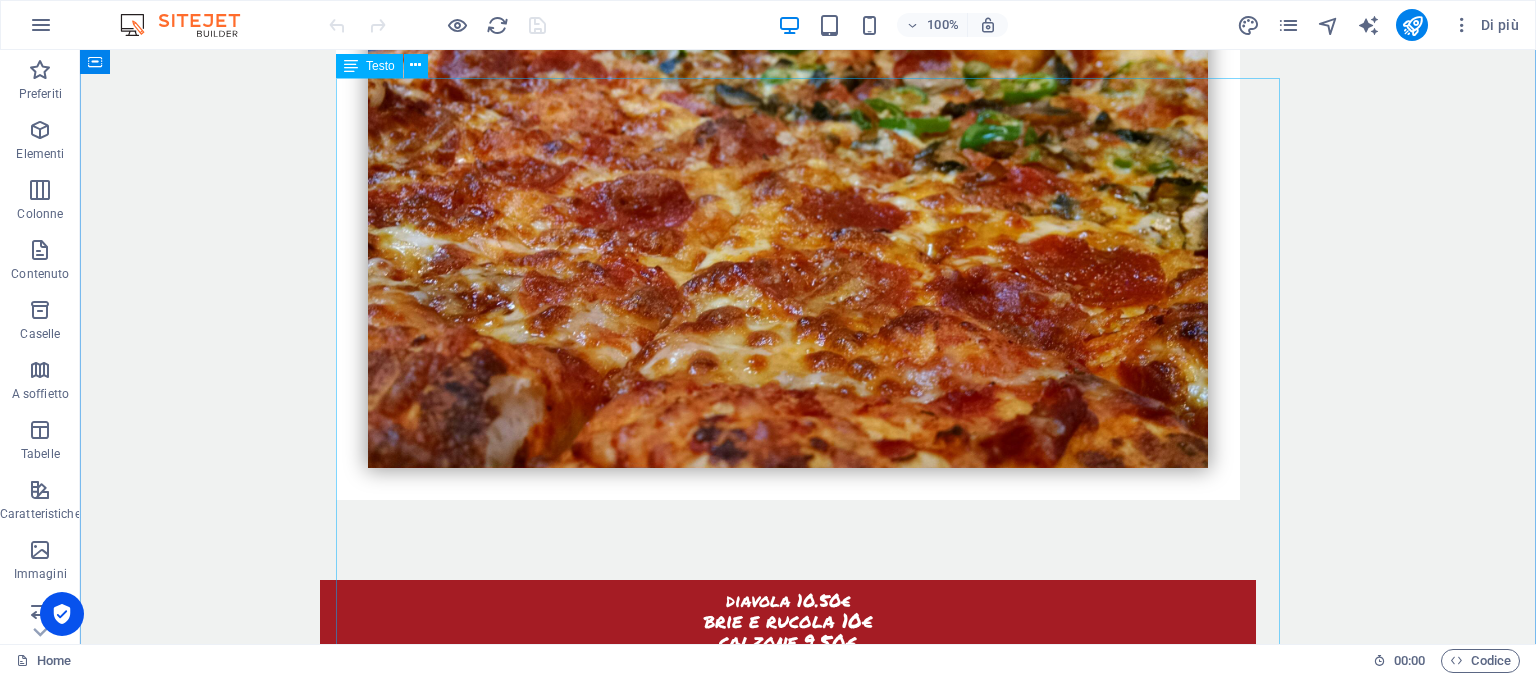 click on "[PERSON_NAME] 0.33ml 3.50€" at bounding box center (567, 5196) 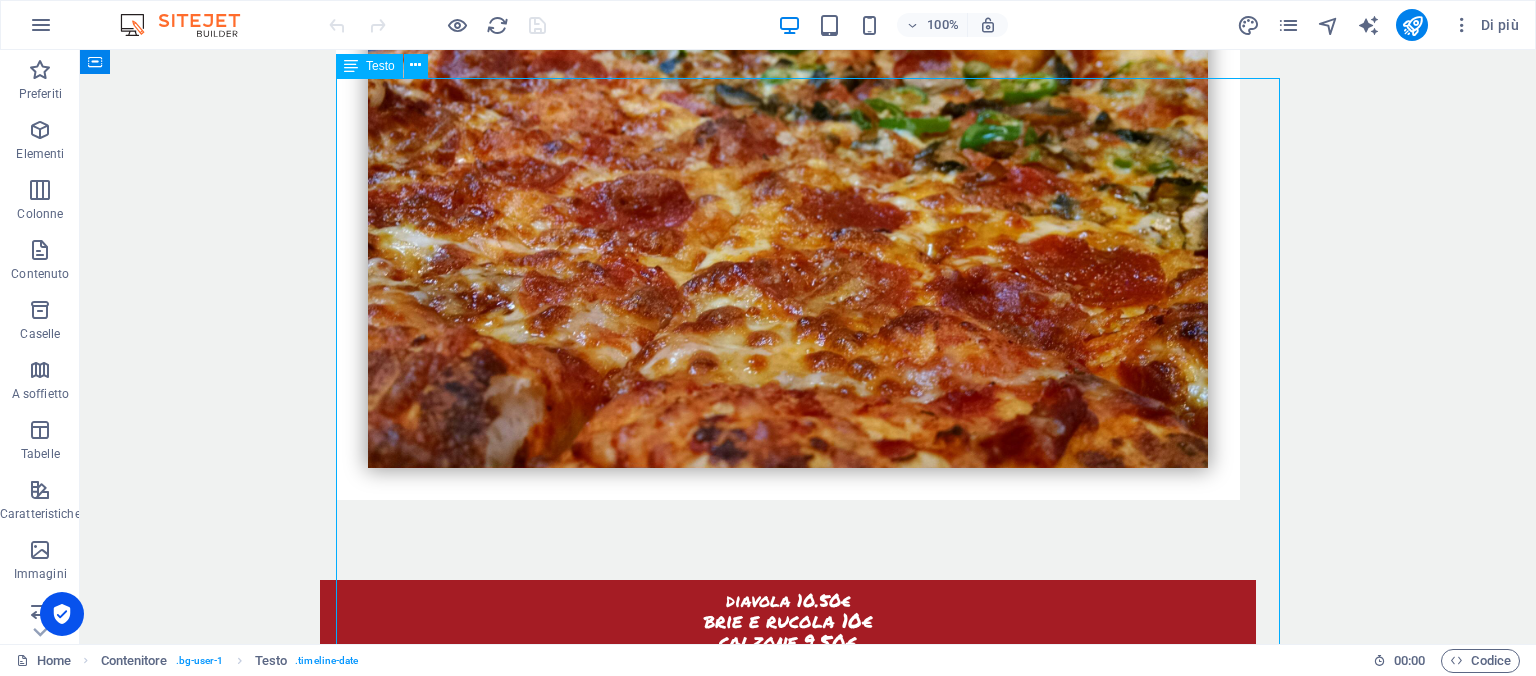 type 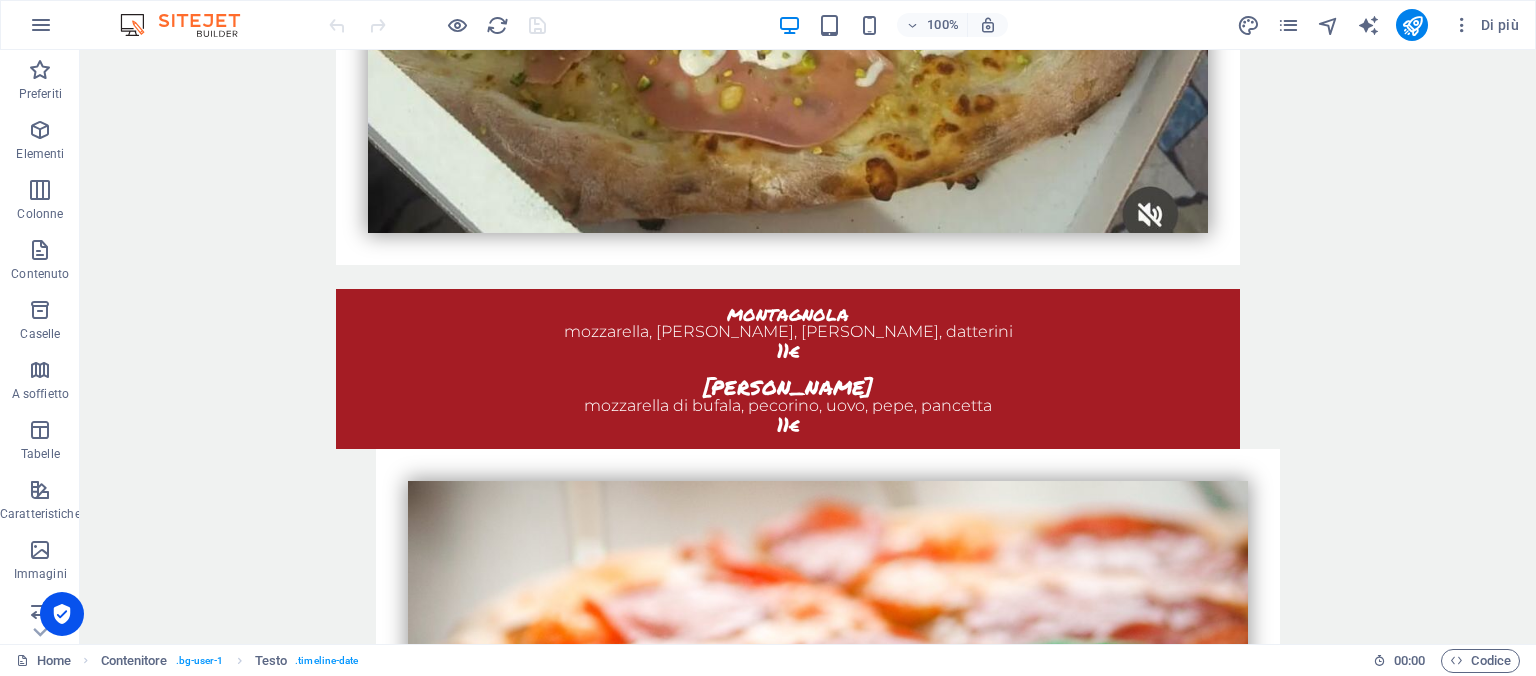scroll, scrollTop: 5284, scrollLeft: 0, axis: vertical 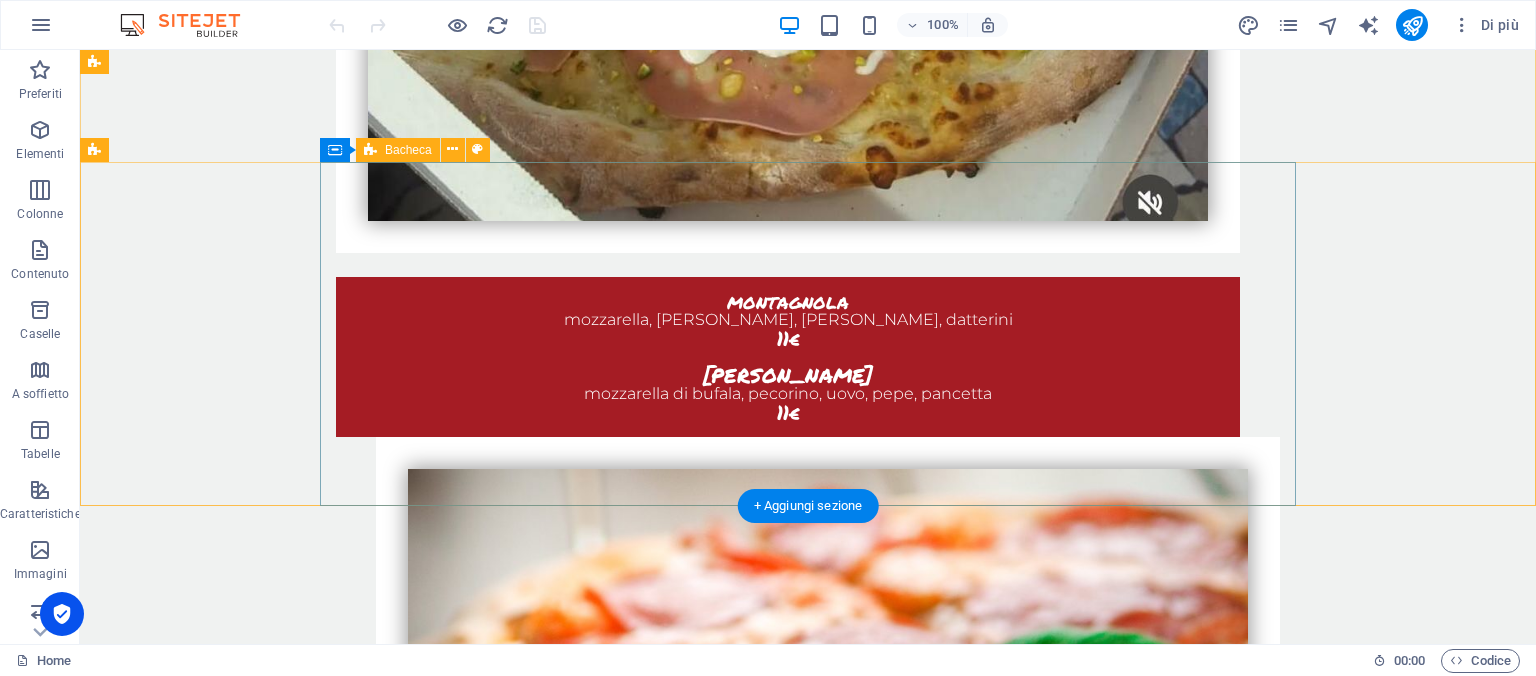 click on "pizza in teglia 60*40  margherita 28€ 1/2 margherita 1/2 farcita 30€ 2gusi 33€ 3 gusti 36€ 4 gusti 39€ pizza con impasto integrale o kamut +1.50€ impasto pinsa romana +2.50" at bounding box center (808, 5289) 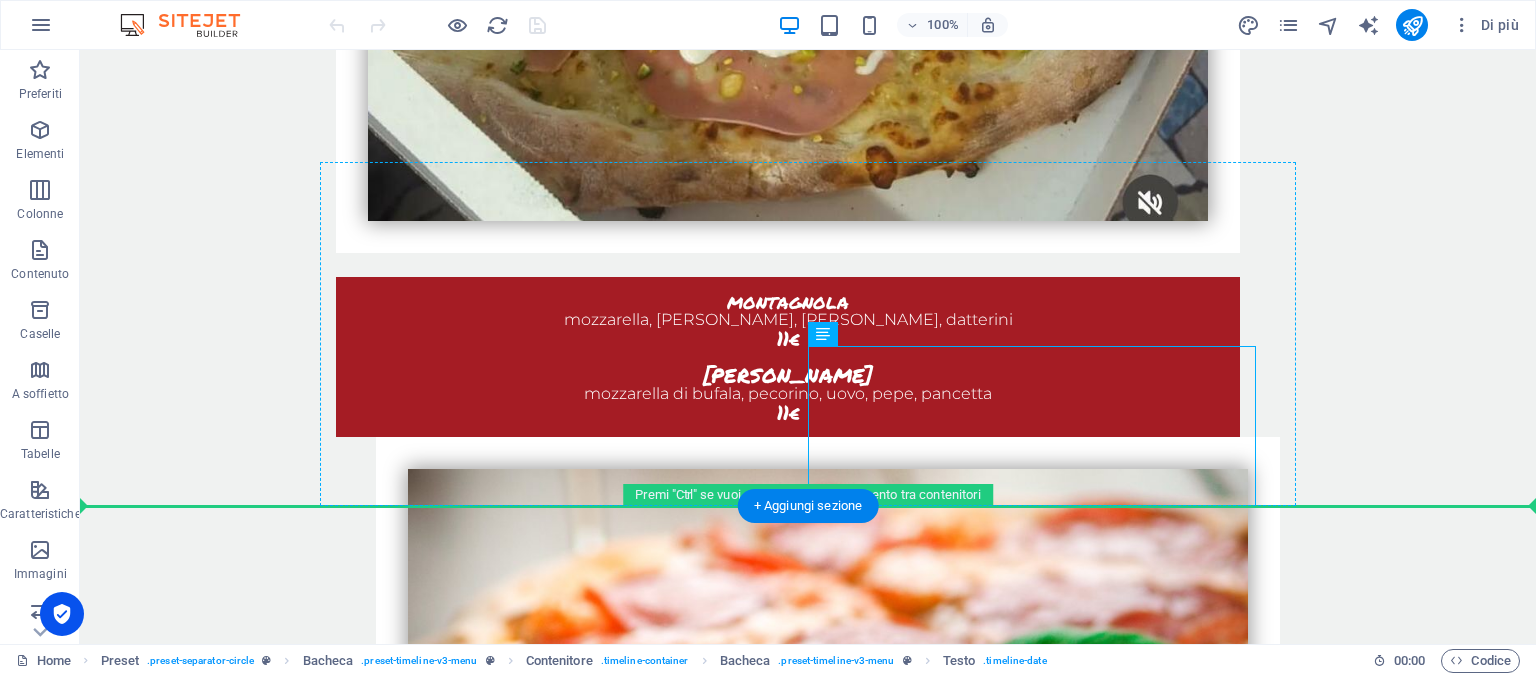 drag, startPoint x: 881, startPoint y: 429, endPoint x: 766, endPoint y: 442, distance: 115.73245 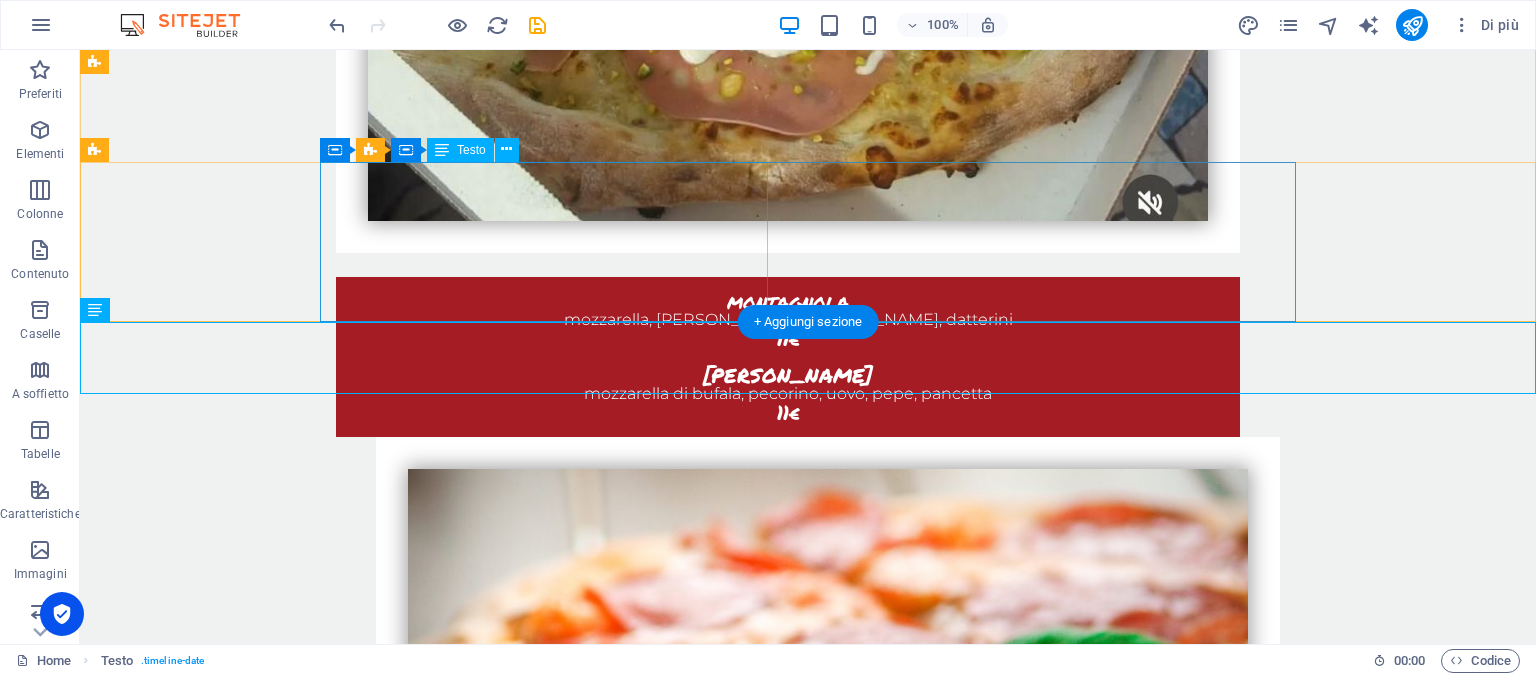 click on "pizza in teglia 60*40  margherita 28€ 1/2 margherita 1/2 farcita 30€ 2gusi 33€ 3 gusti 36€ 4 gusti 39€" at bounding box center (788, 5197) 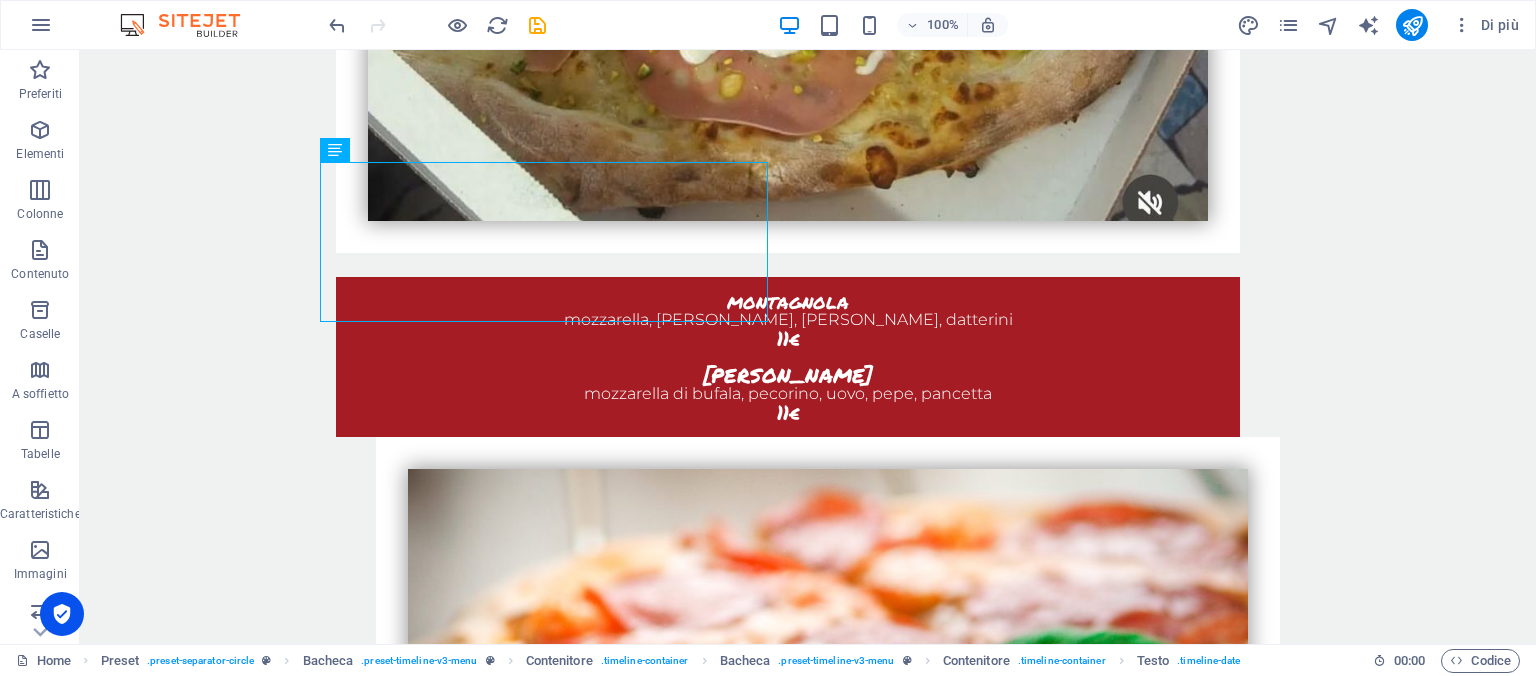 click at bounding box center [437, 25] 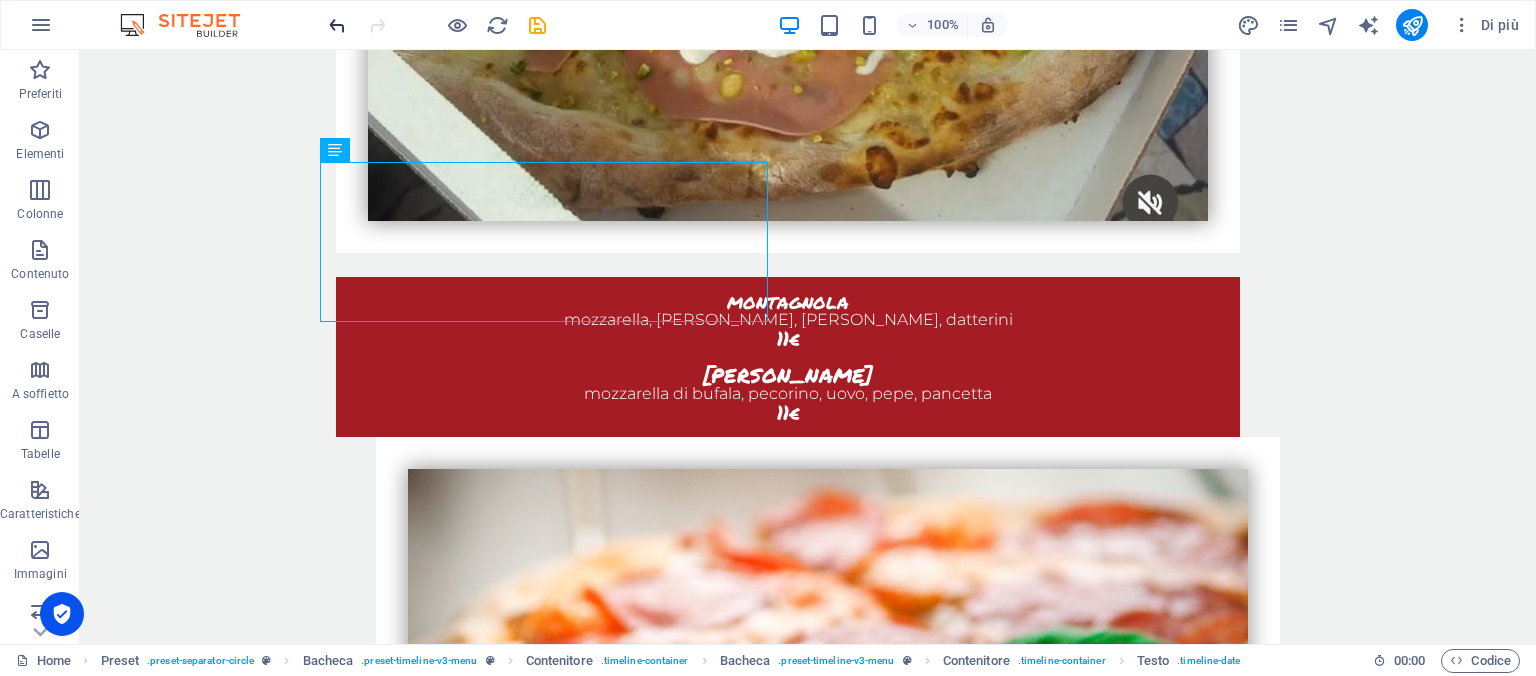 click at bounding box center [337, 25] 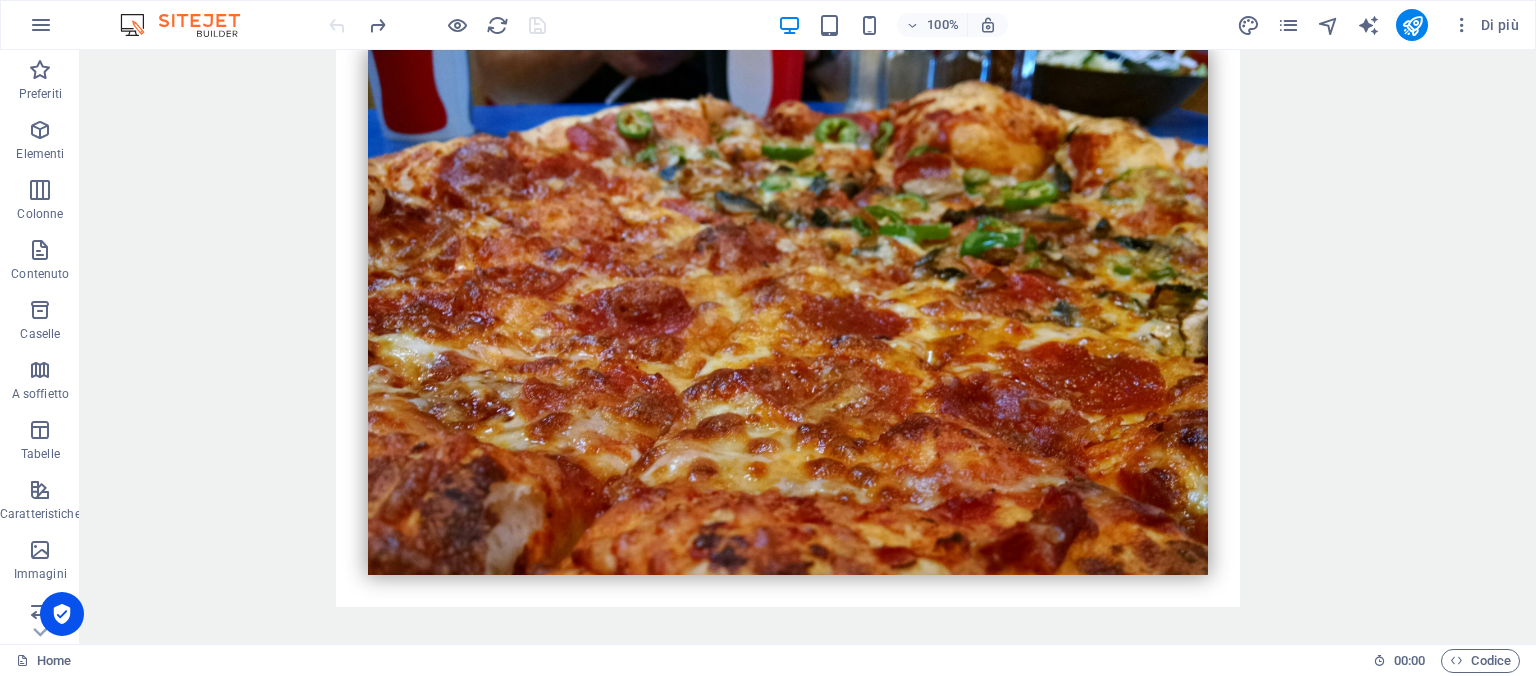 scroll, scrollTop: 6500, scrollLeft: 0, axis: vertical 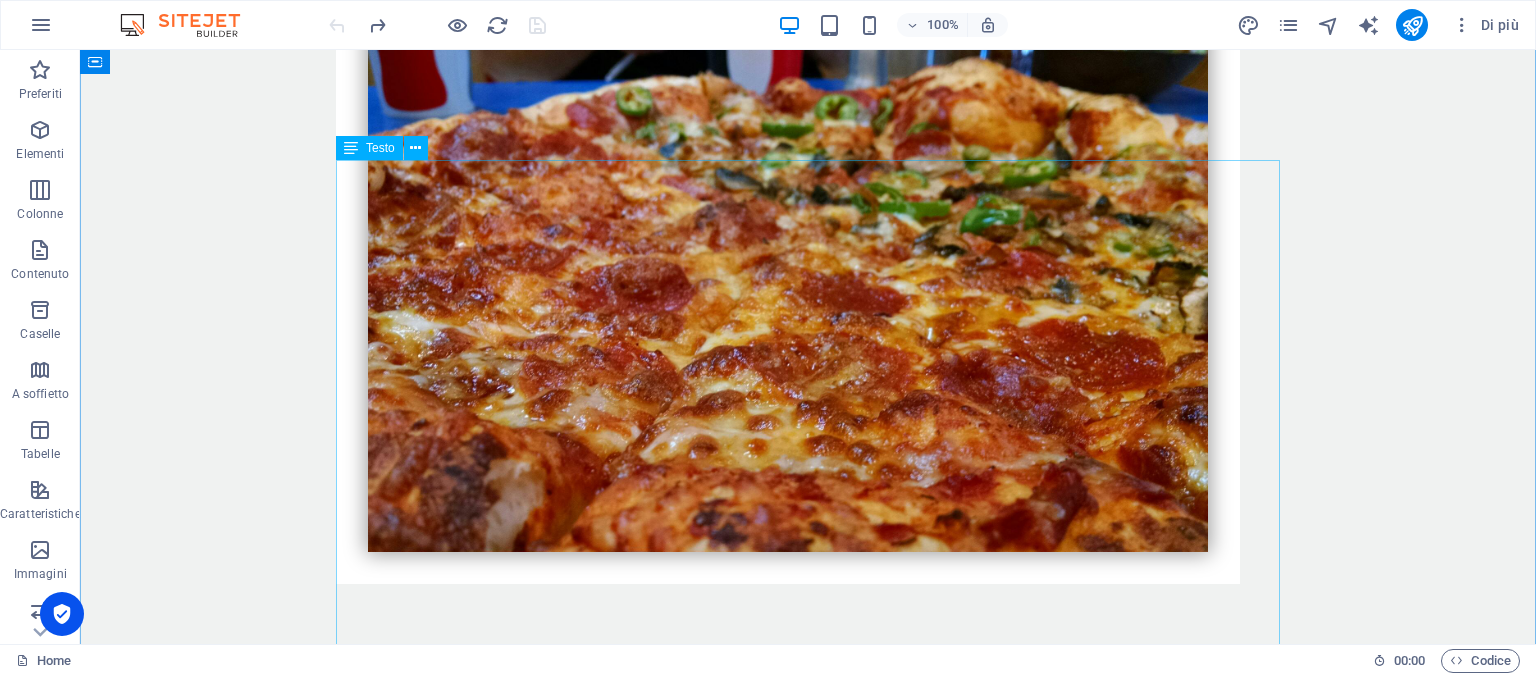 click on "Irdina da noi anche da bere" at bounding box center [518, 5190] 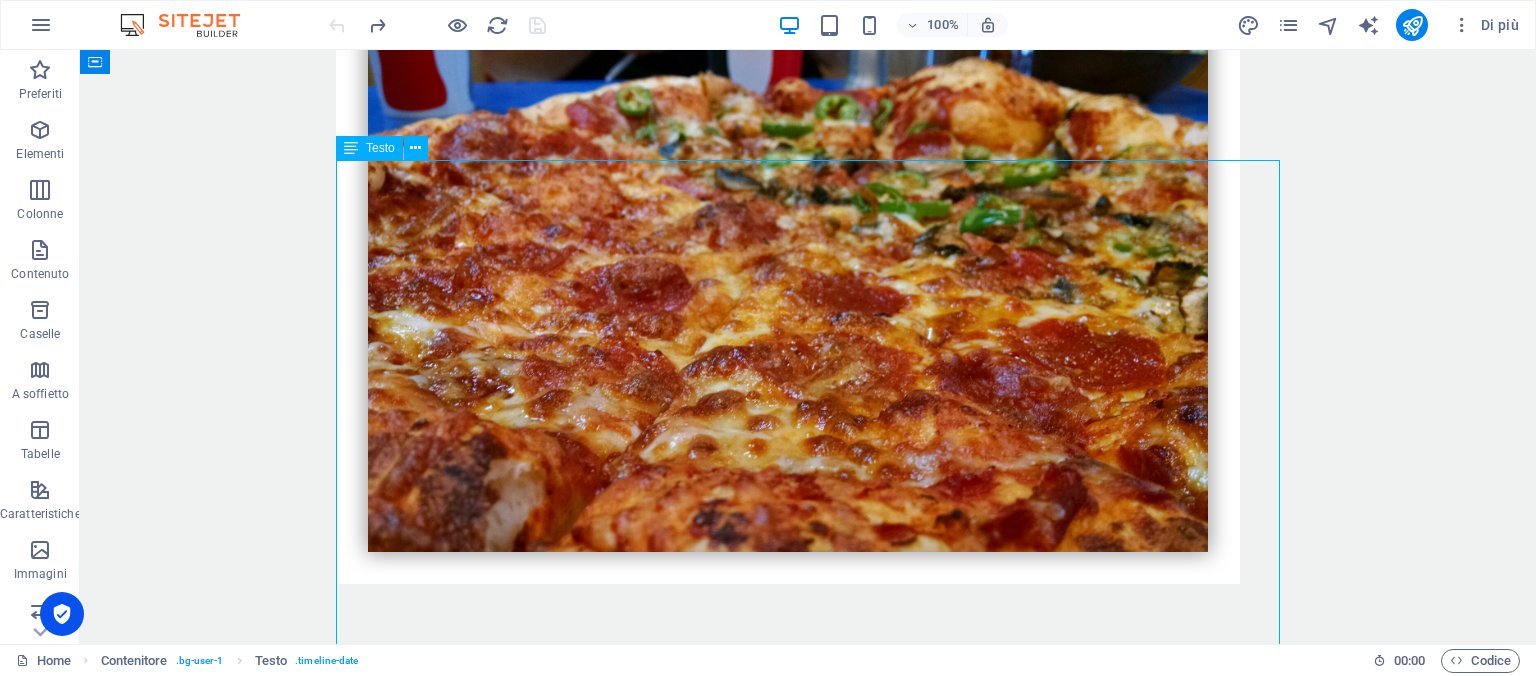 drag, startPoint x: 621, startPoint y: 187, endPoint x: 317, endPoint y: 199, distance: 304.23676 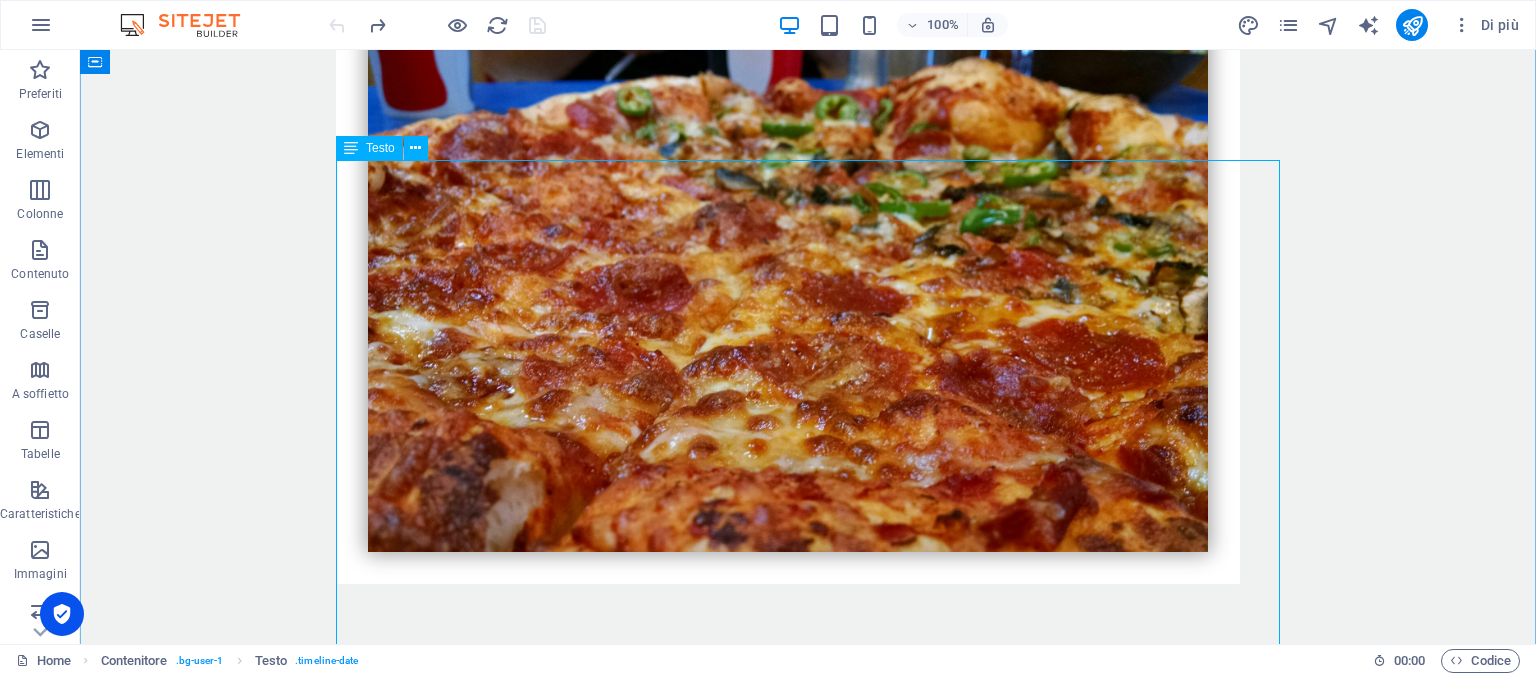 click on "[PERSON_NAME] 0.5ml 4.50€" at bounding box center [808, 5370] 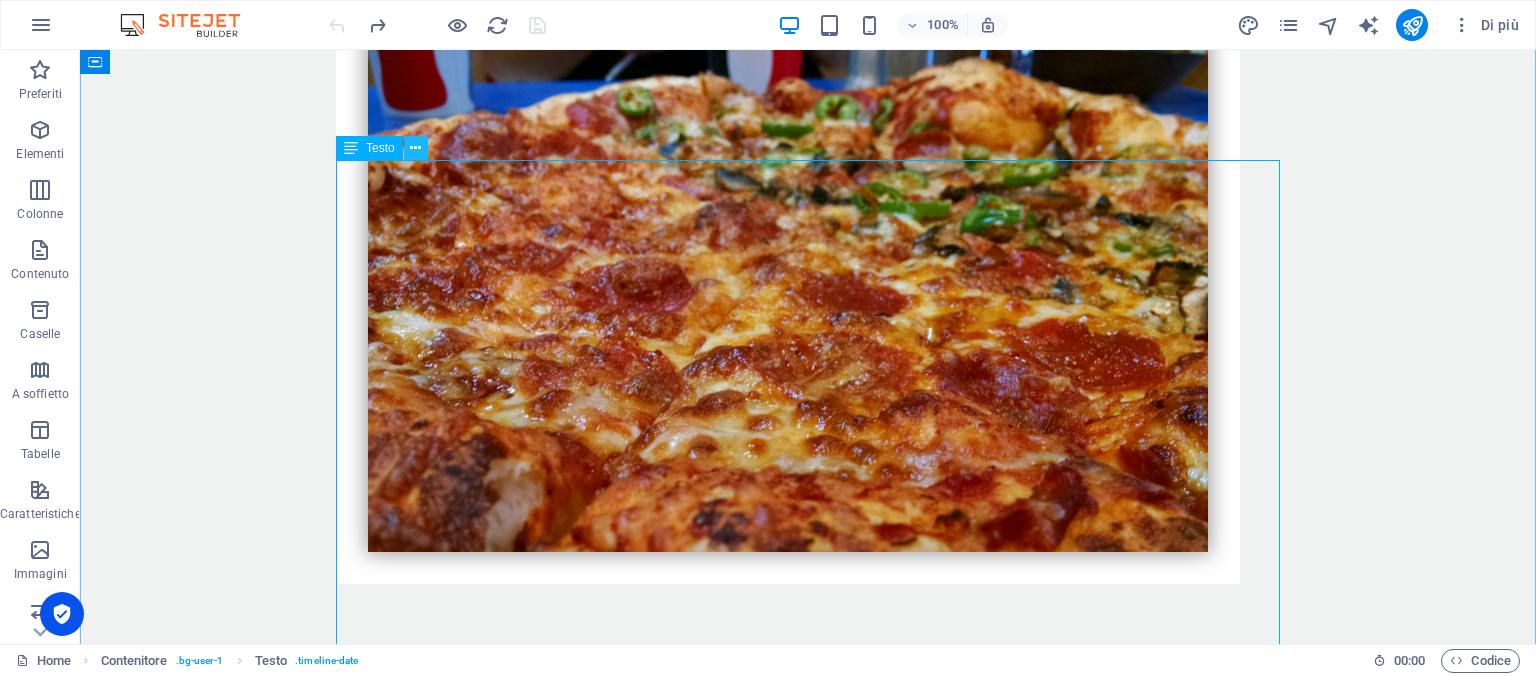 click at bounding box center [415, 148] 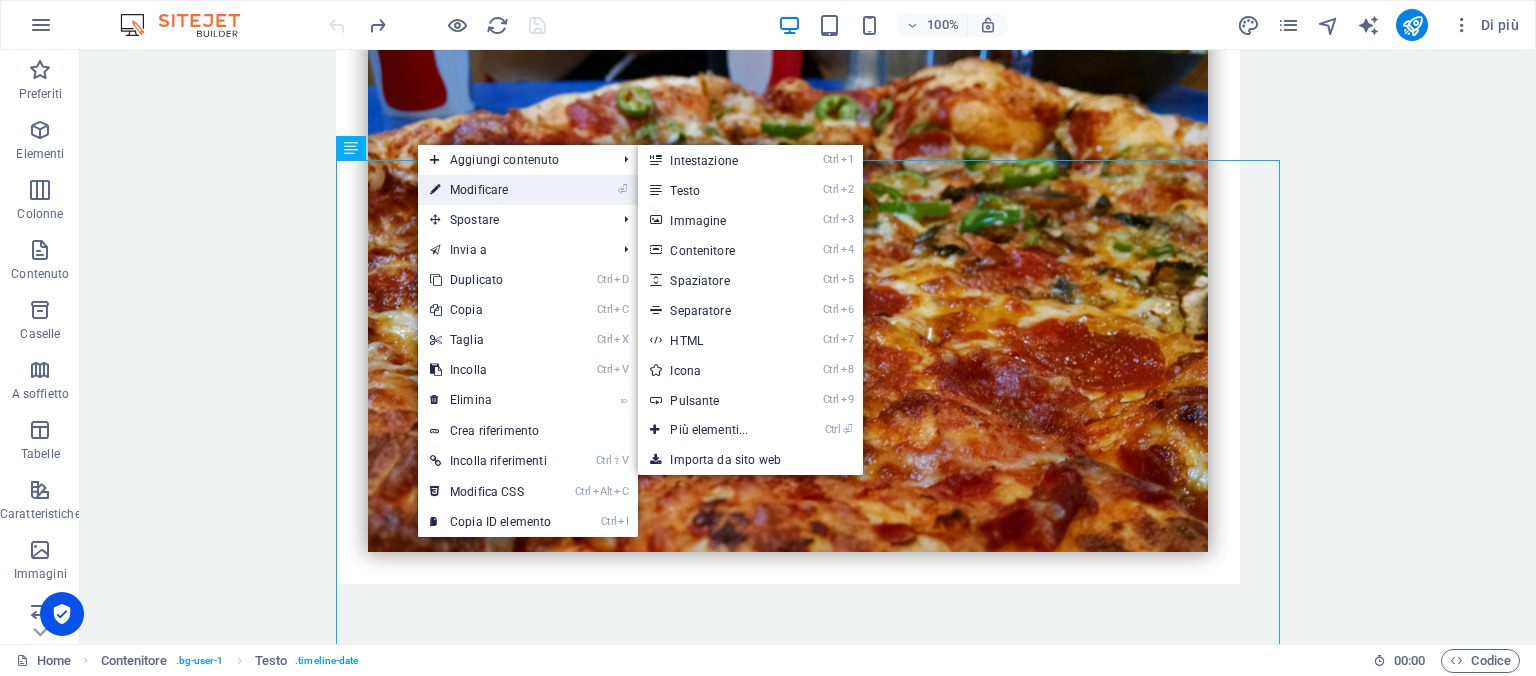click on "⏎  Modificare" at bounding box center [490, 190] 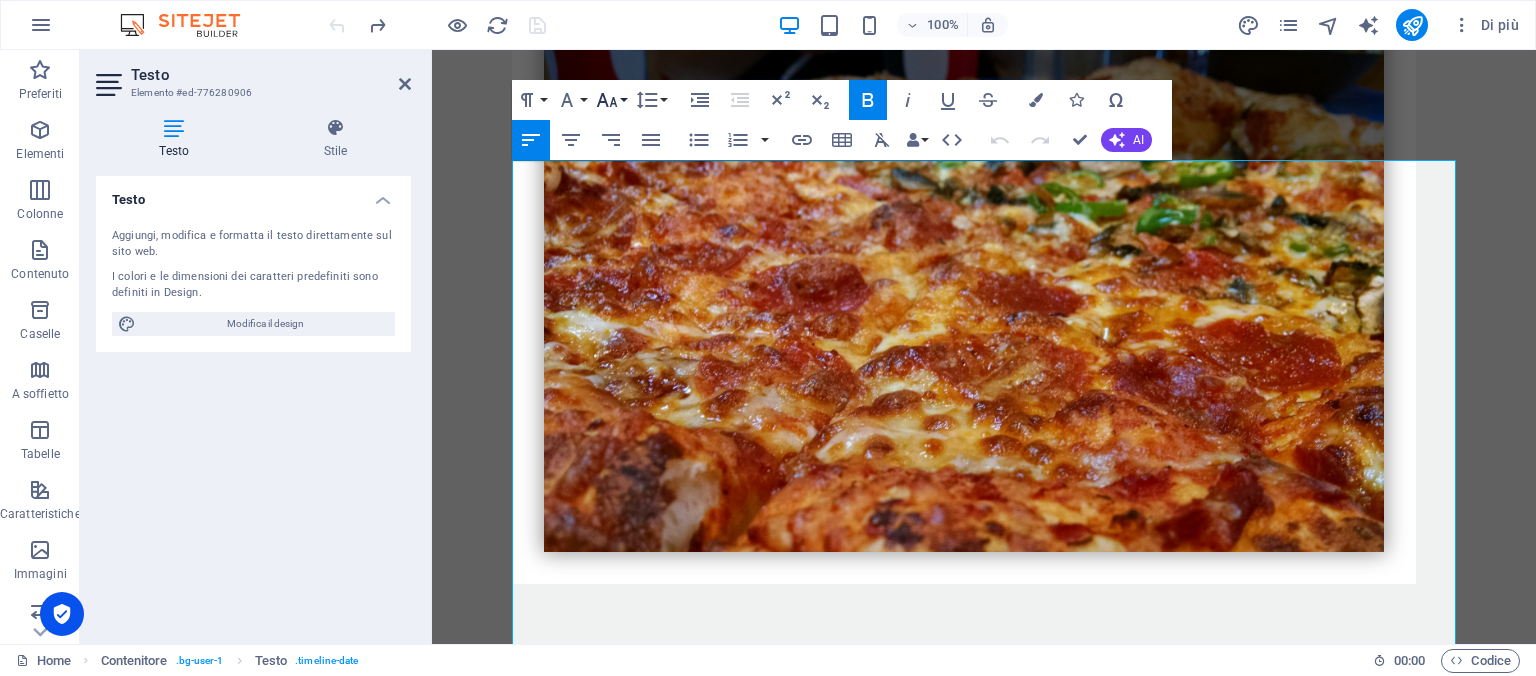 click 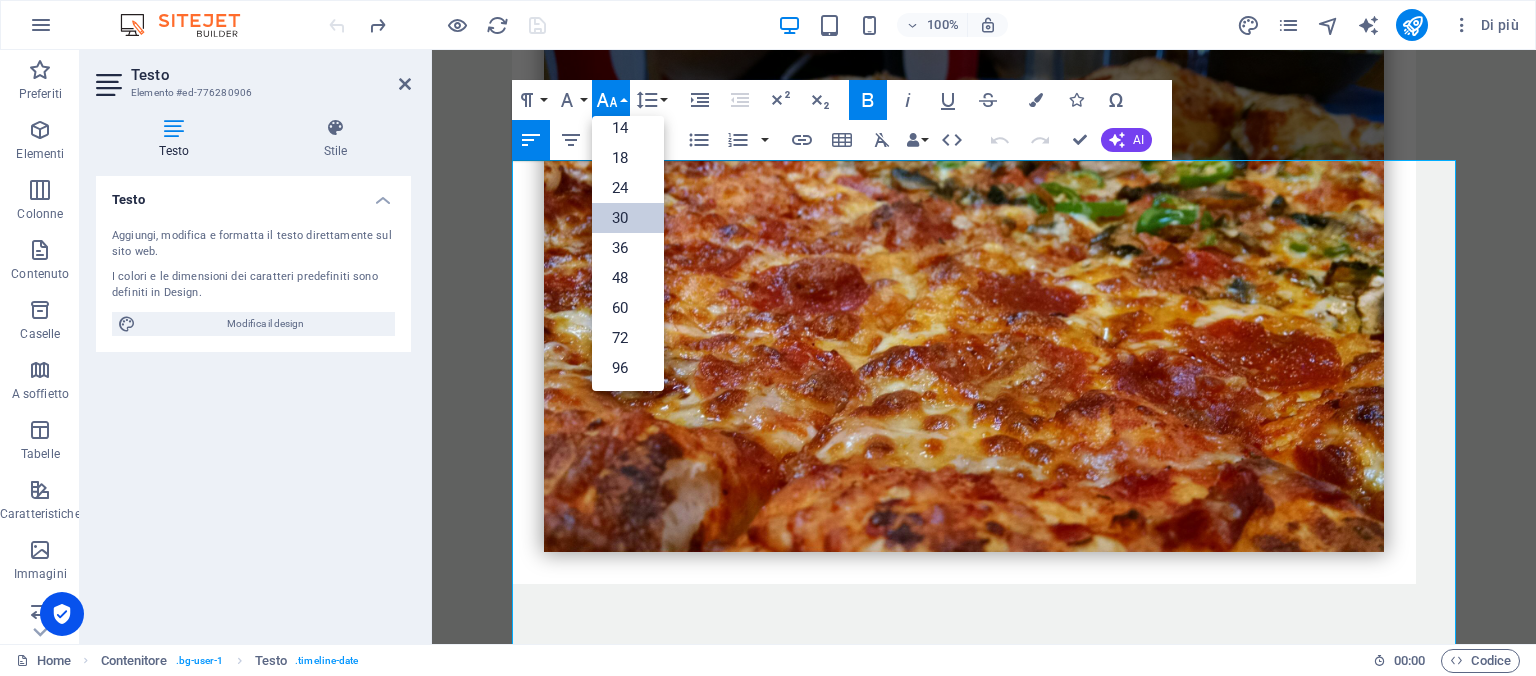 scroll, scrollTop: 161, scrollLeft: 0, axis: vertical 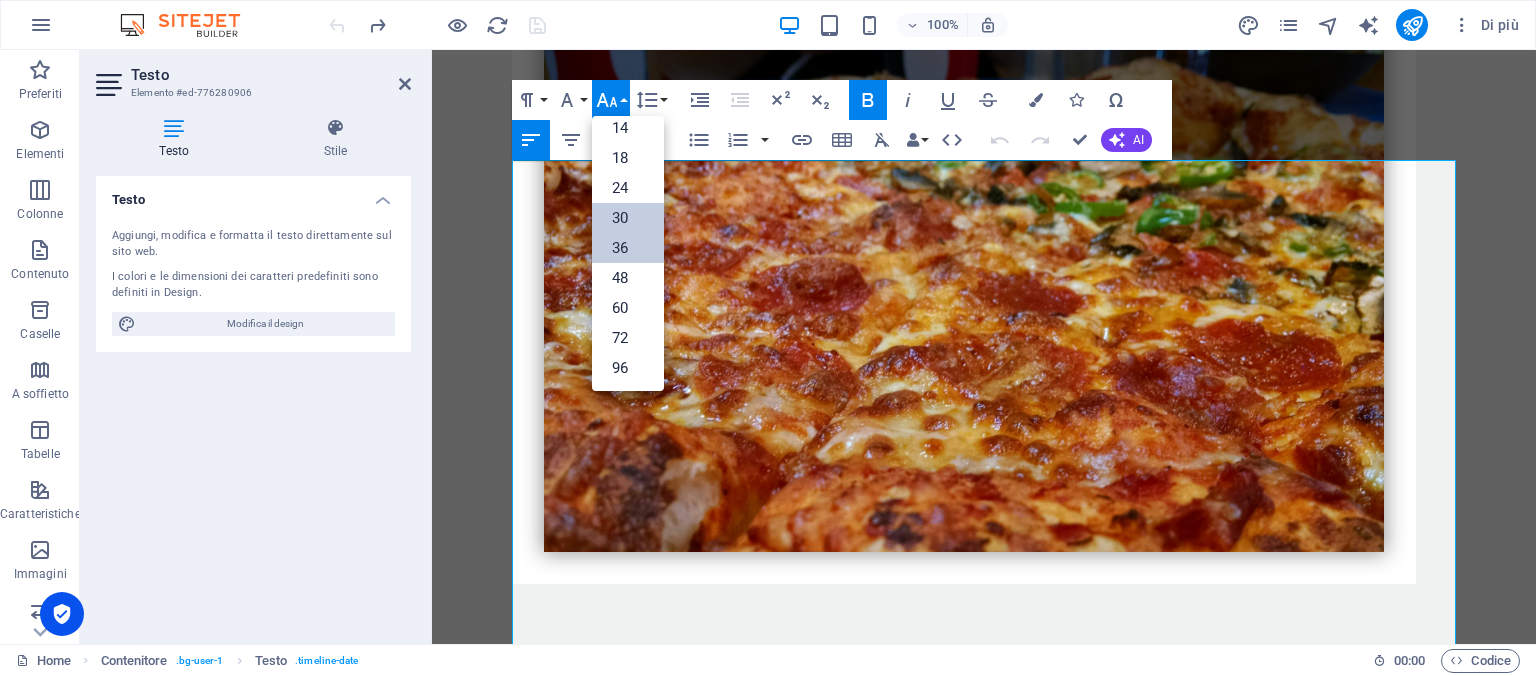 click on "36" at bounding box center (628, 248) 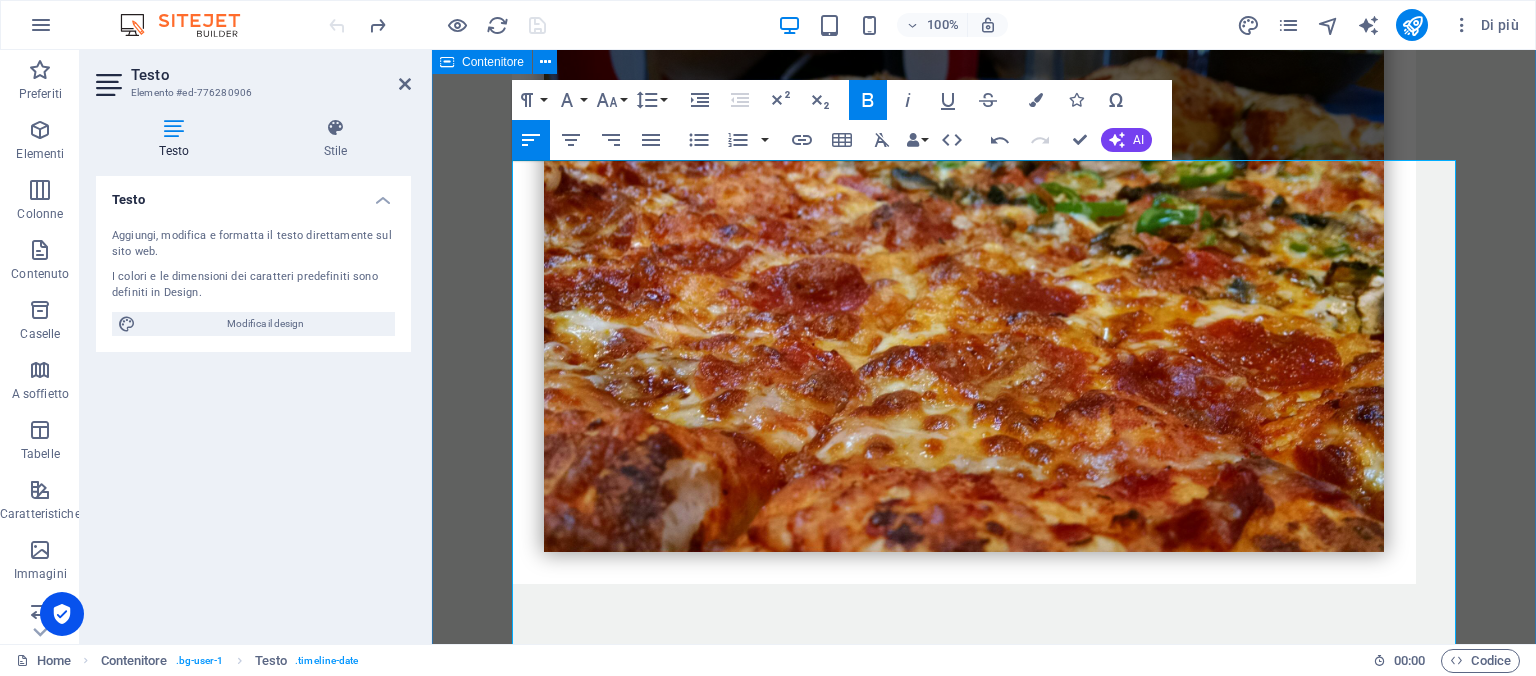 drag, startPoint x: 864, startPoint y: 186, endPoint x: 510, endPoint y: 192, distance: 354.05084 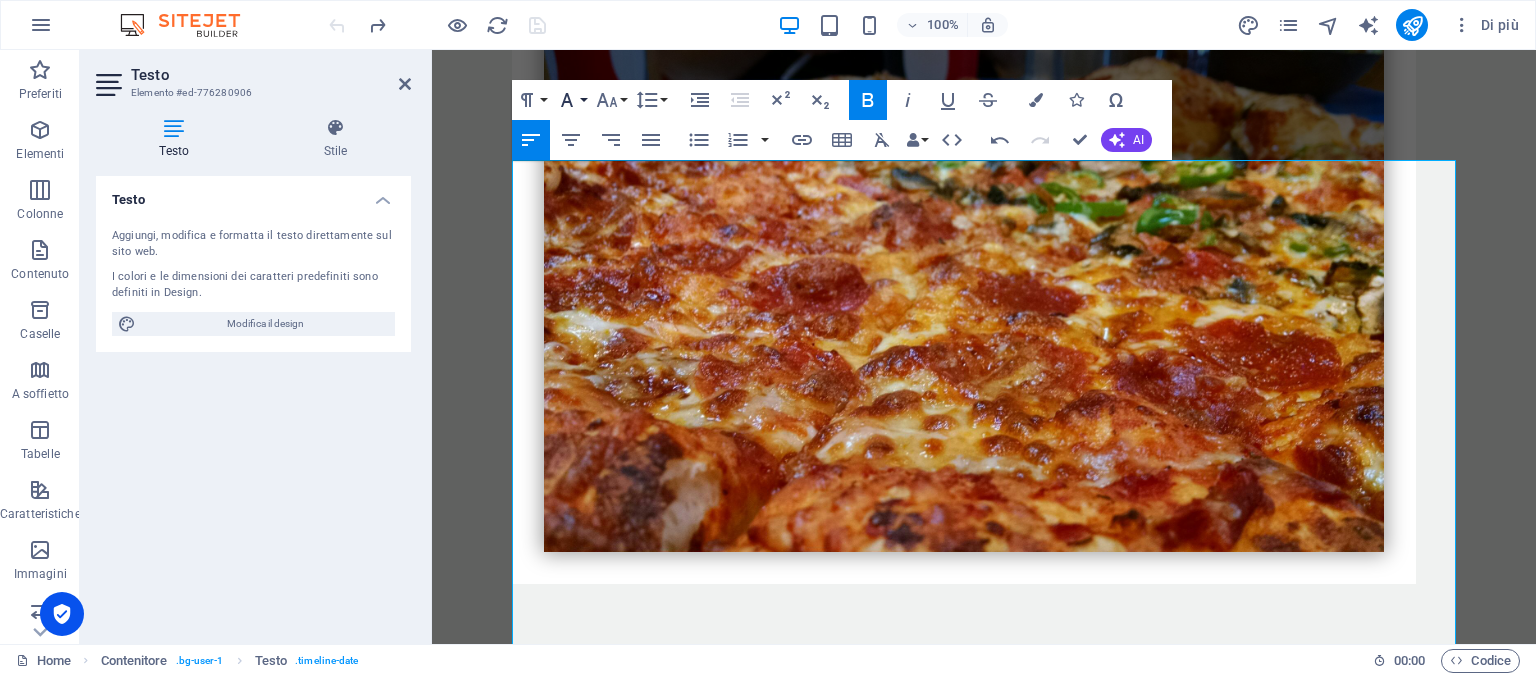 click 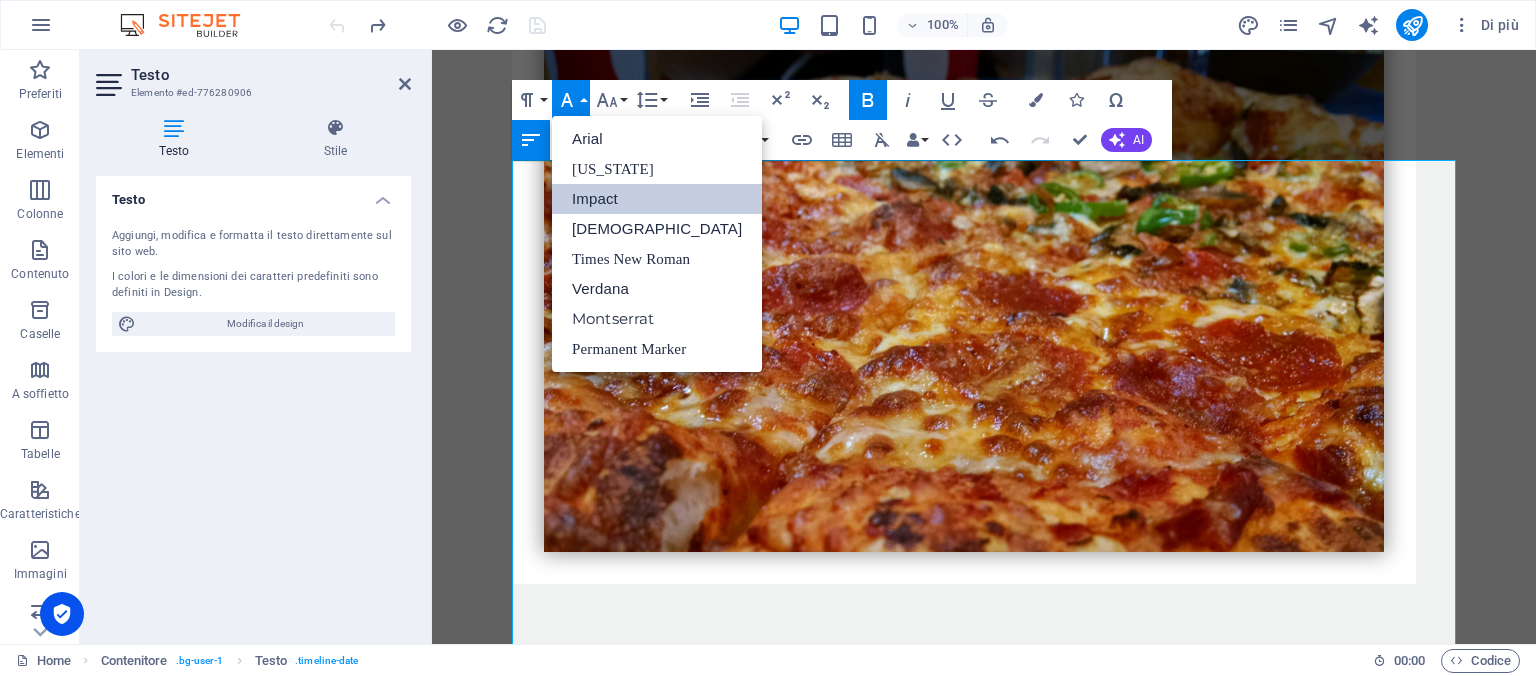scroll, scrollTop: 0, scrollLeft: 0, axis: both 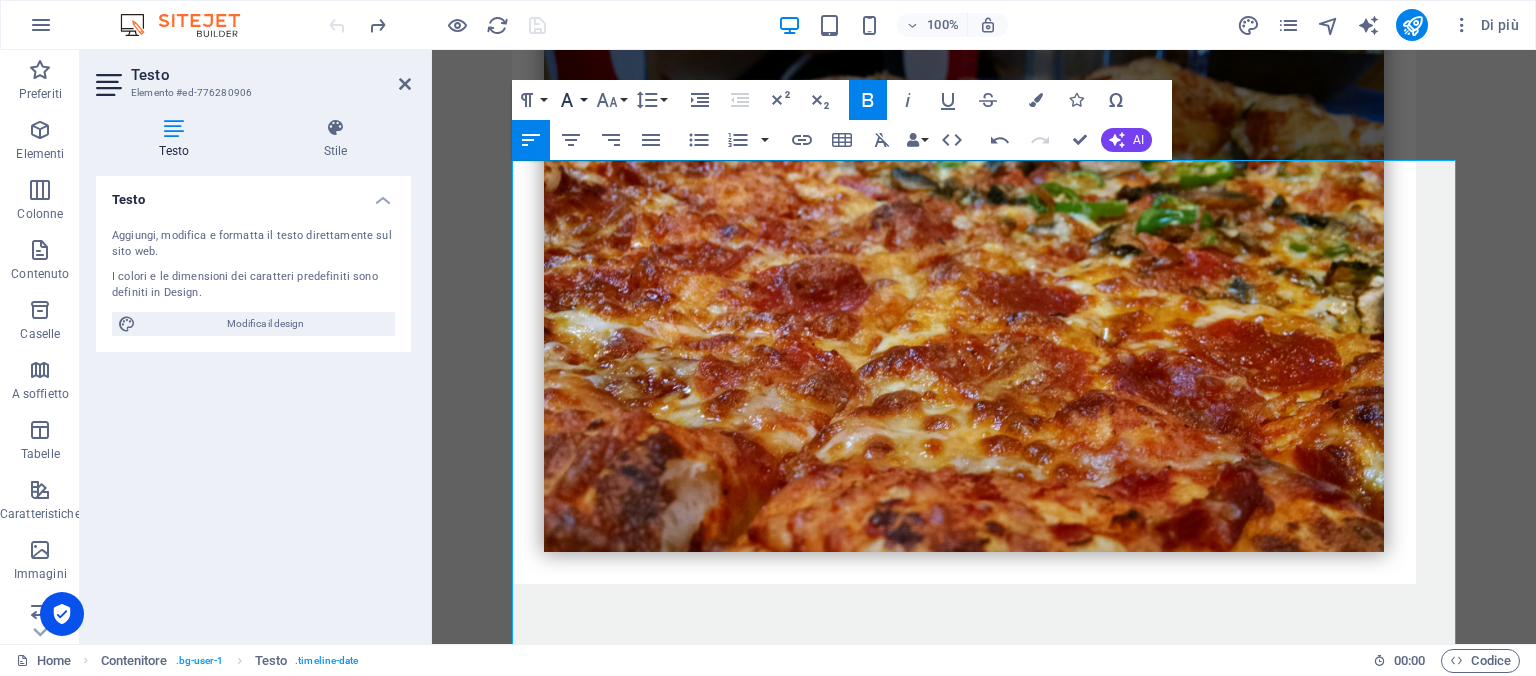 click 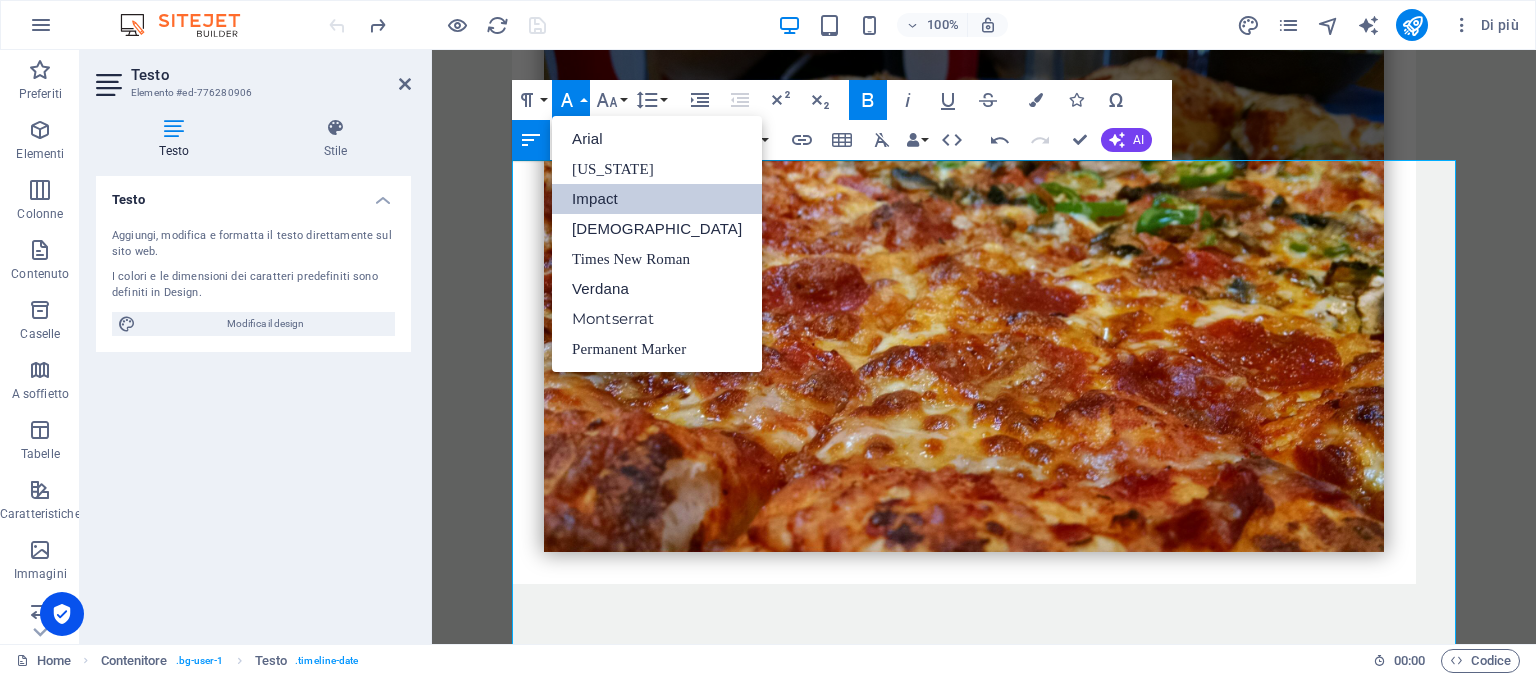 scroll, scrollTop: 0, scrollLeft: 0, axis: both 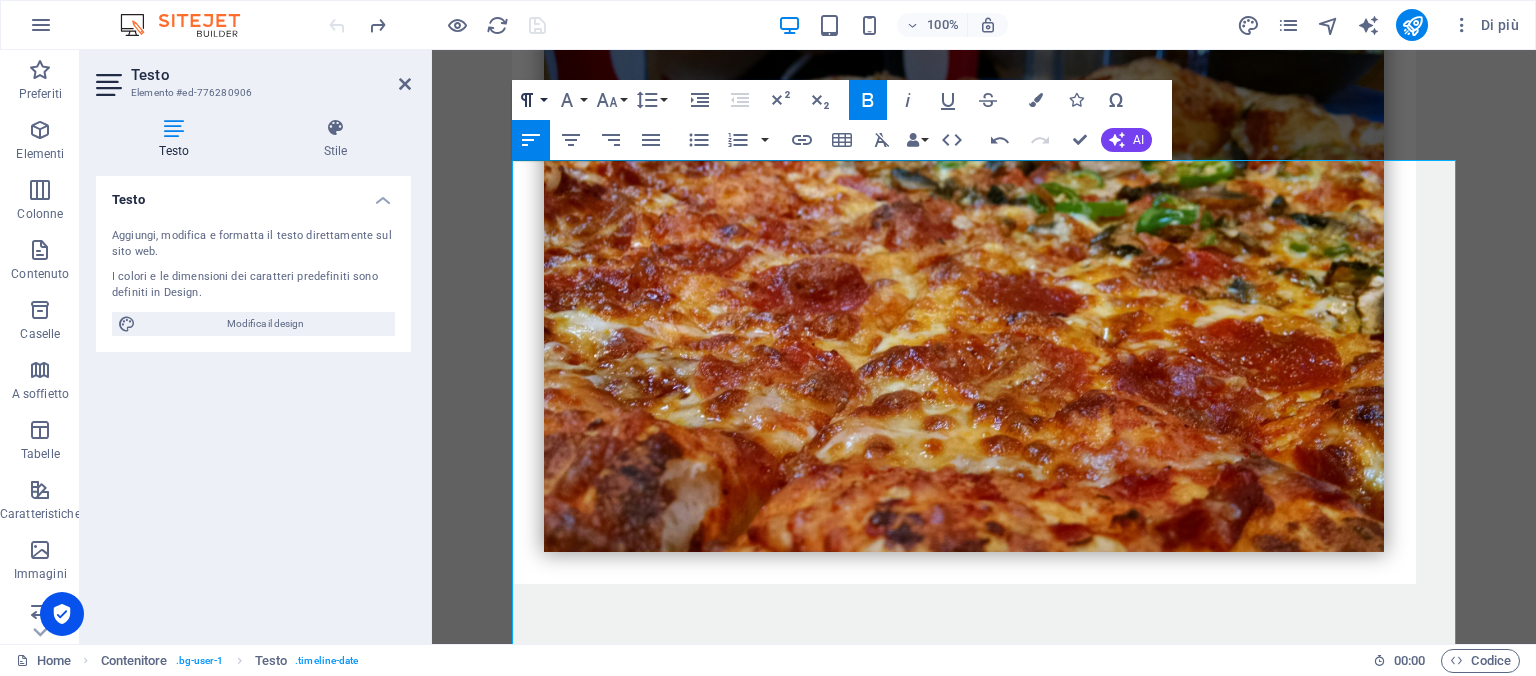 click on "Paragraph Format" at bounding box center (531, 100) 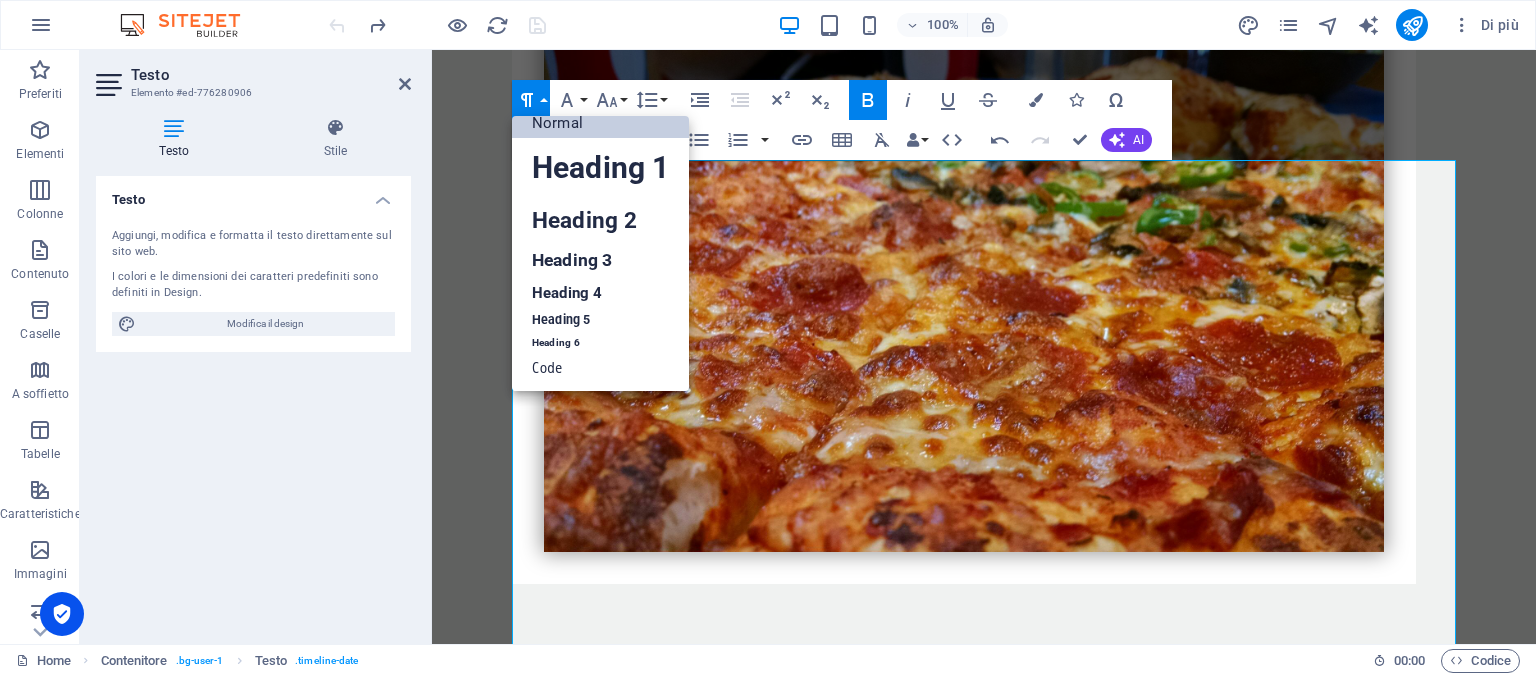 scroll, scrollTop: 16, scrollLeft: 0, axis: vertical 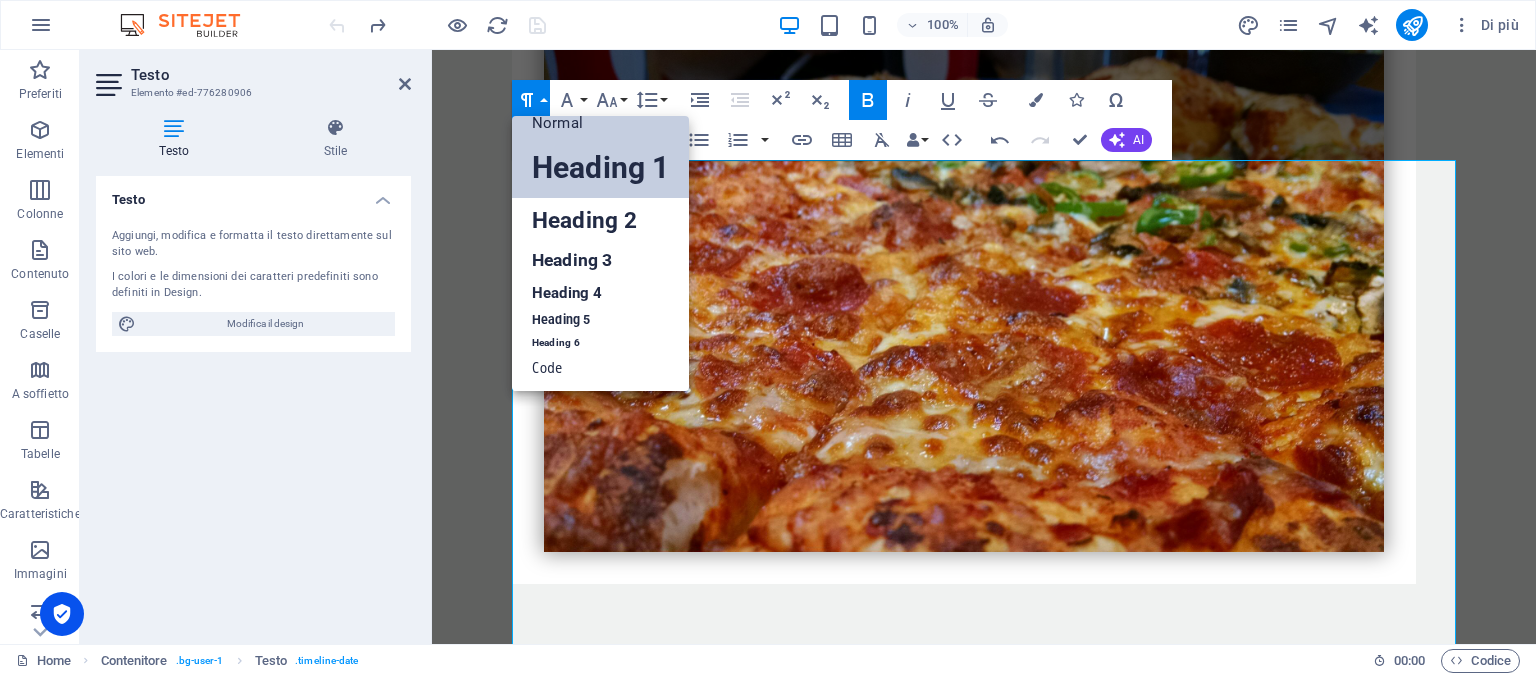 click on "Heading 1" at bounding box center (600, 168) 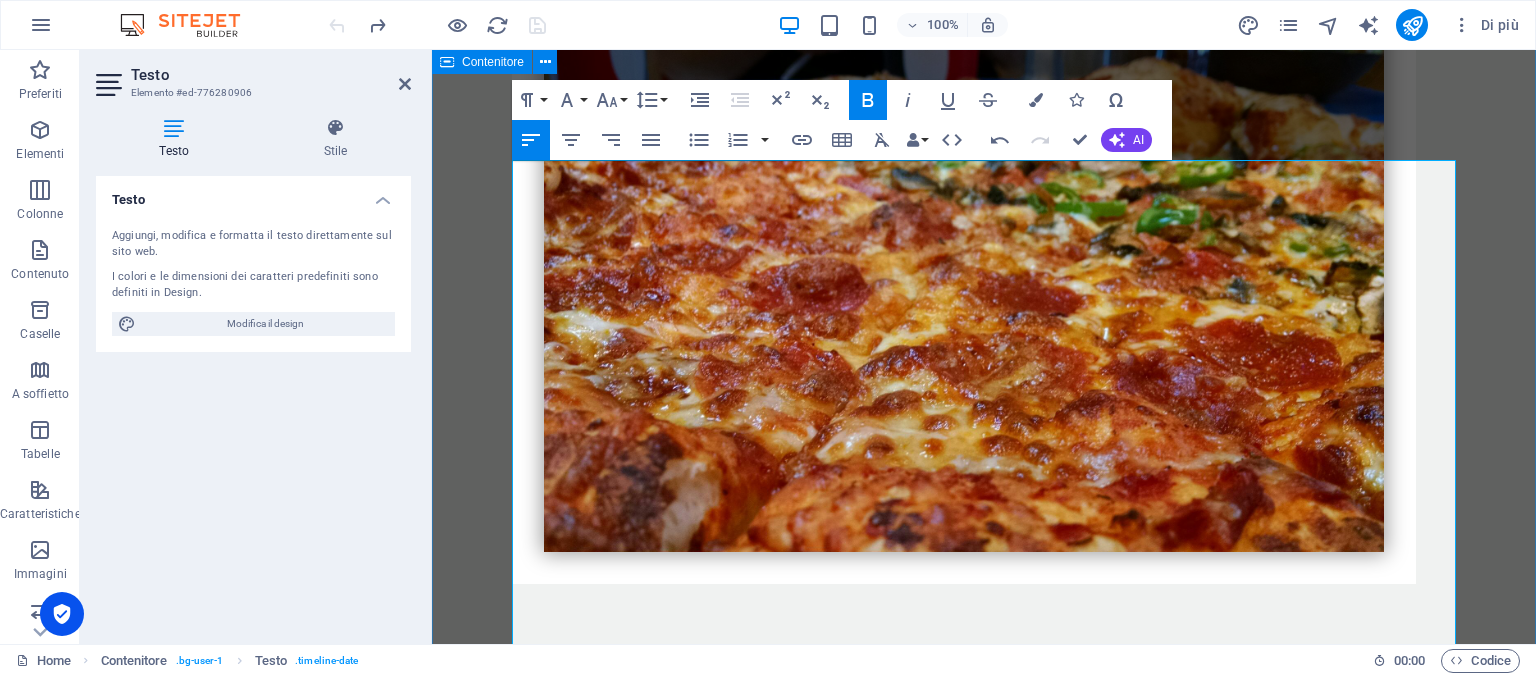 click on "Ordina ora  Chiamaci:  0471 272261 ordina su whattsapp ​ Ordina da noi anche da bere Birra Ichnusa 0.5ml 4.50€                Birra Peroni 0.33ml 3€ Birra Forst Kronen  lattina  0.33 3€ Birra Paulaner 0.5ml 4.50€ Birra Leffe 0.75ml 6.50€ Lattine  0.33  Coca cola 2.50€ Fanta 2.50€ Tè alla pesca e limone 2.50€ Lemon soda 2.50€ Chinotto 2.50€ Acqua naturale e frizzante 1.50€" at bounding box center (984, 5105) 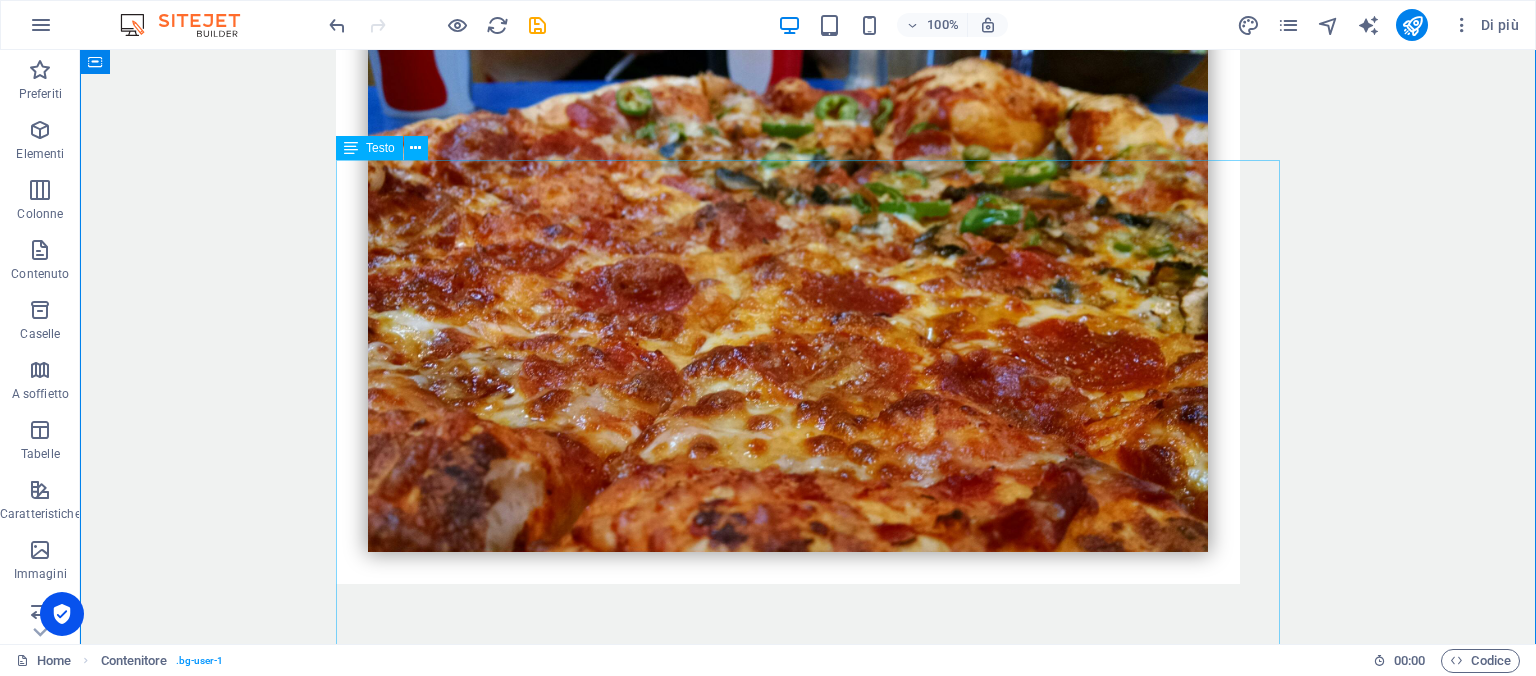 click on "Ordina da noi anche da bere" at bounding box center (526, 5263) 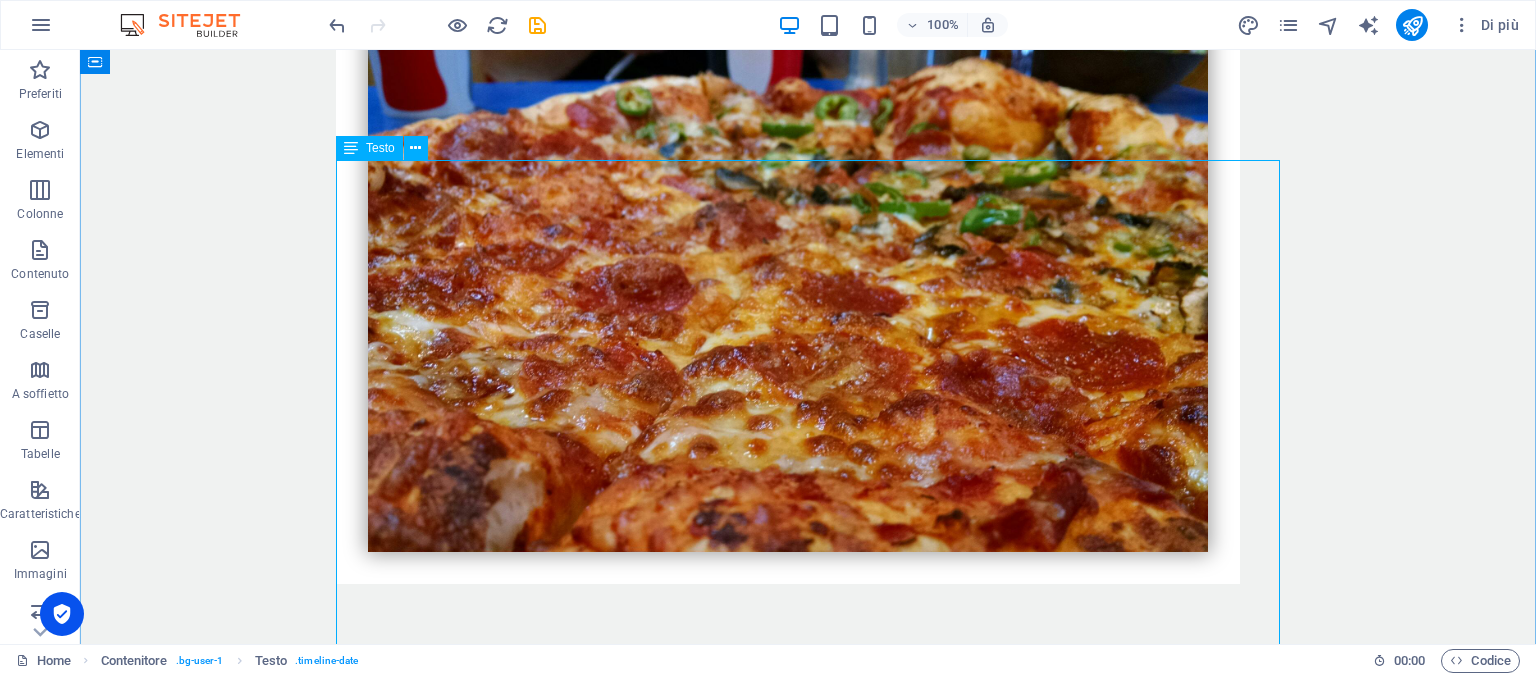 click on "Ordina da noi anche da bere" at bounding box center (526, 5263) 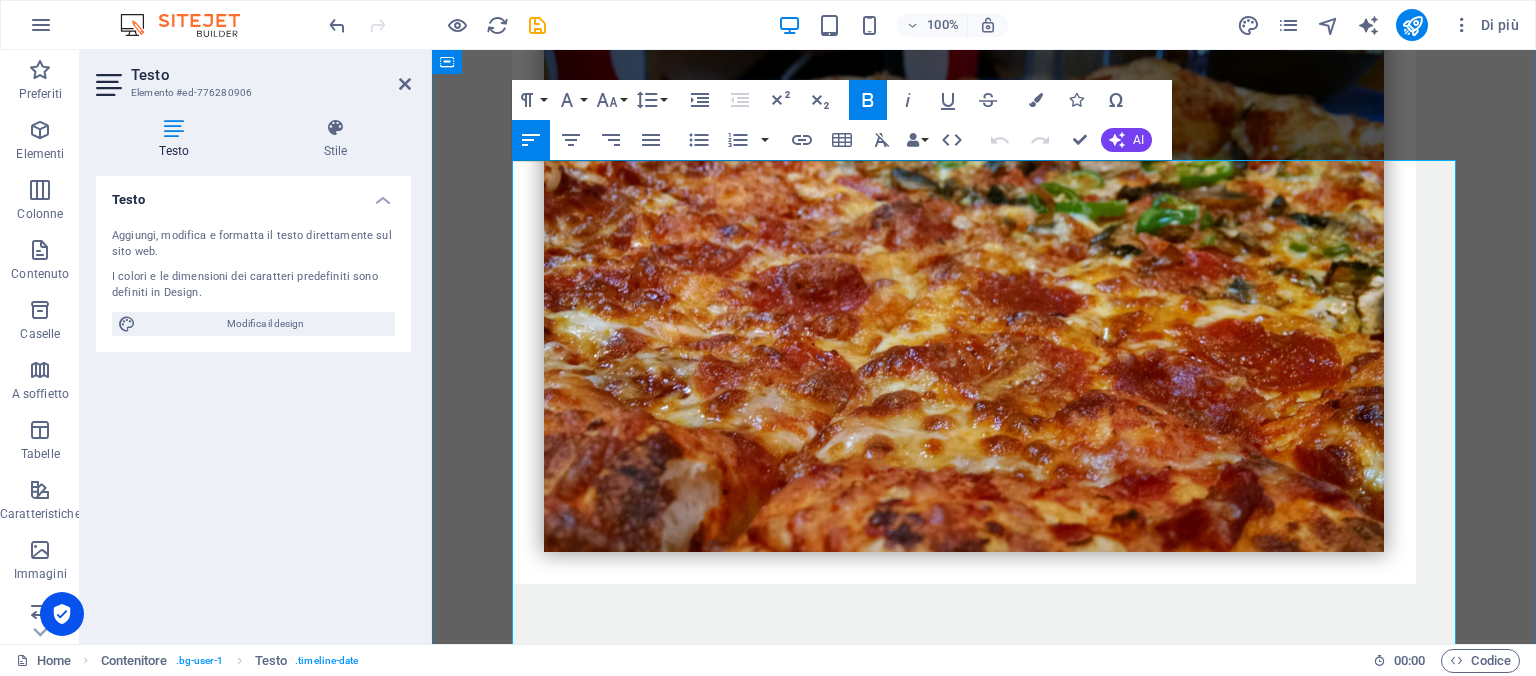 click on "Ordina da noi anche da bere" at bounding box center (702, 5263) 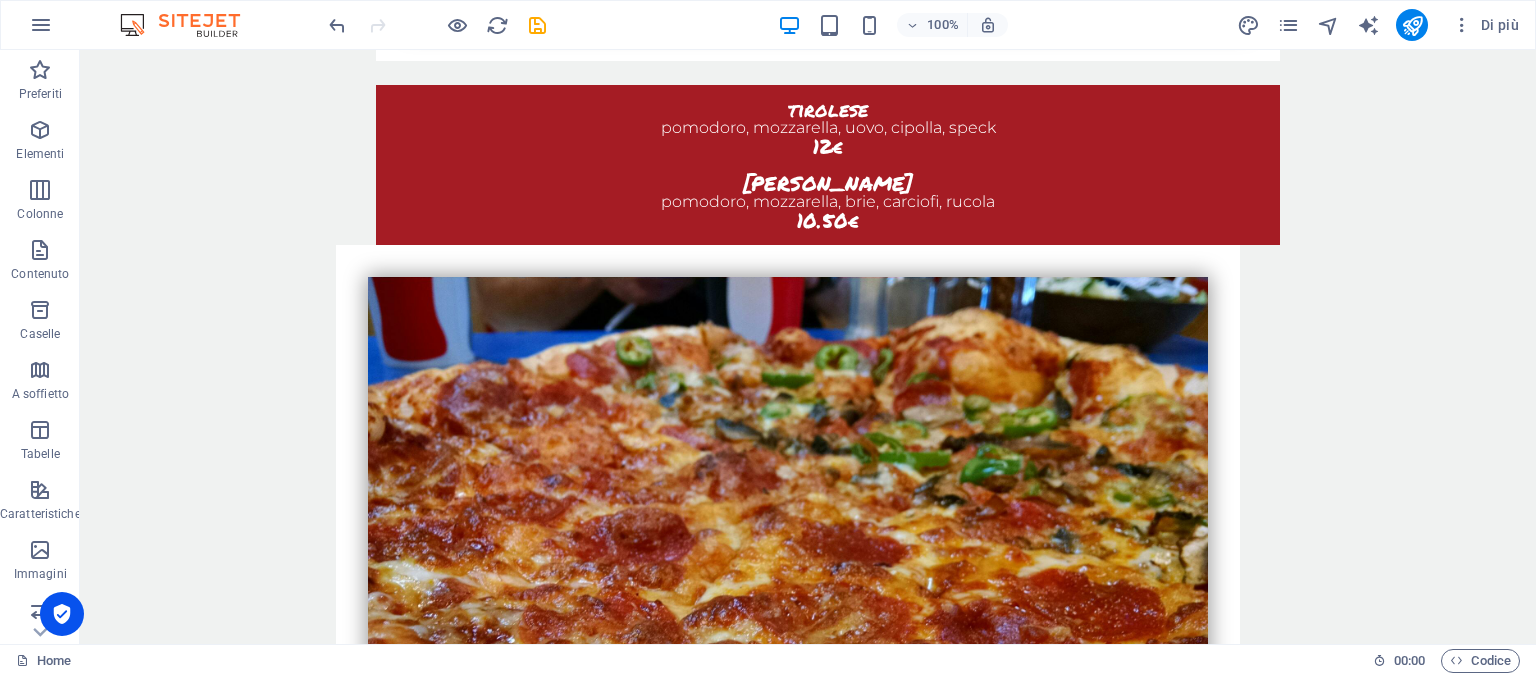 scroll, scrollTop: 6227, scrollLeft: 0, axis: vertical 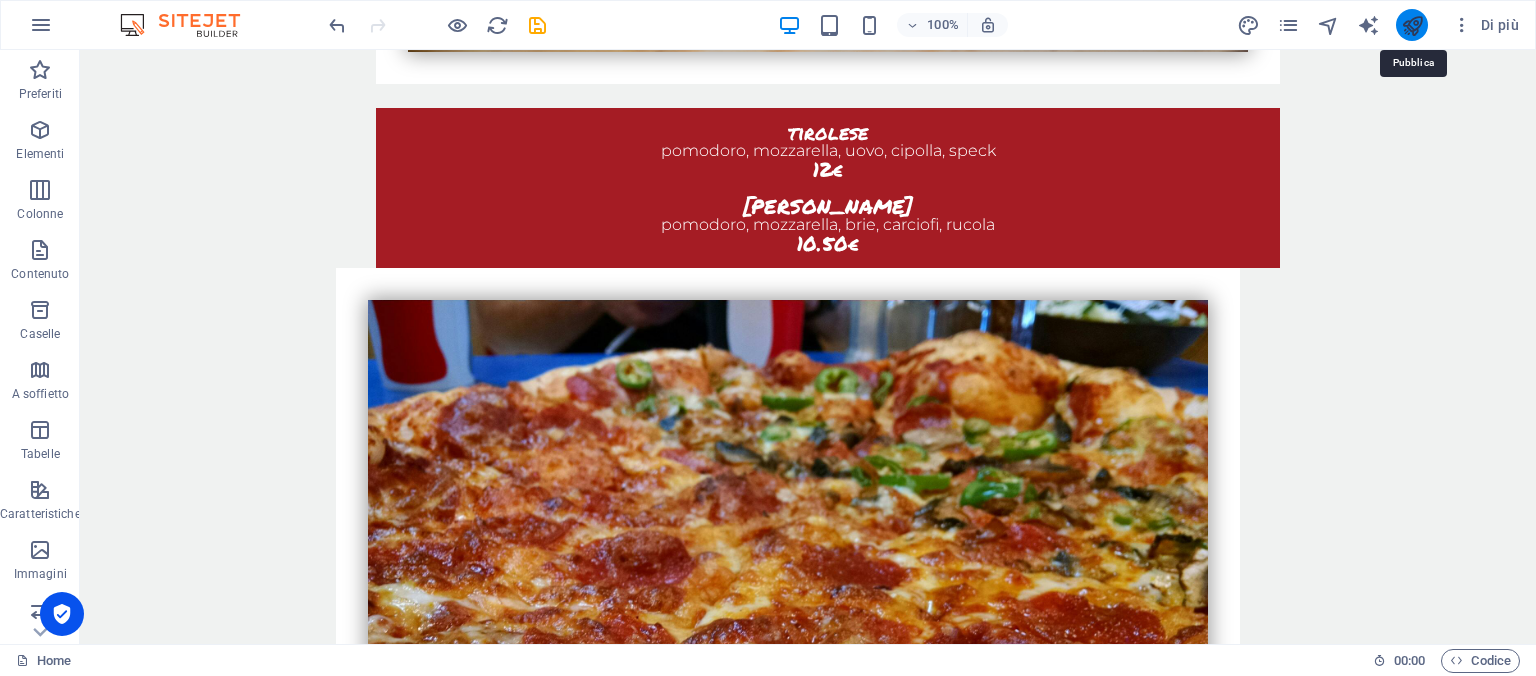 click at bounding box center [1412, 25] 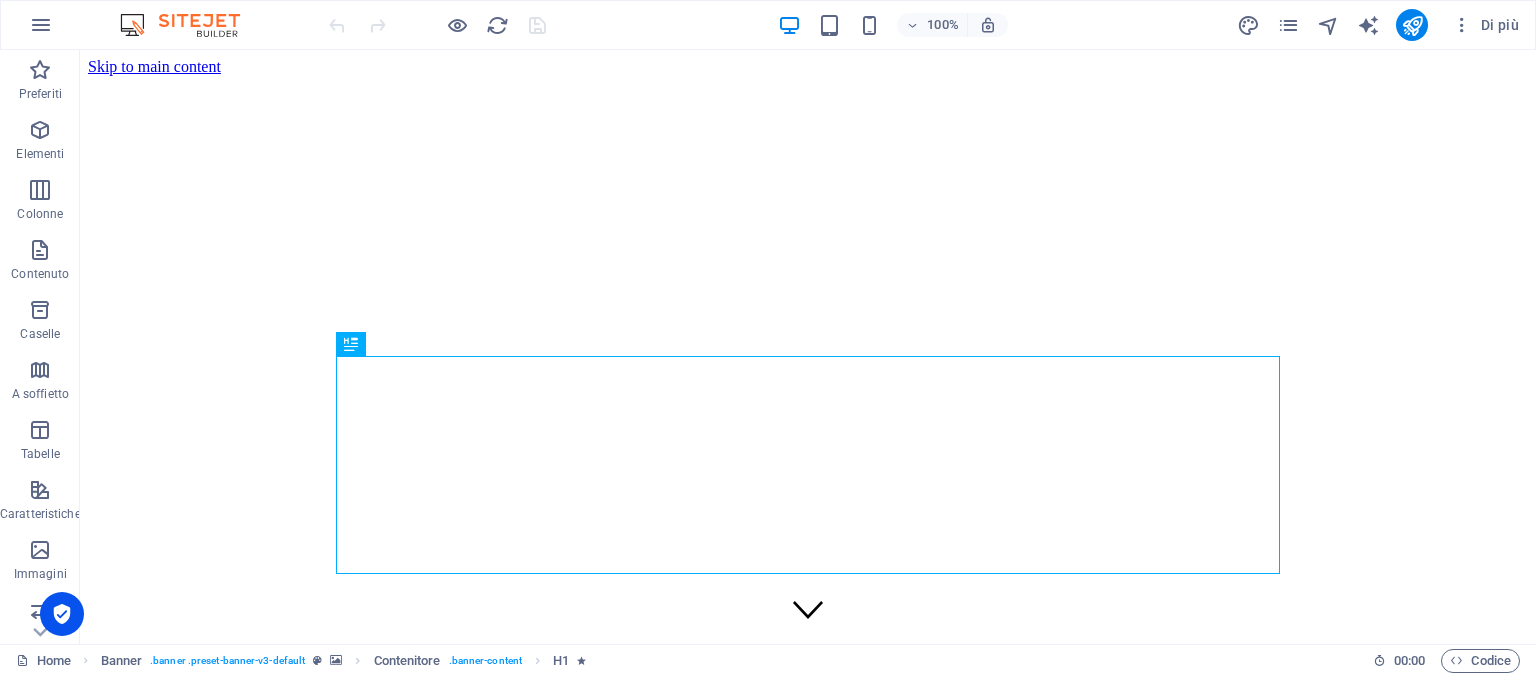 scroll, scrollTop: 0, scrollLeft: 0, axis: both 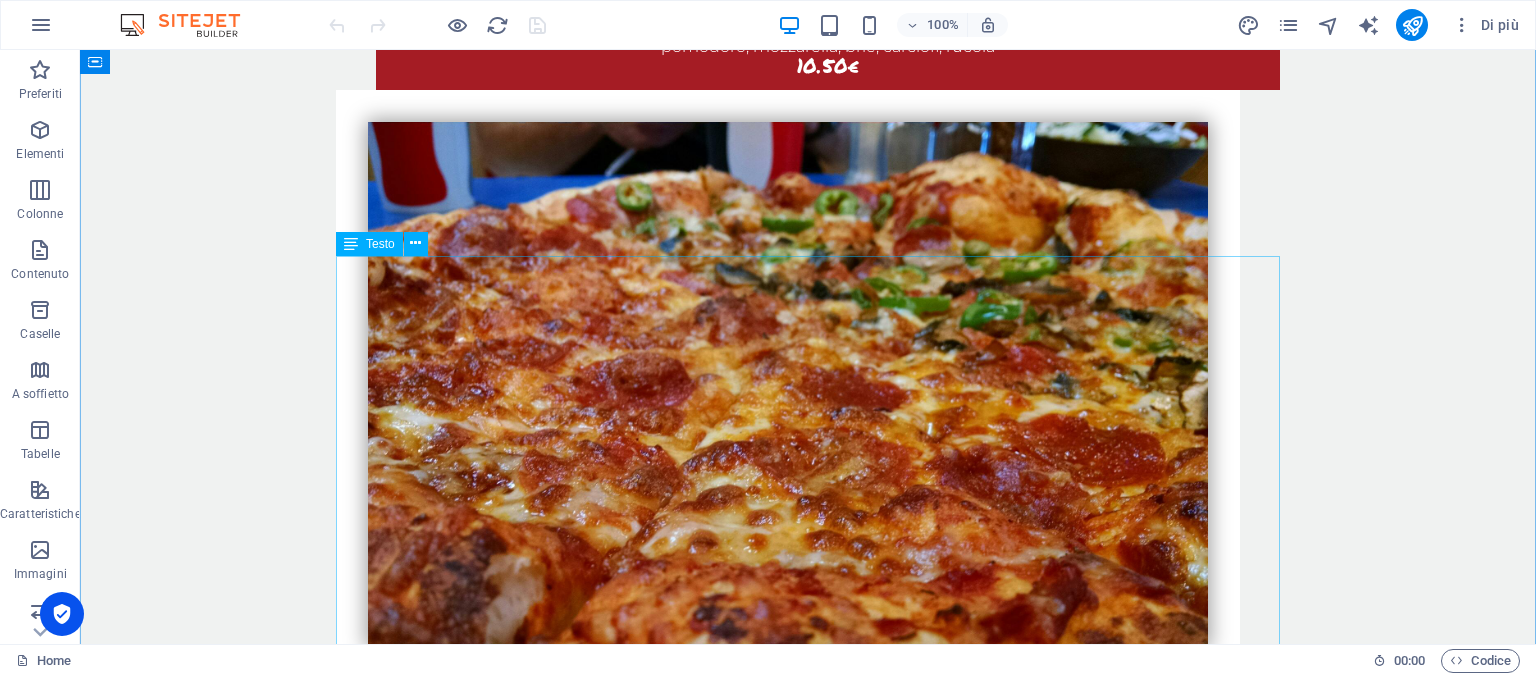 click on "Ordina da noi anche da bere" at bounding box center [526, 5358] 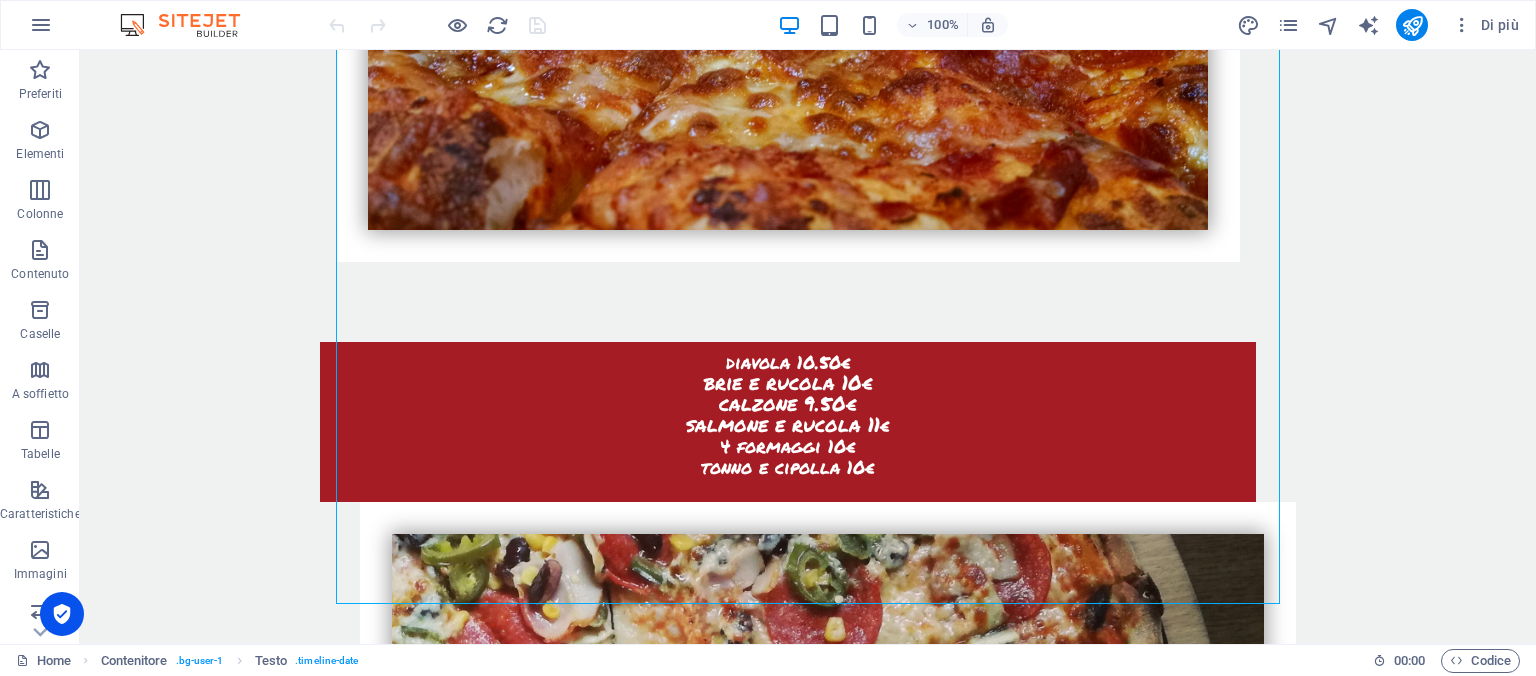 scroll, scrollTop: 6882, scrollLeft: 0, axis: vertical 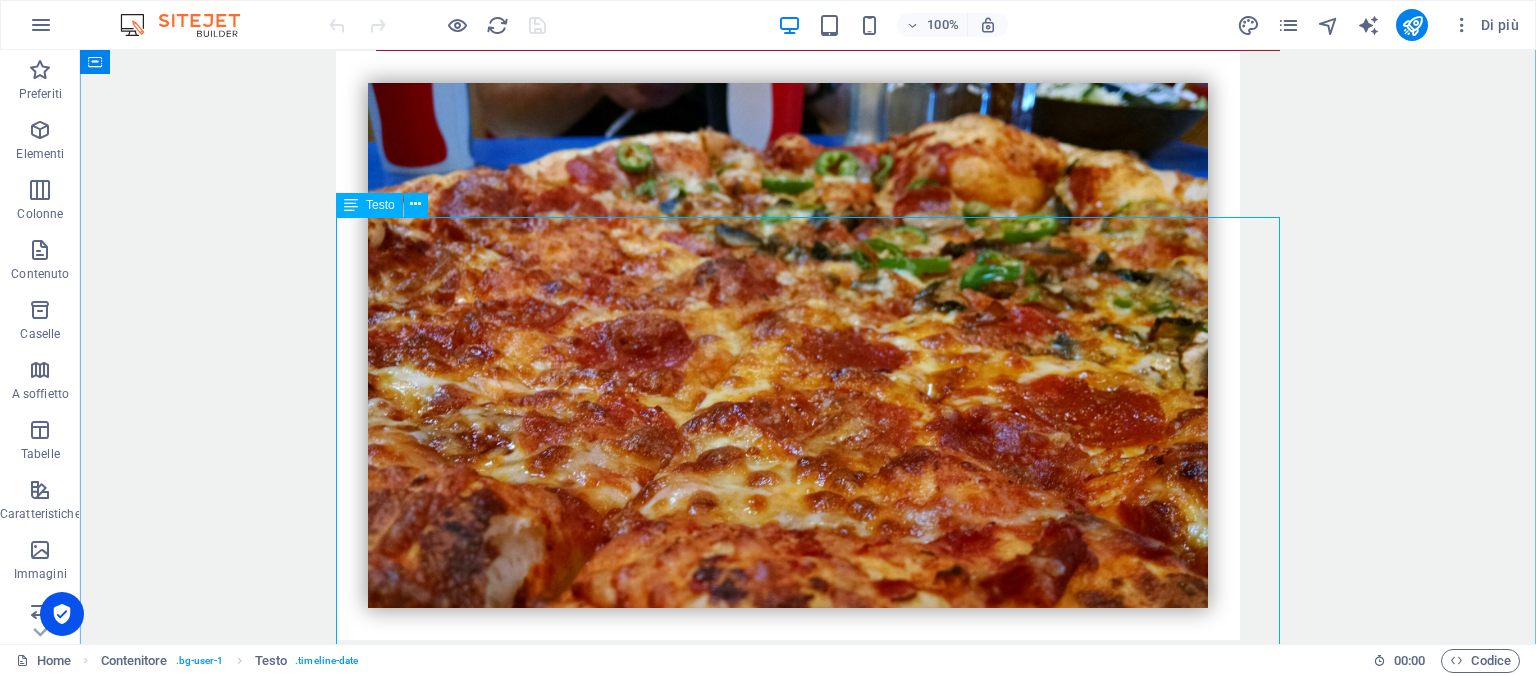 drag, startPoint x: 901, startPoint y: 434, endPoint x: 332, endPoint y: 306, distance: 583.2195 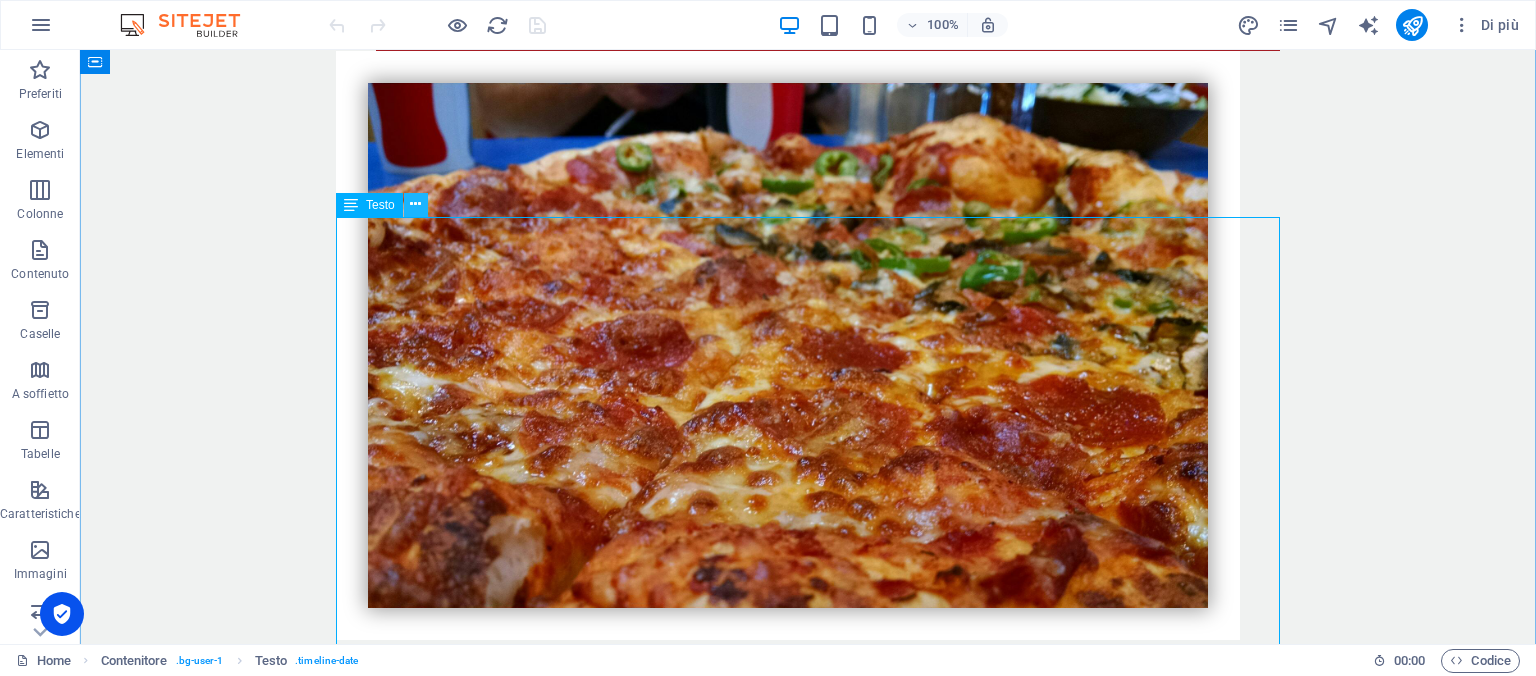 click at bounding box center (415, 204) 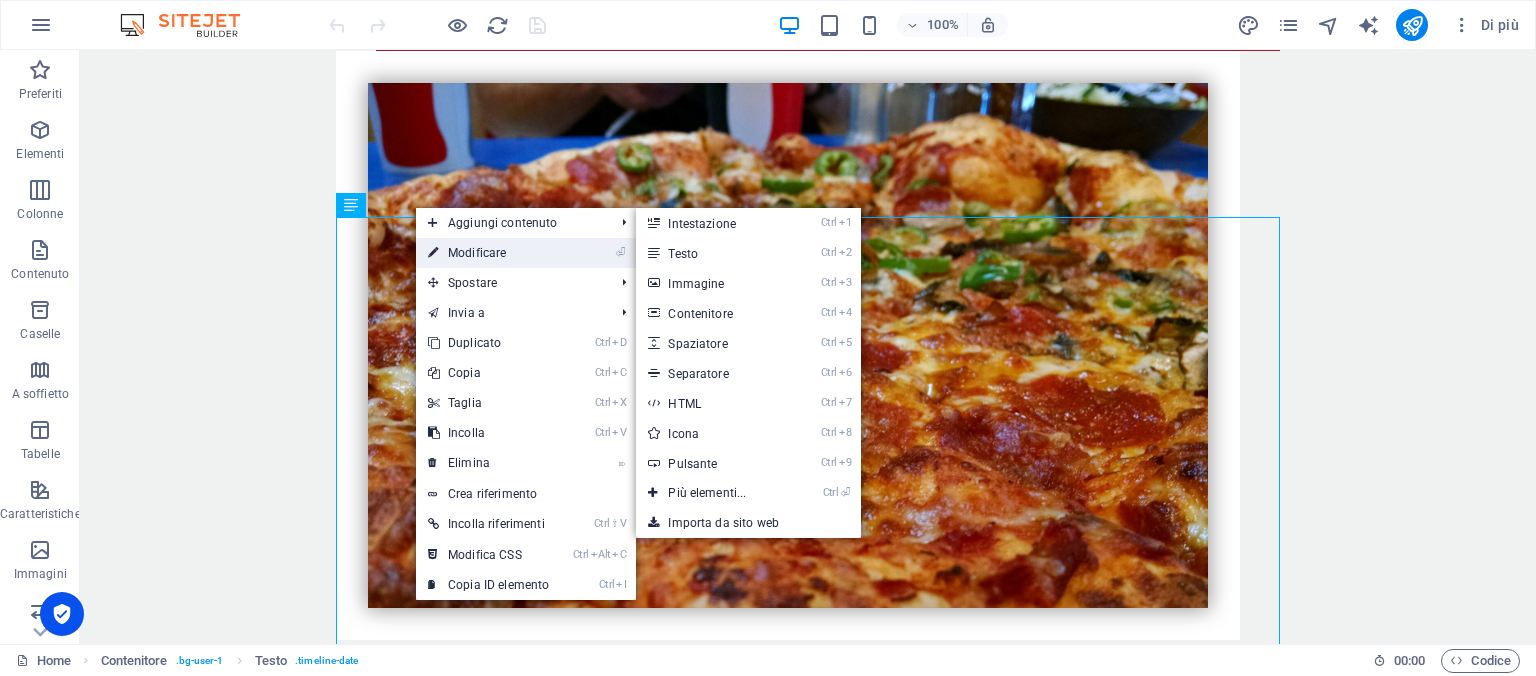 click on "⏎  Modificare" at bounding box center [488, 253] 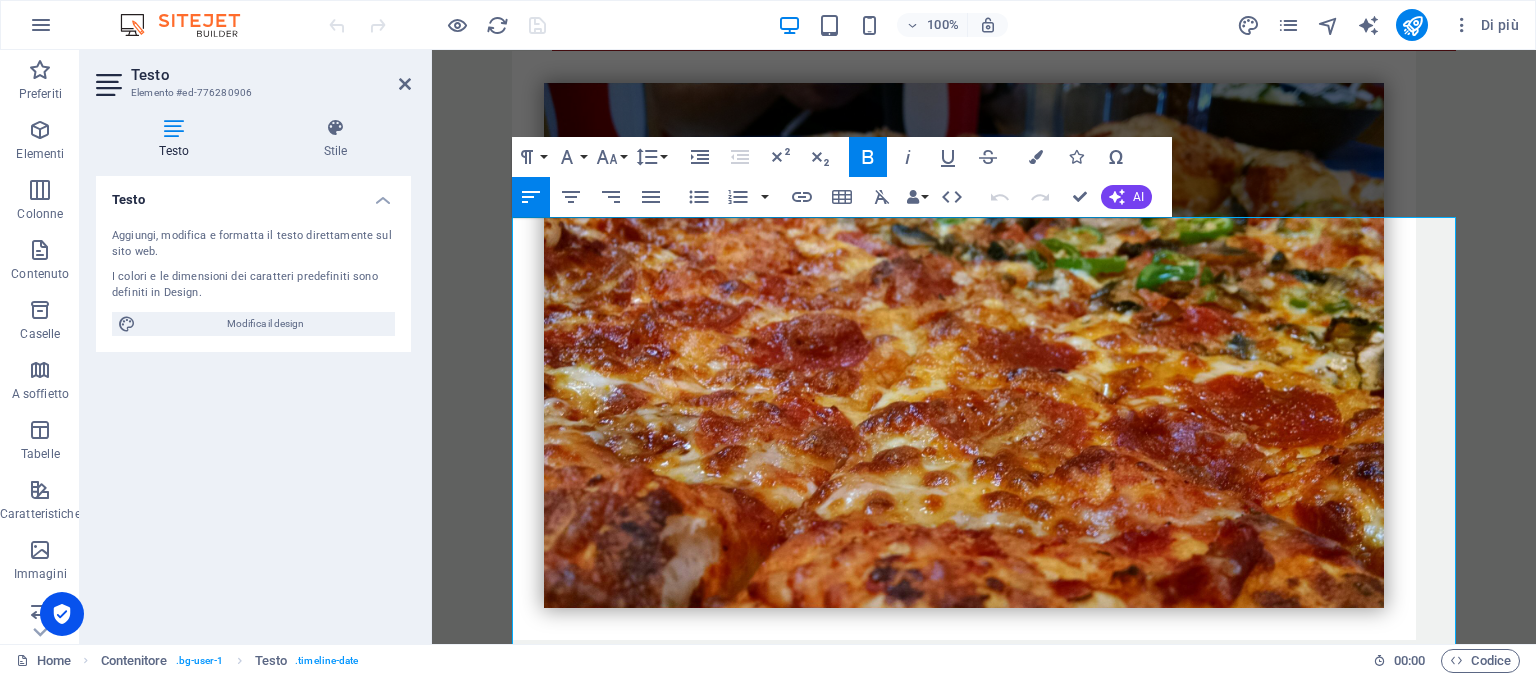 click 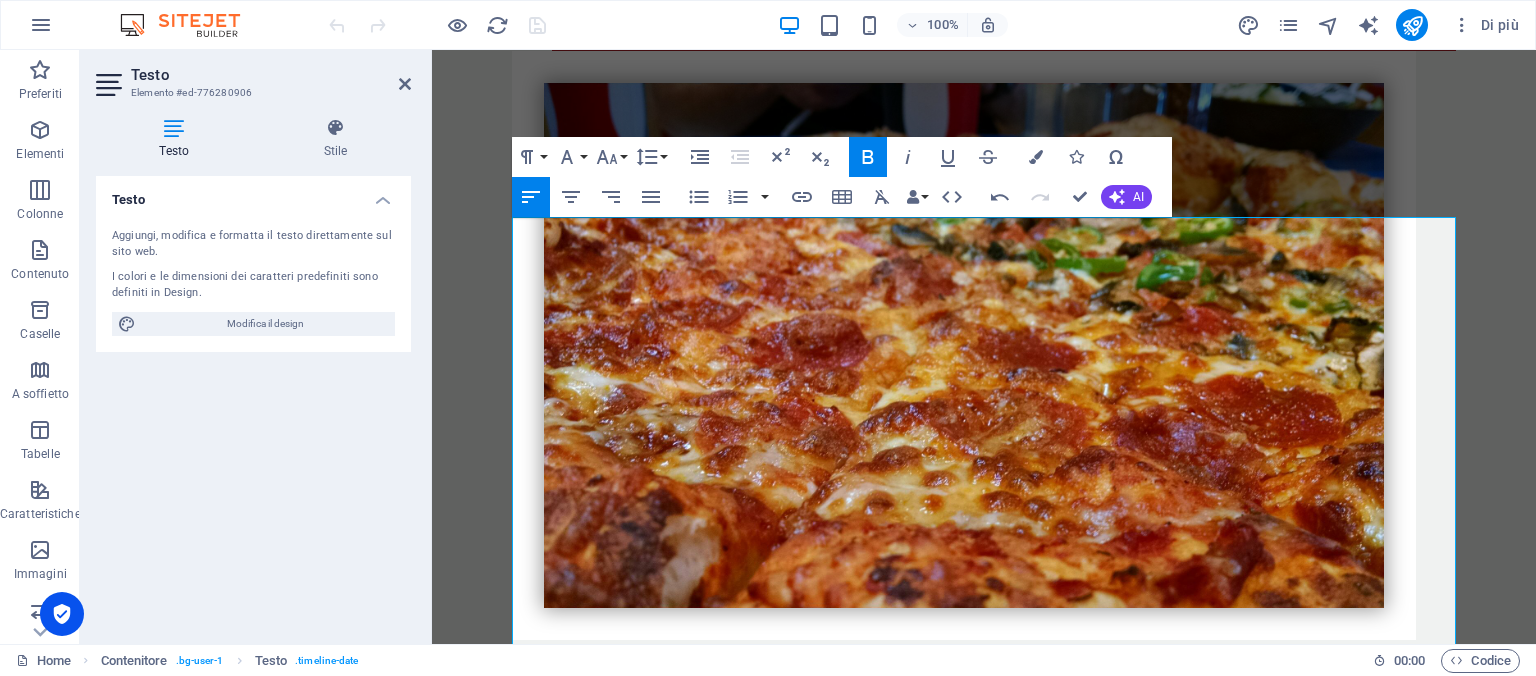 click 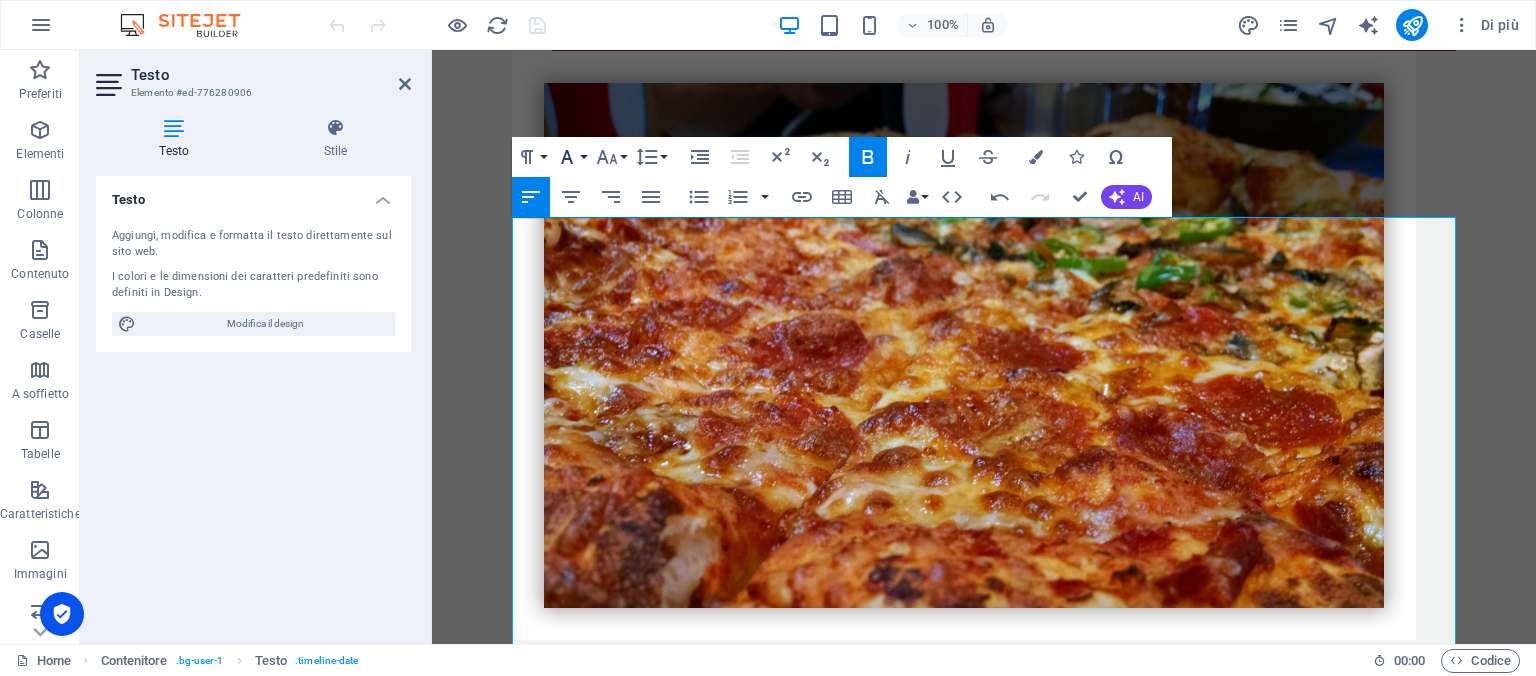 click 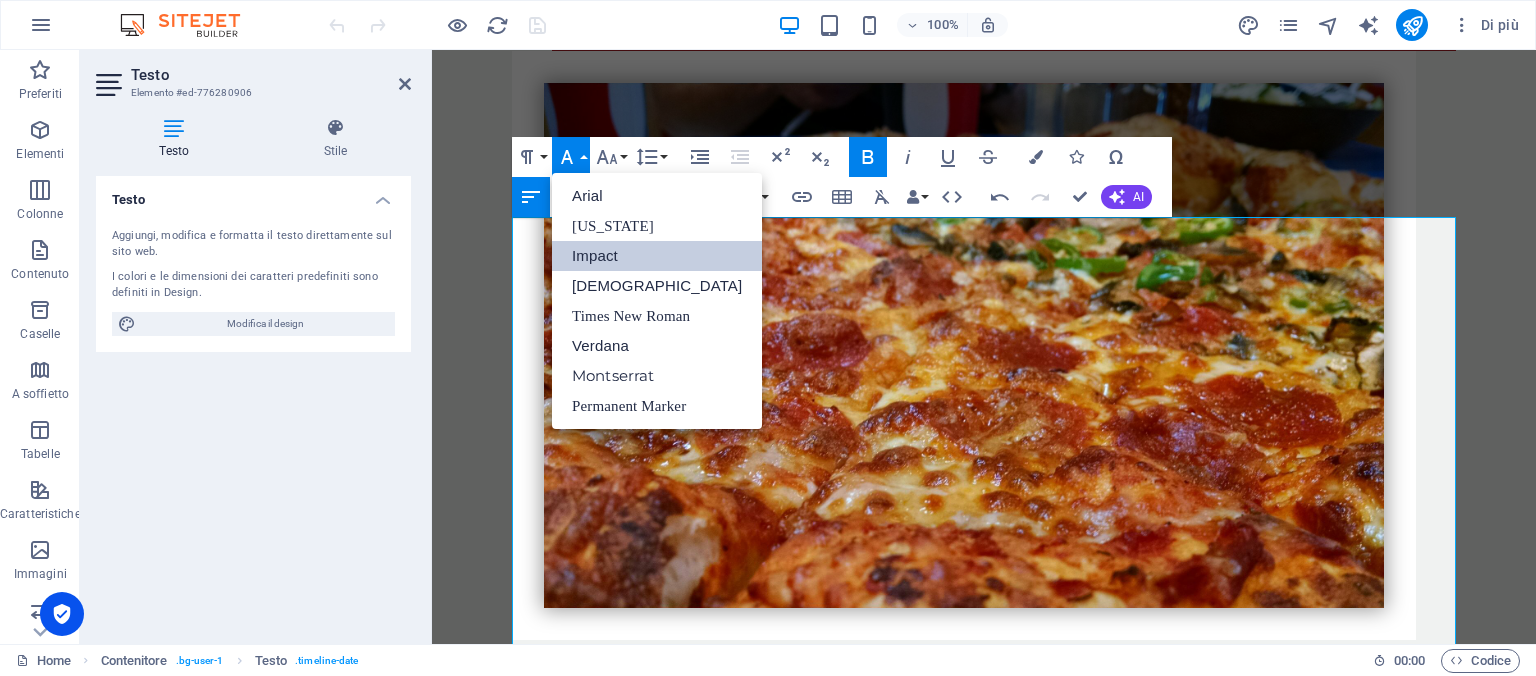 scroll, scrollTop: 0, scrollLeft: 0, axis: both 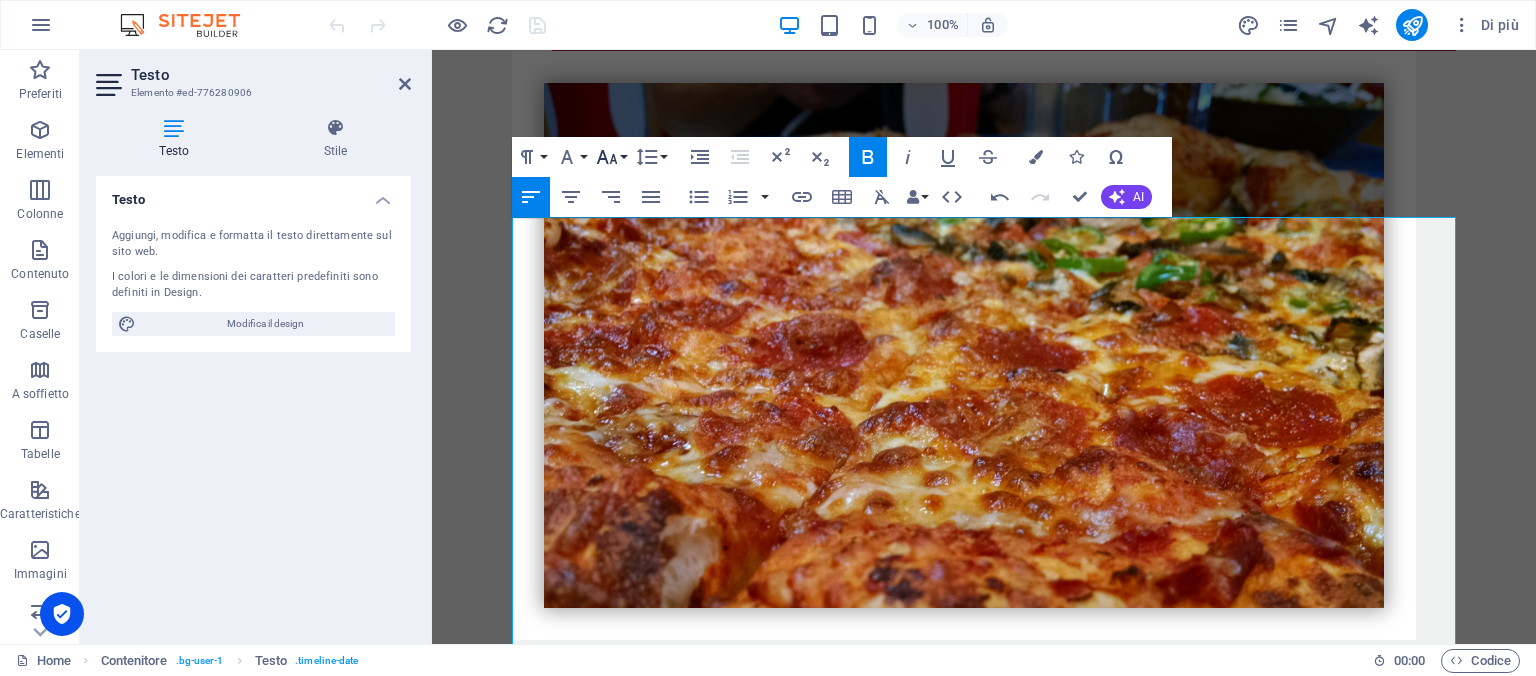 click 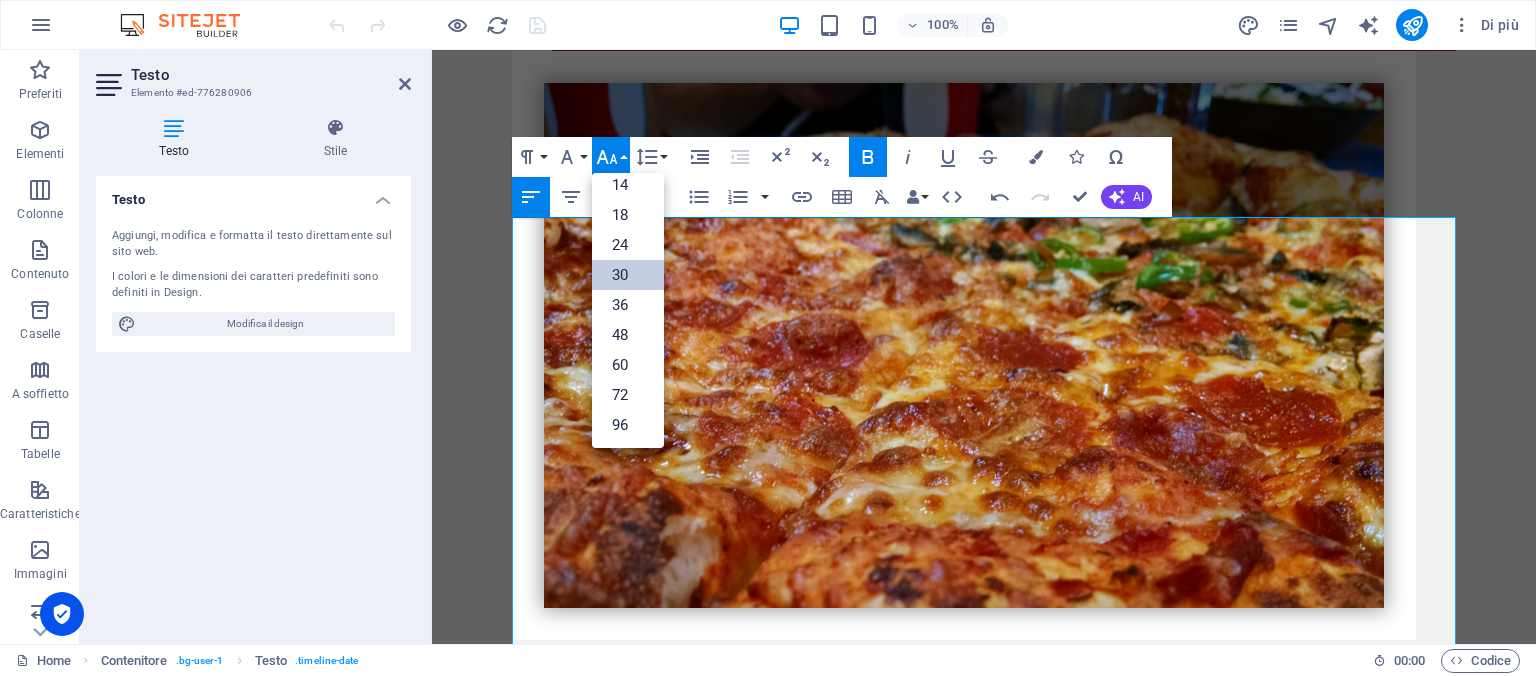 scroll, scrollTop: 161, scrollLeft: 0, axis: vertical 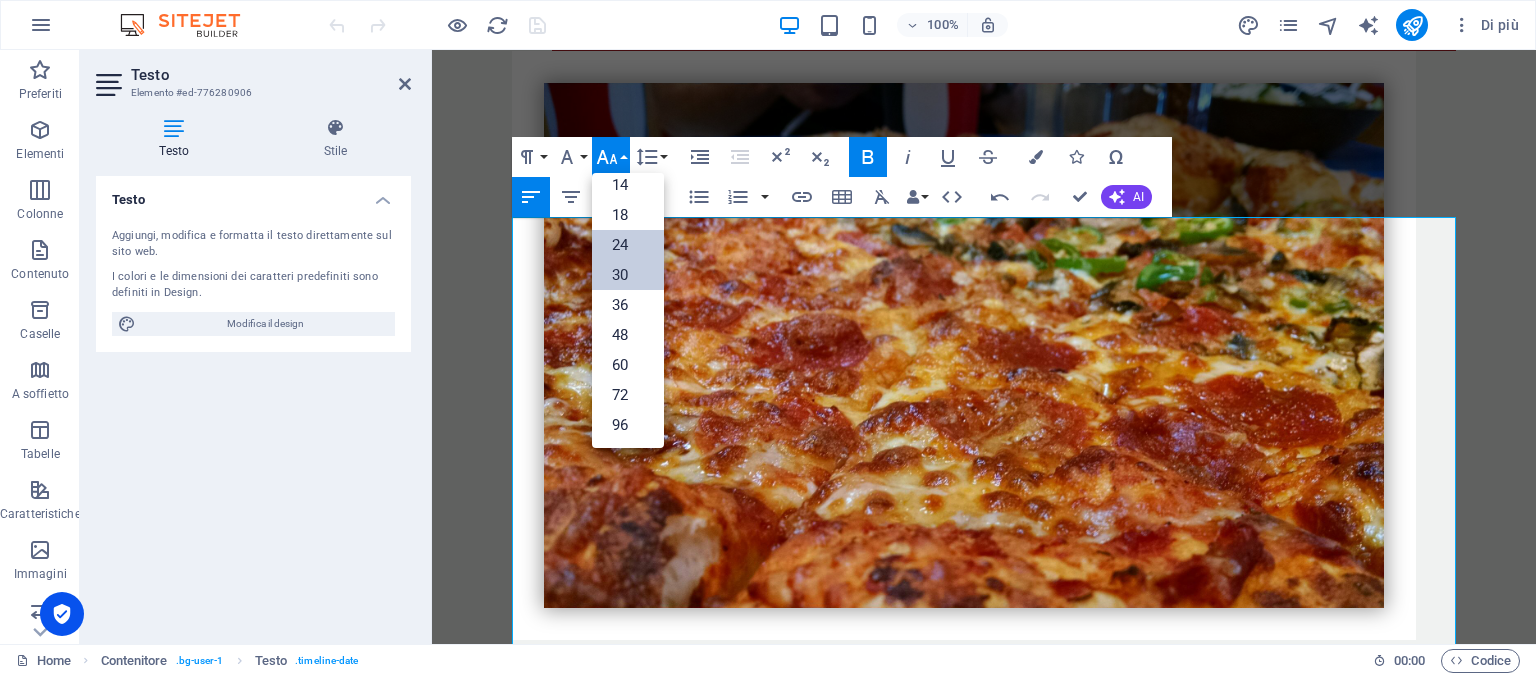 click on "24" at bounding box center (628, 245) 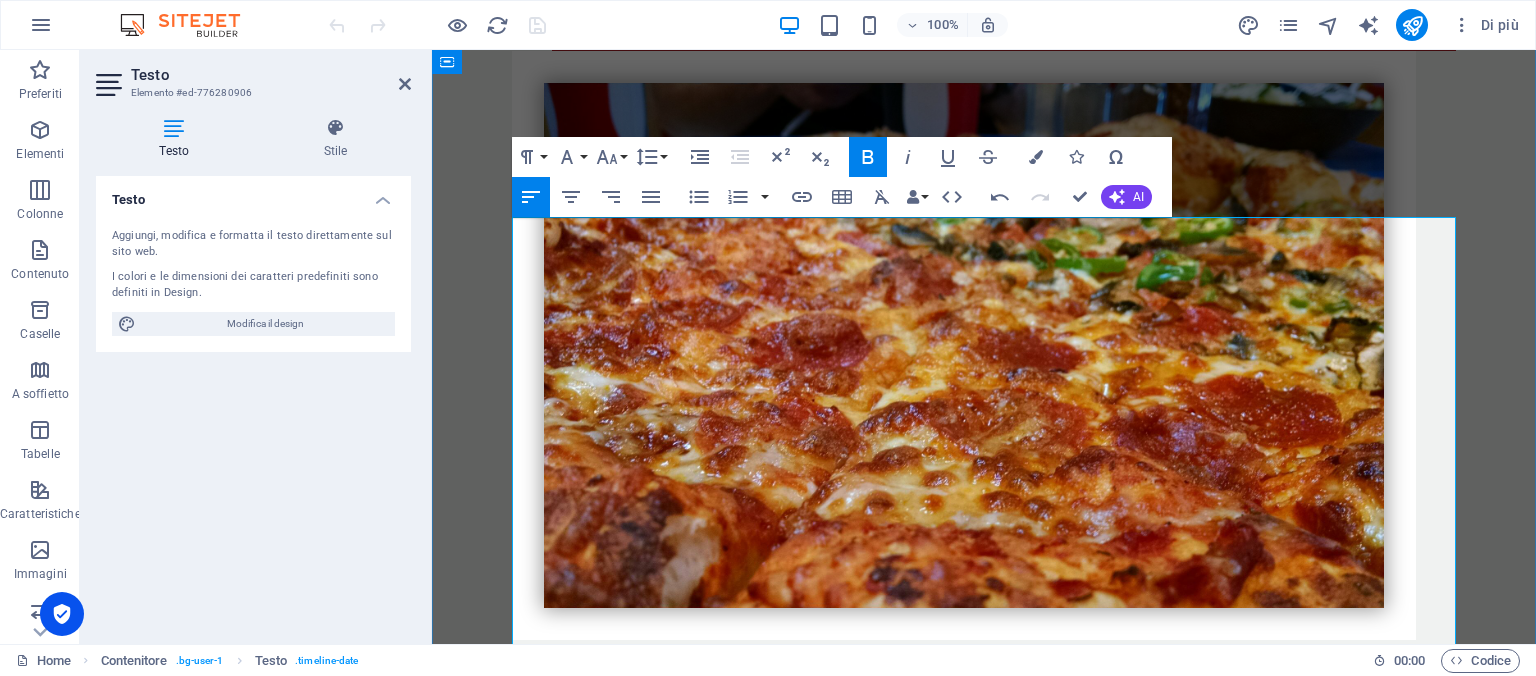 click on "​ Ordina da noi anche da bere" at bounding box center [984, 5289] 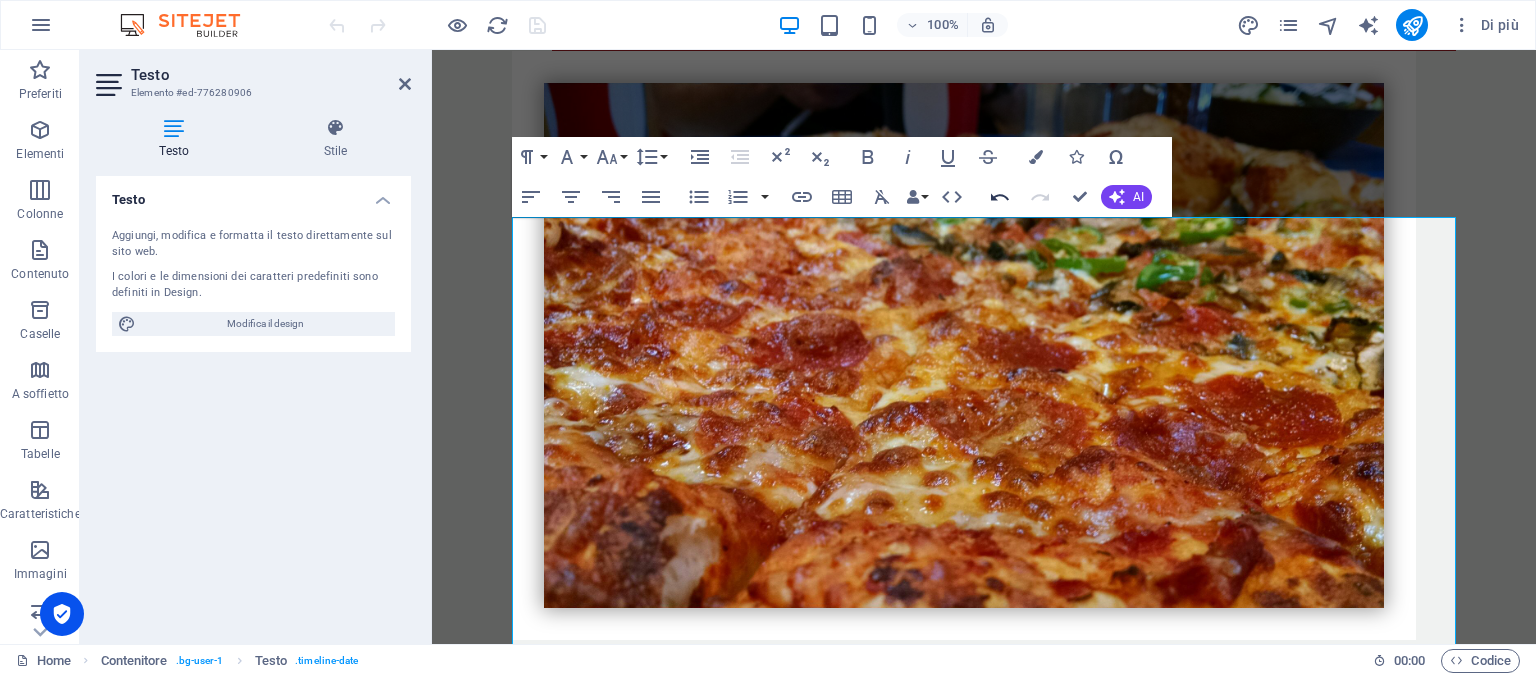 click 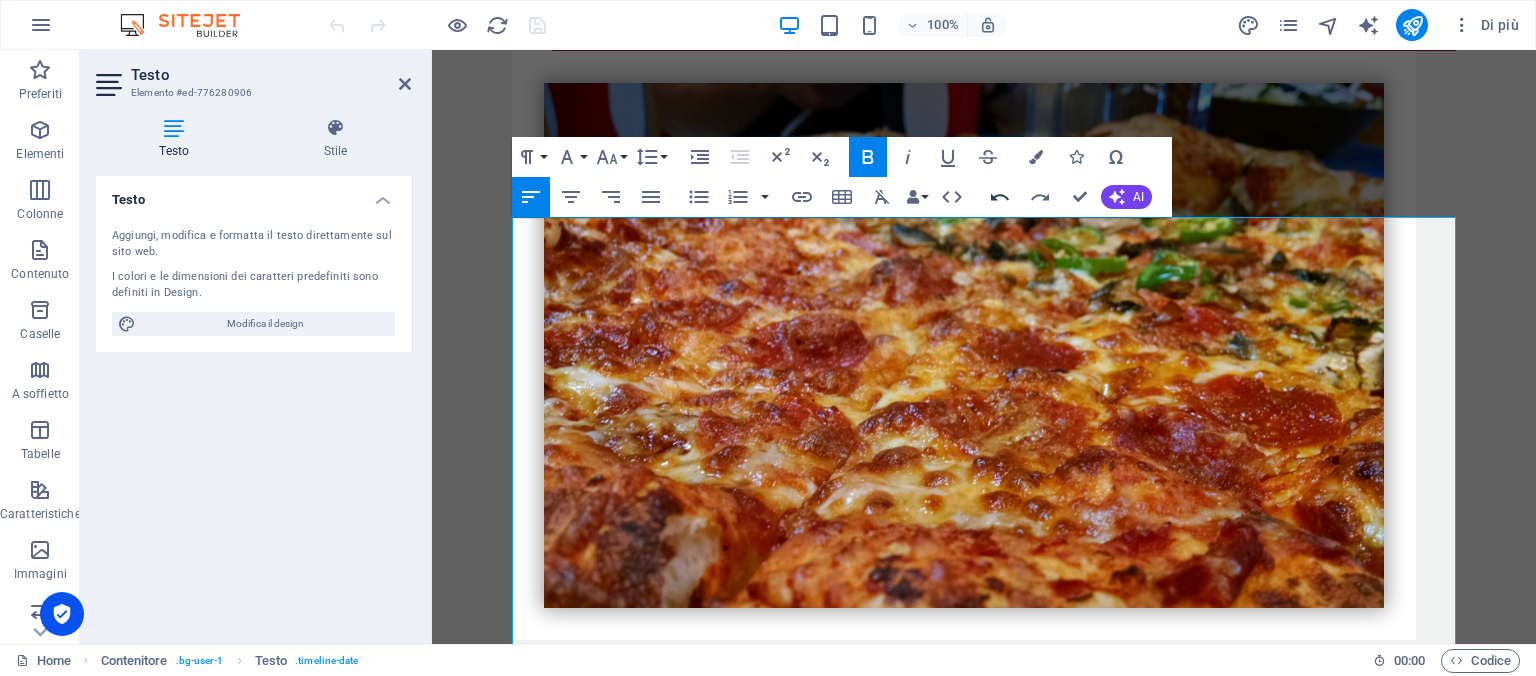 click 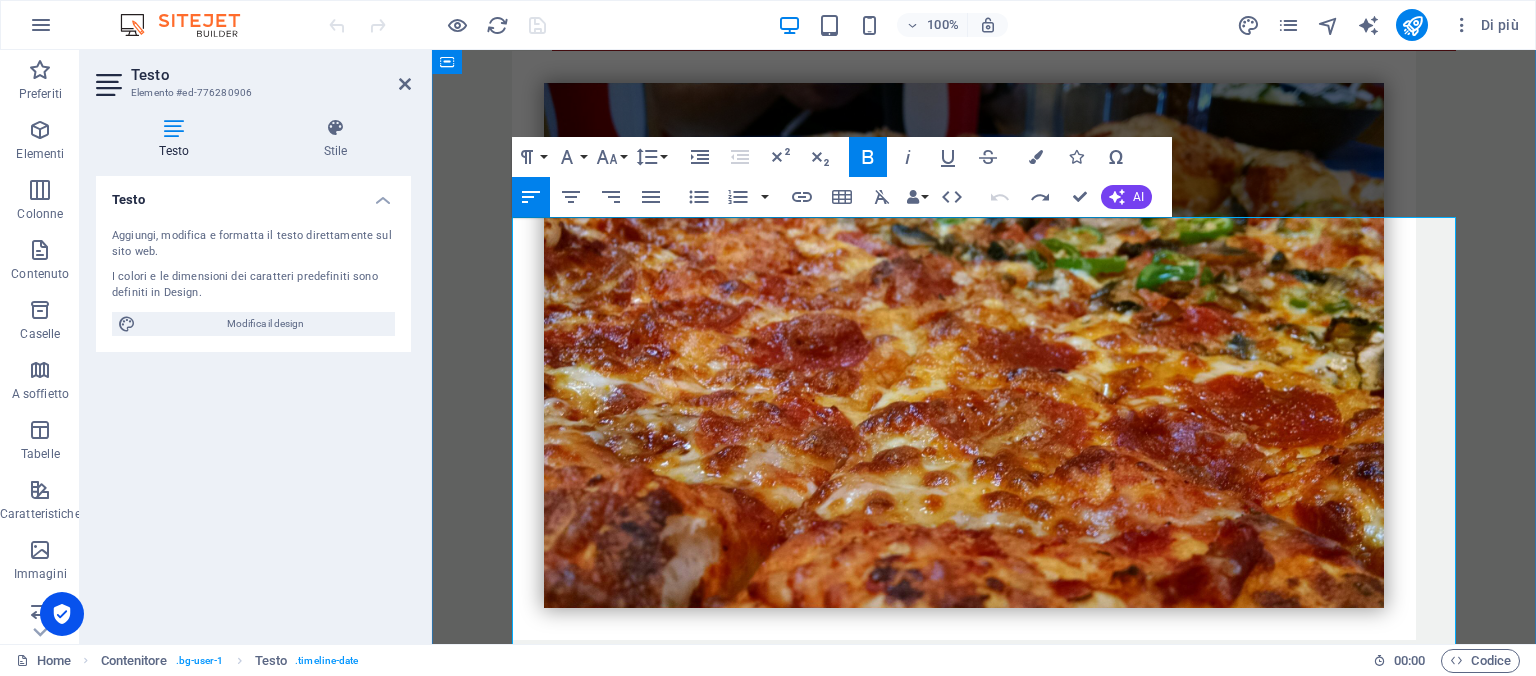 drag, startPoint x: 683, startPoint y: 317, endPoint x: 598, endPoint y: 323, distance: 85.2115 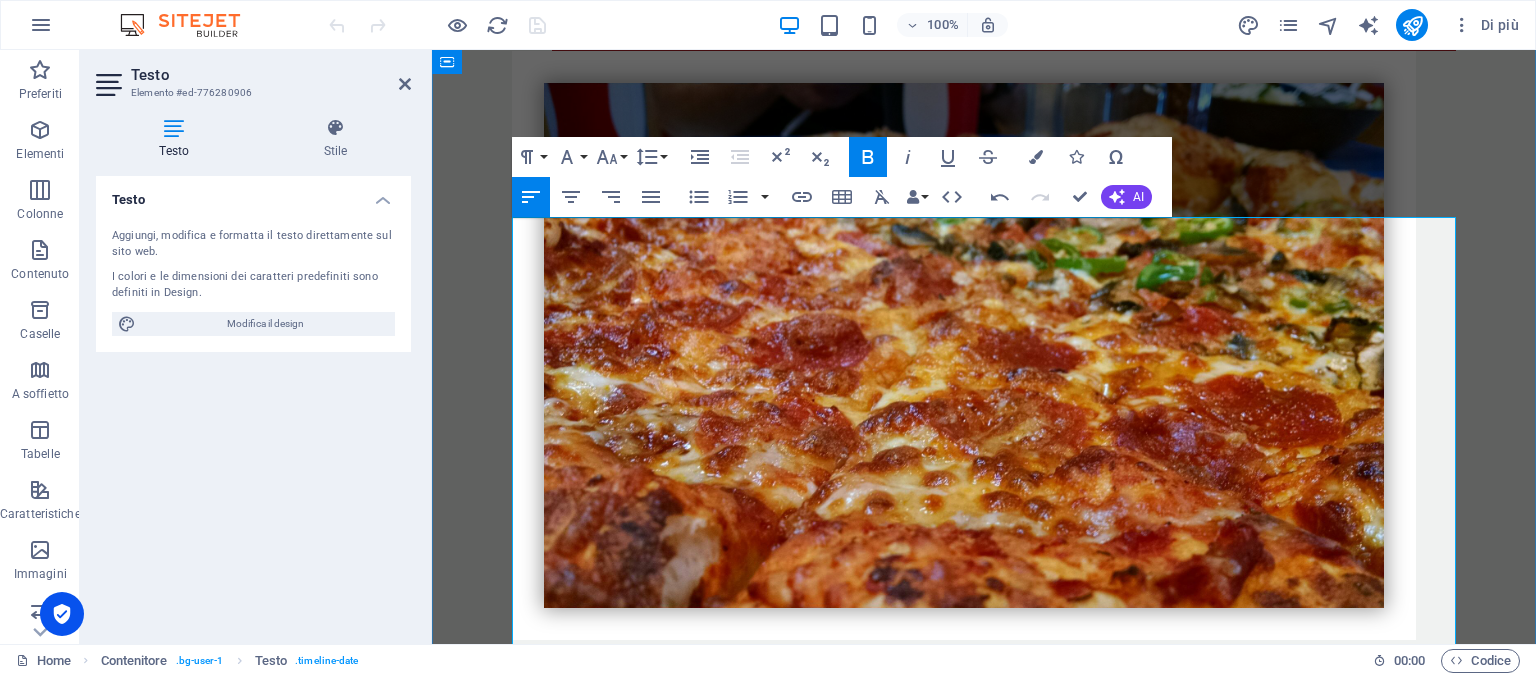 click on "Ordina anche da bere" at bounding box center (657, 5319) 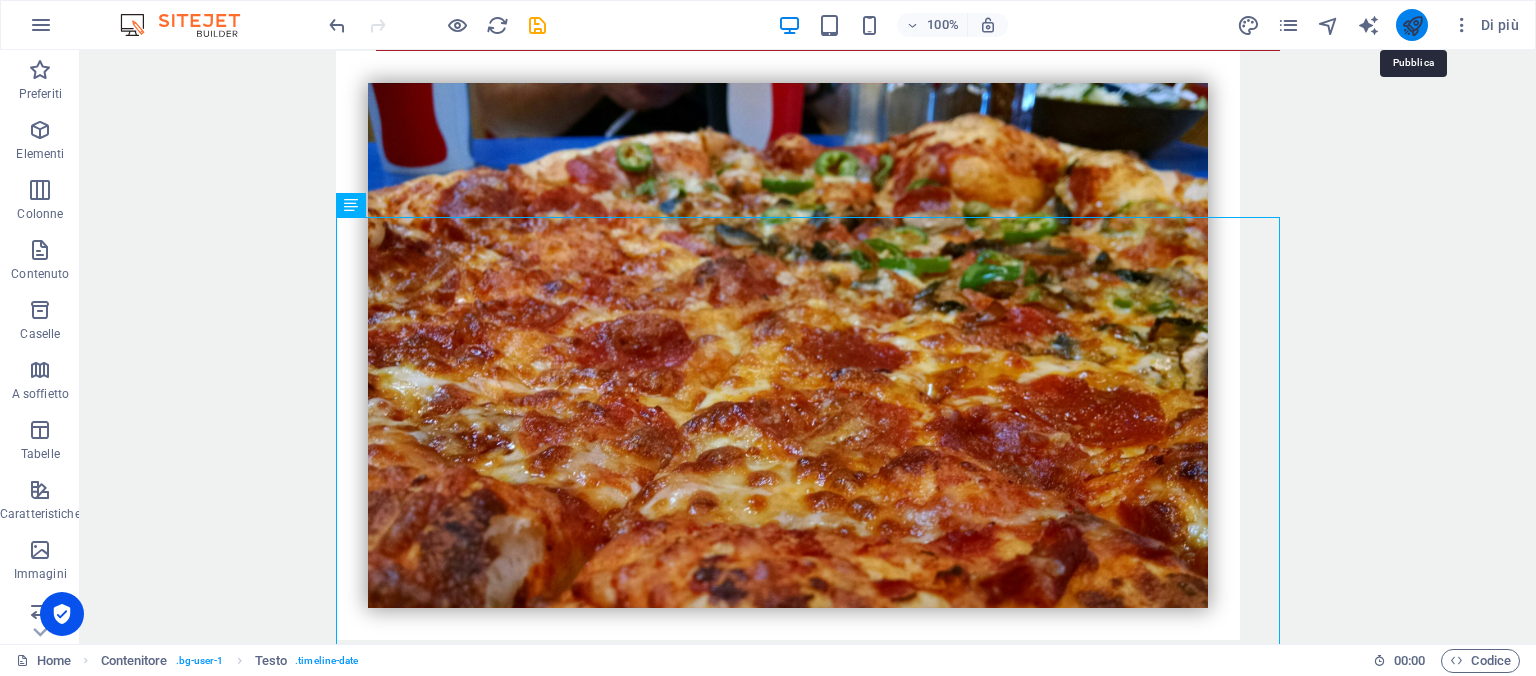 click at bounding box center (1412, 25) 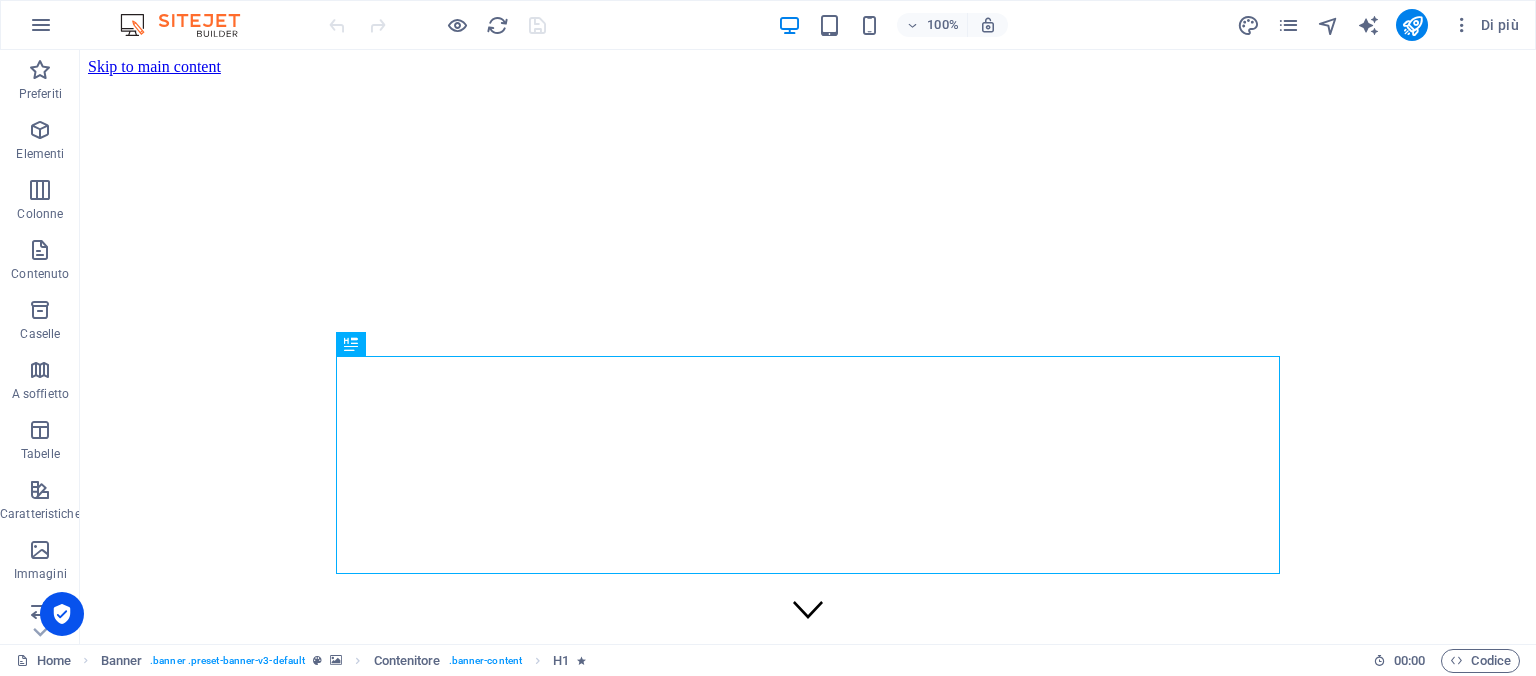 scroll, scrollTop: 0, scrollLeft: 0, axis: both 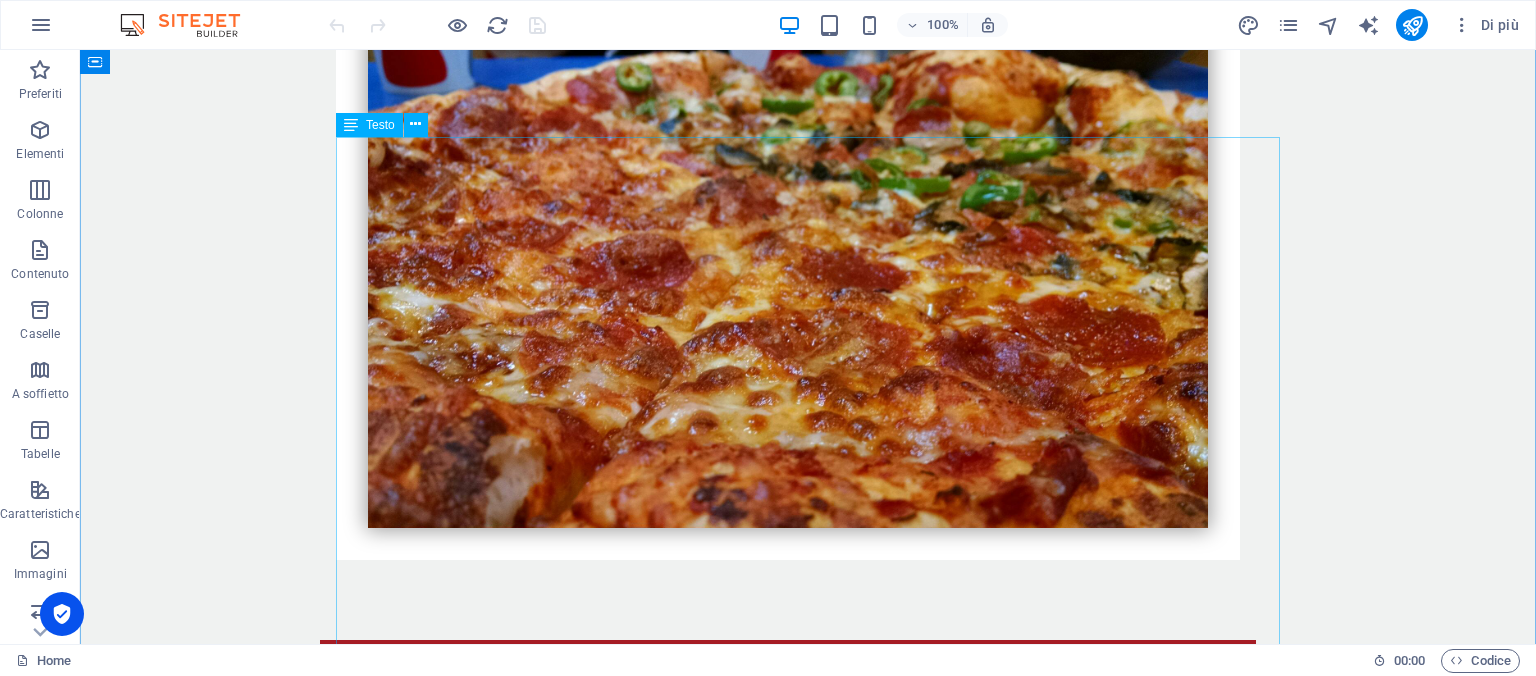 click on "Ordina anche da bere !" at bounding box center (489, 5239) 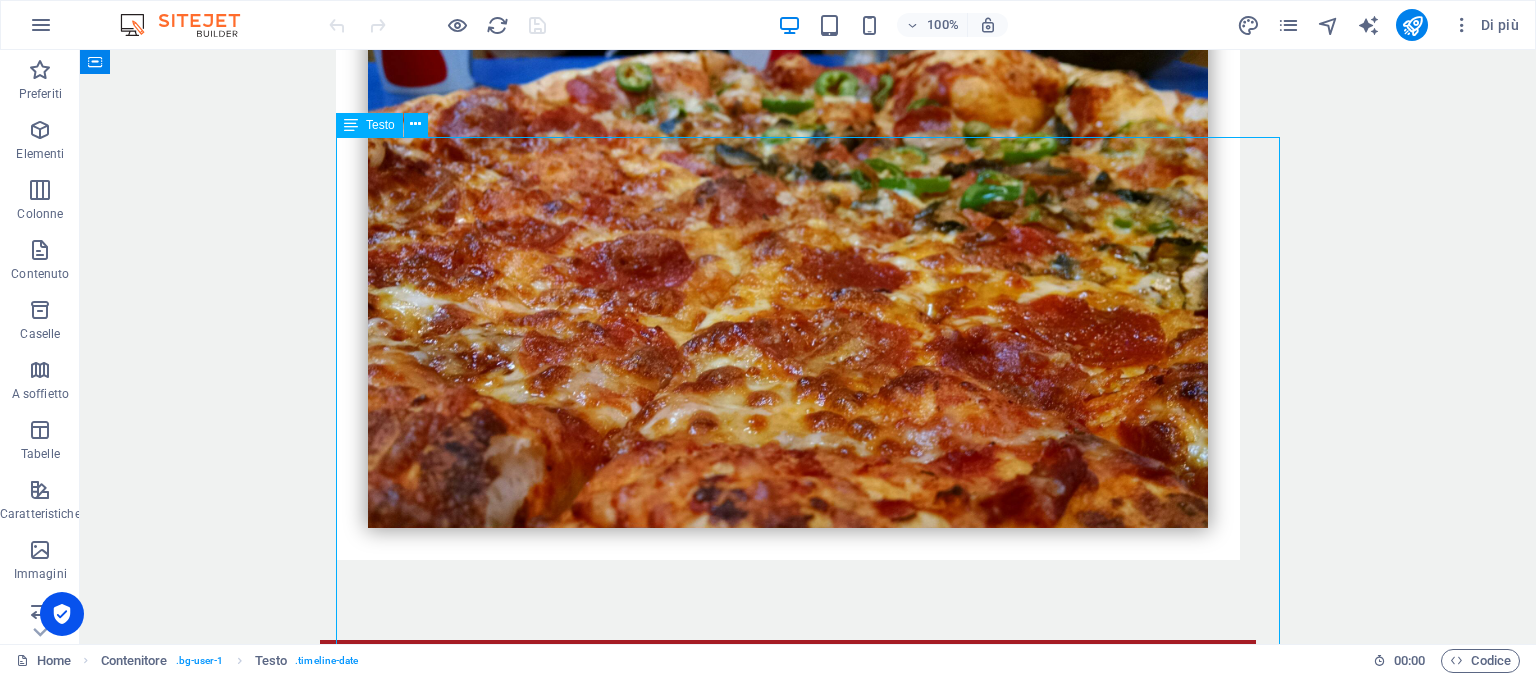 type 